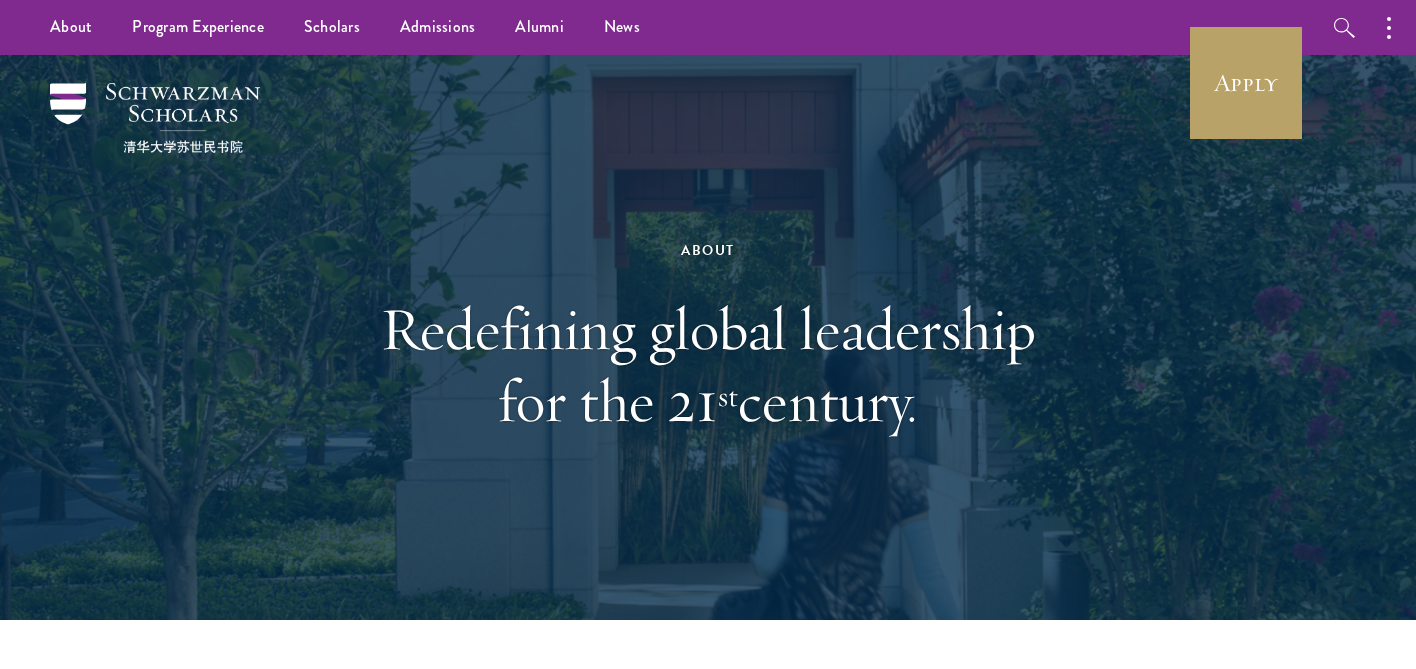 scroll, scrollTop: 0, scrollLeft: 0, axis: both 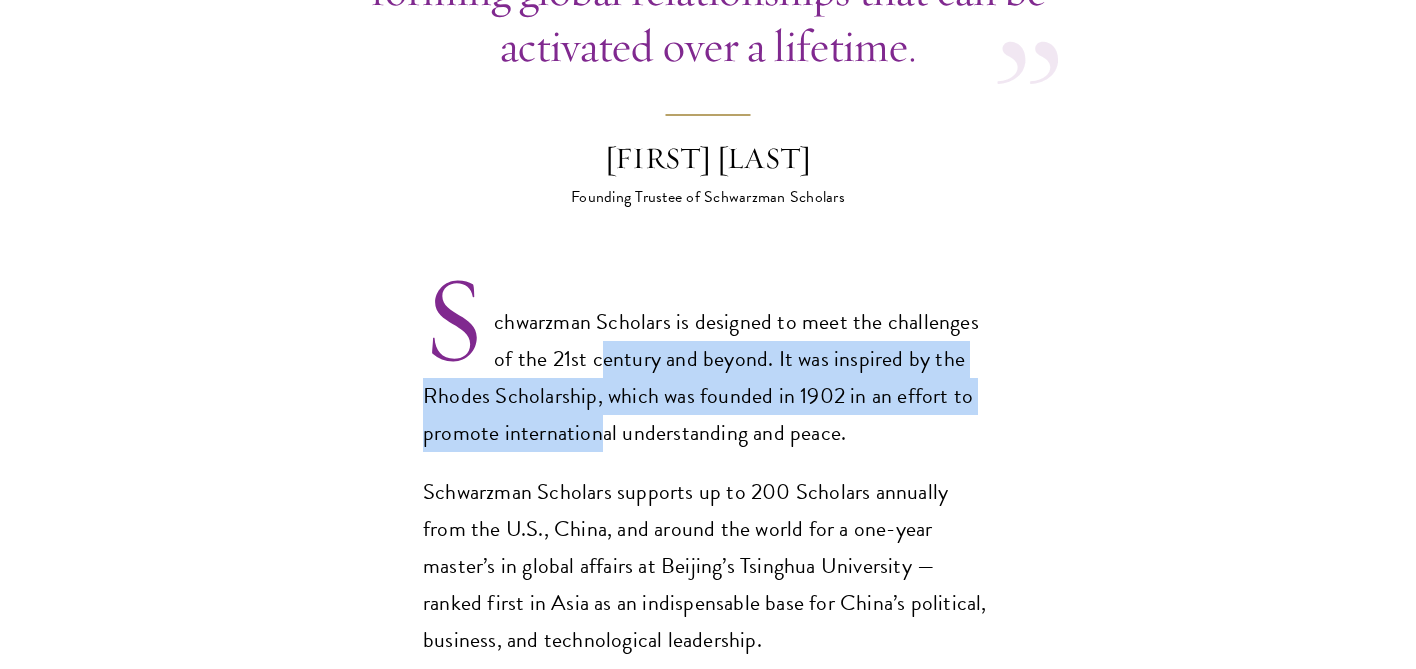 drag, startPoint x: 598, startPoint y: 356, endPoint x: 598, endPoint y: 421, distance: 65 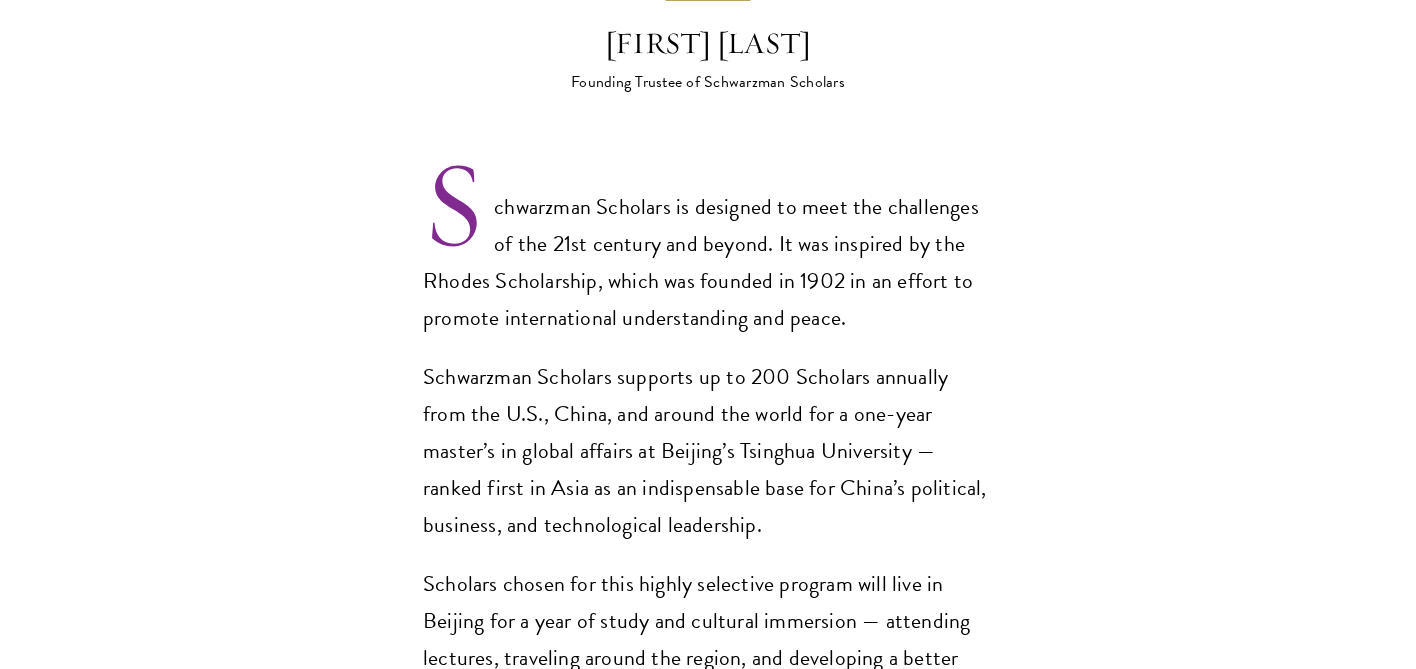 scroll, scrollTop: 1301, scrollLeft: 0, axis: vertical 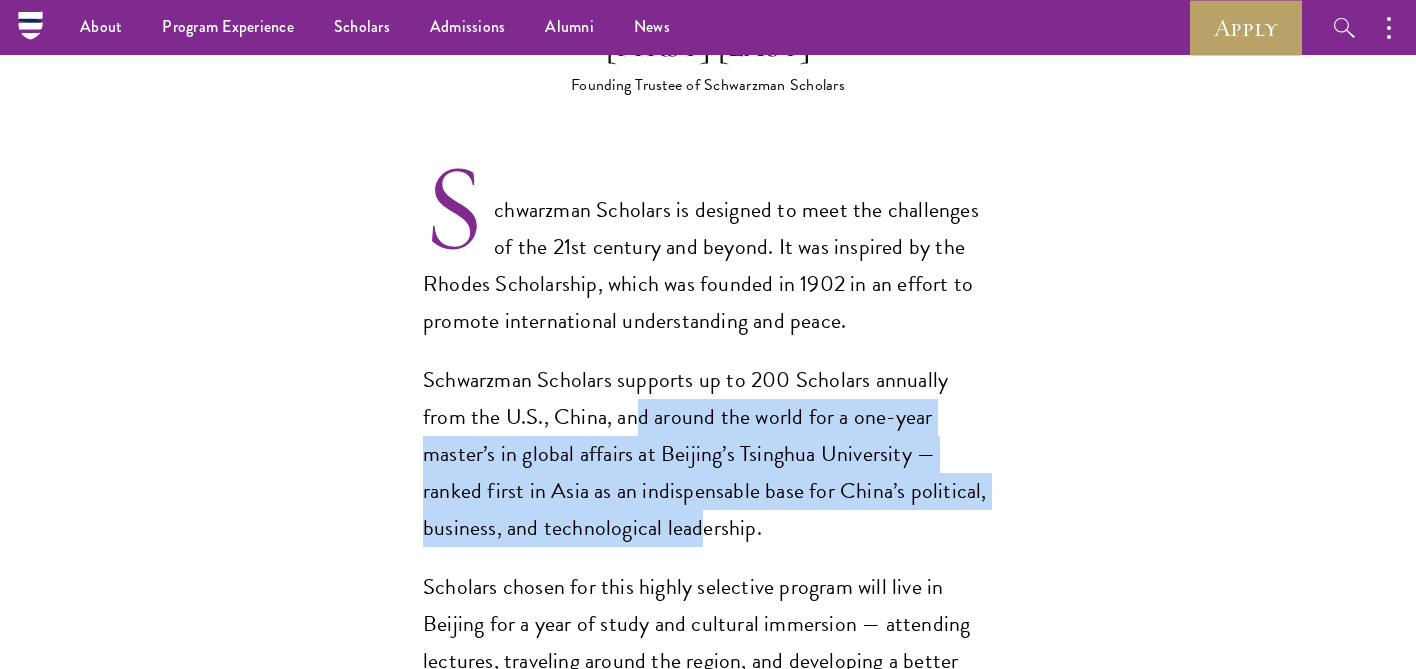 drag, startPoint x: 588, startPoint y: 424, endPoint x: 582, endPoint y: 516, distance: 92.19544 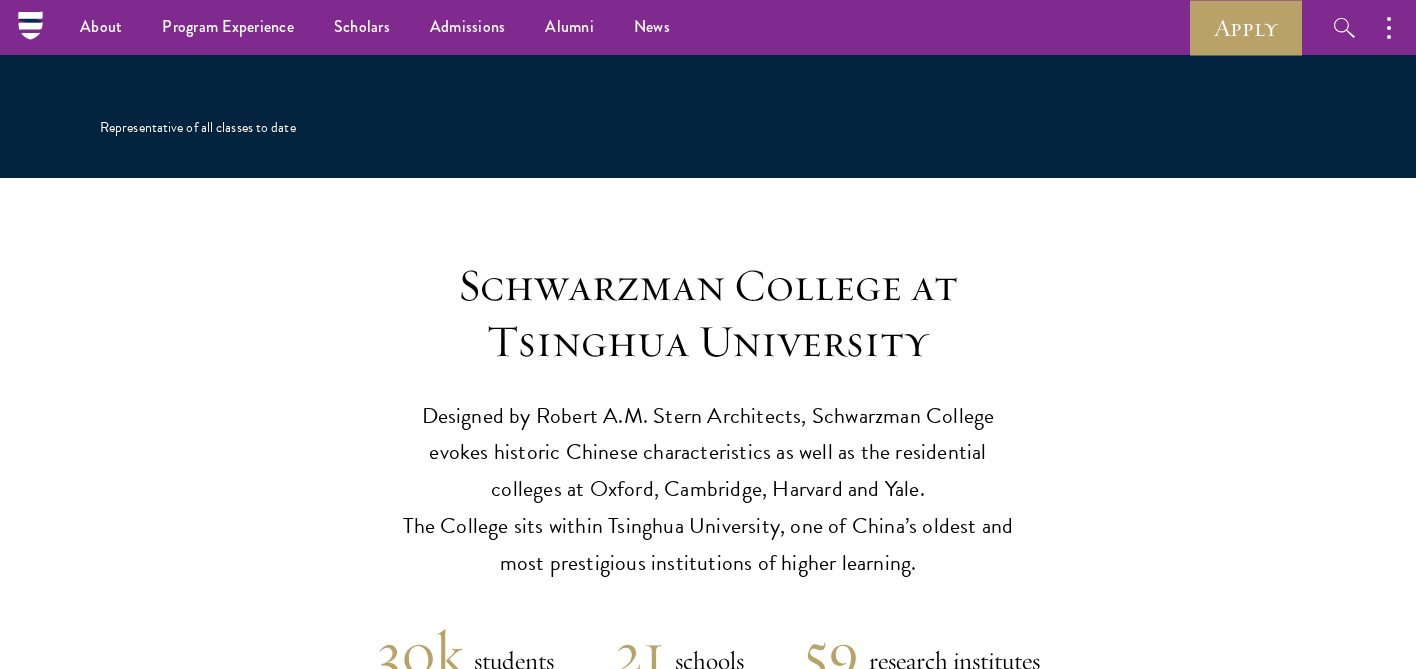 scroll, scrollTop: 3337, scrollLeft: 0, axis: vertical 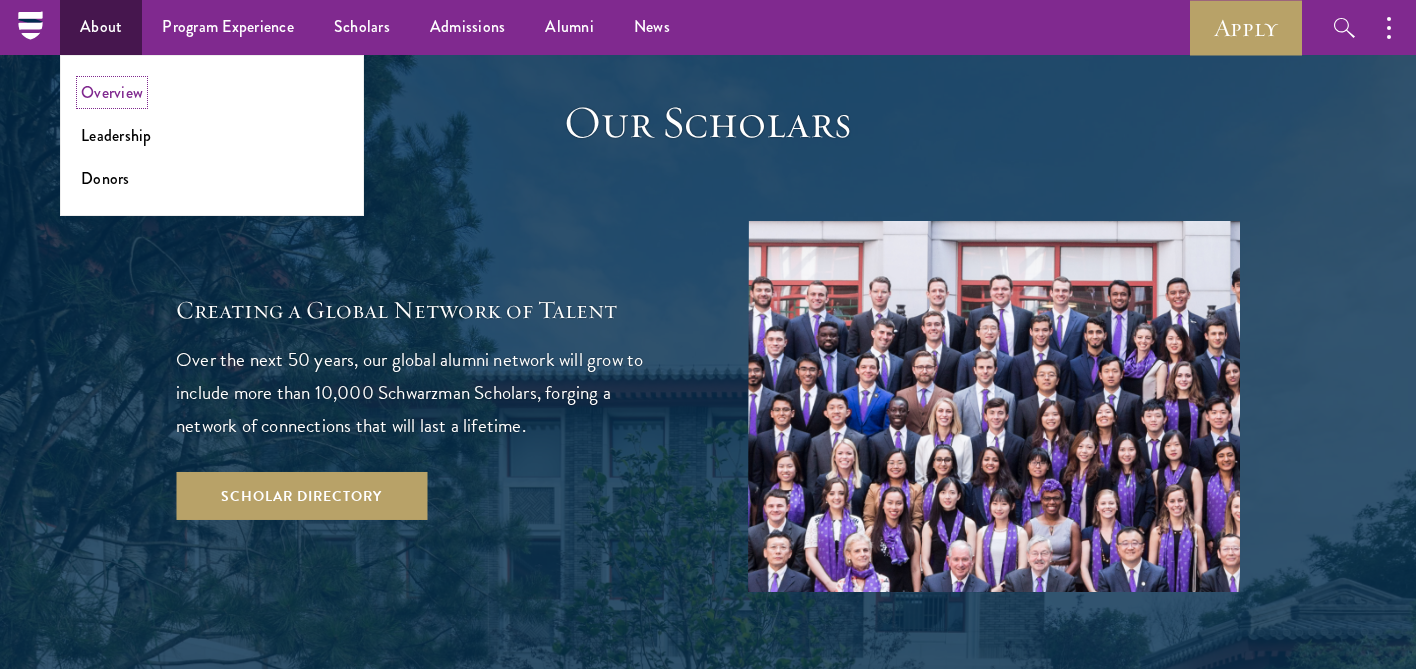 click on "Overview" at bounding box center (112, 92) 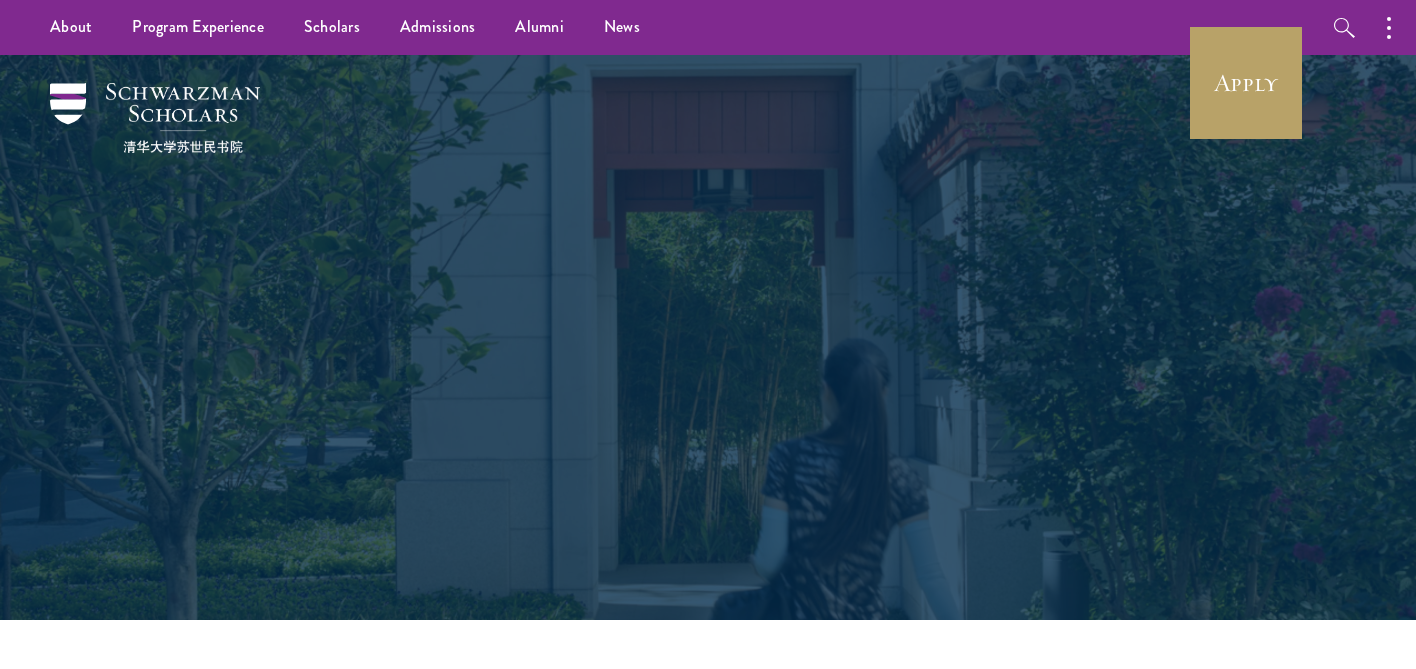 scroll, scrollTop: 0, scrollLeft: 0, axis: both 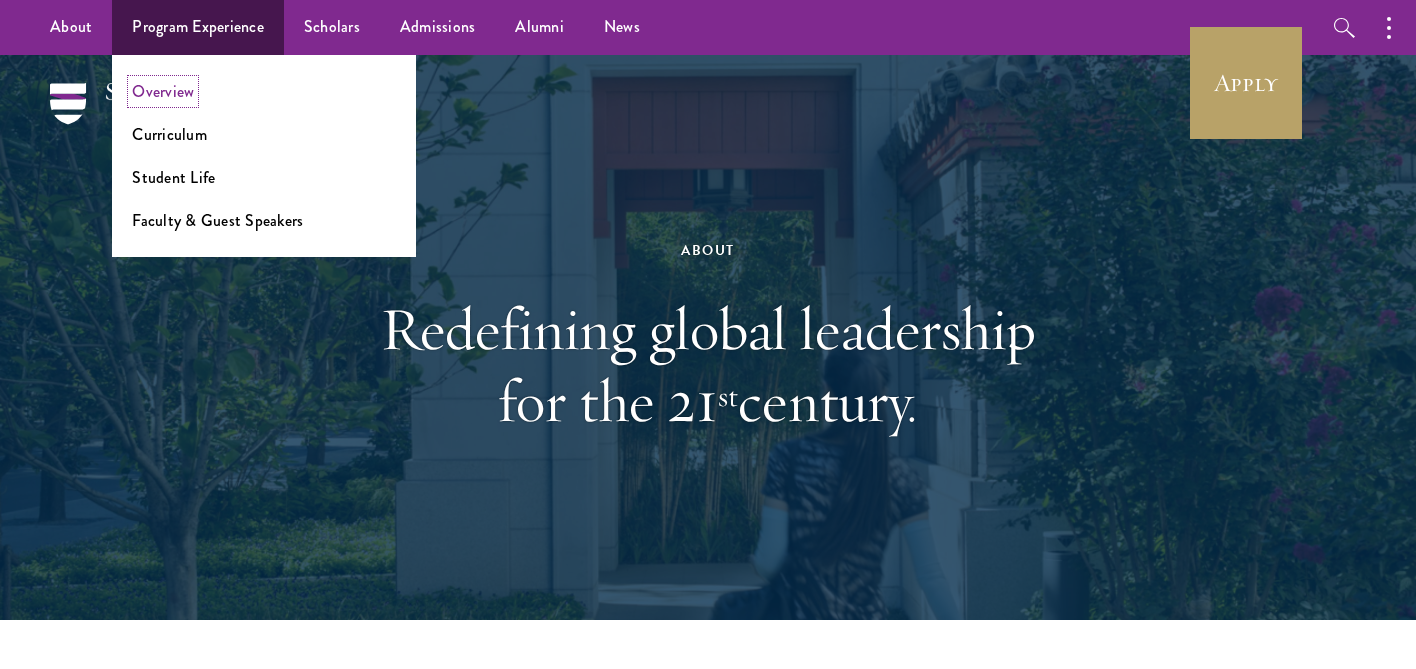 click on "Overview" at bounding box center (163, 91) 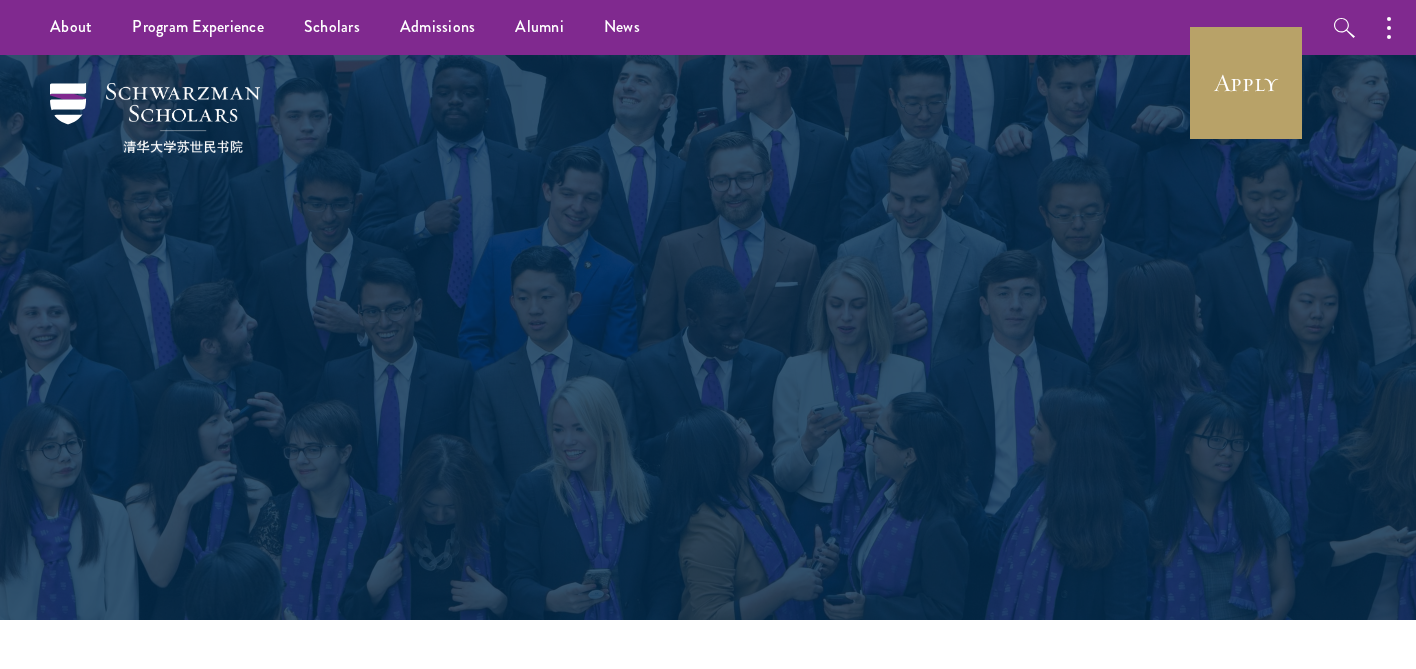 scroll, scrollTop: 0, scrollLeft: 0, axis: both 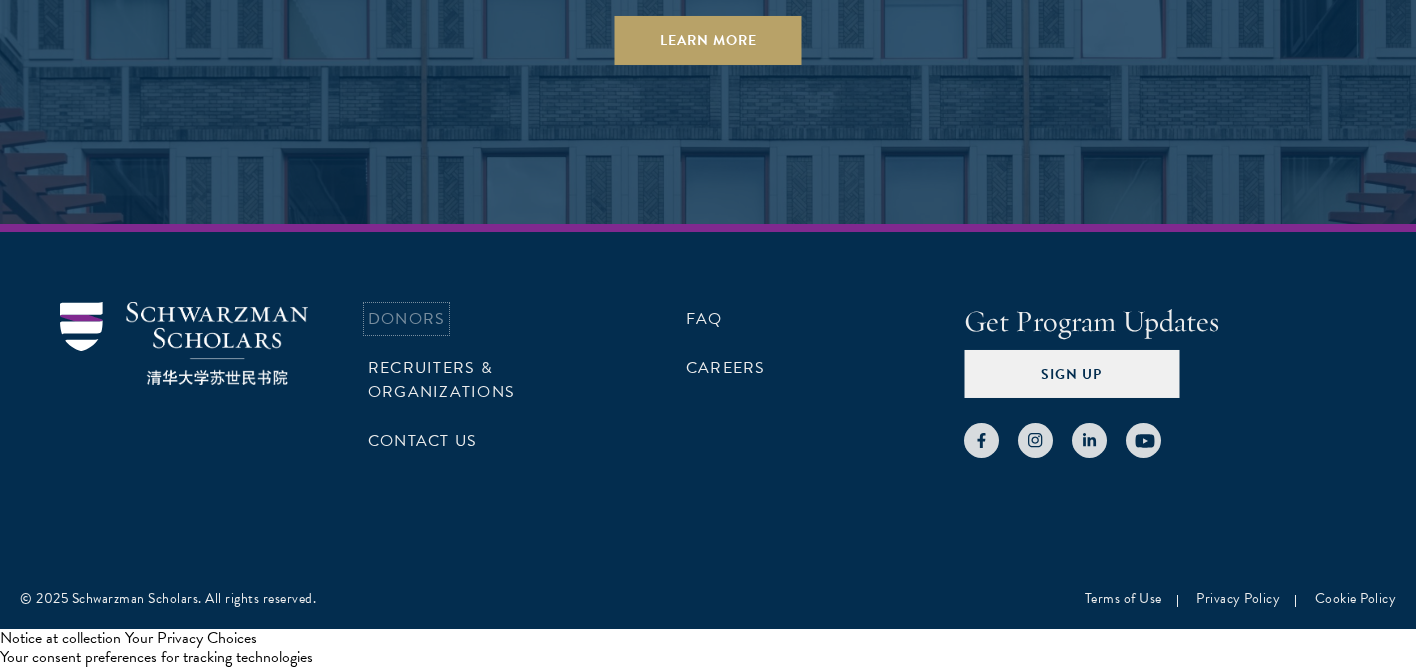 click on "Donors" at bounding box center [406, 319] 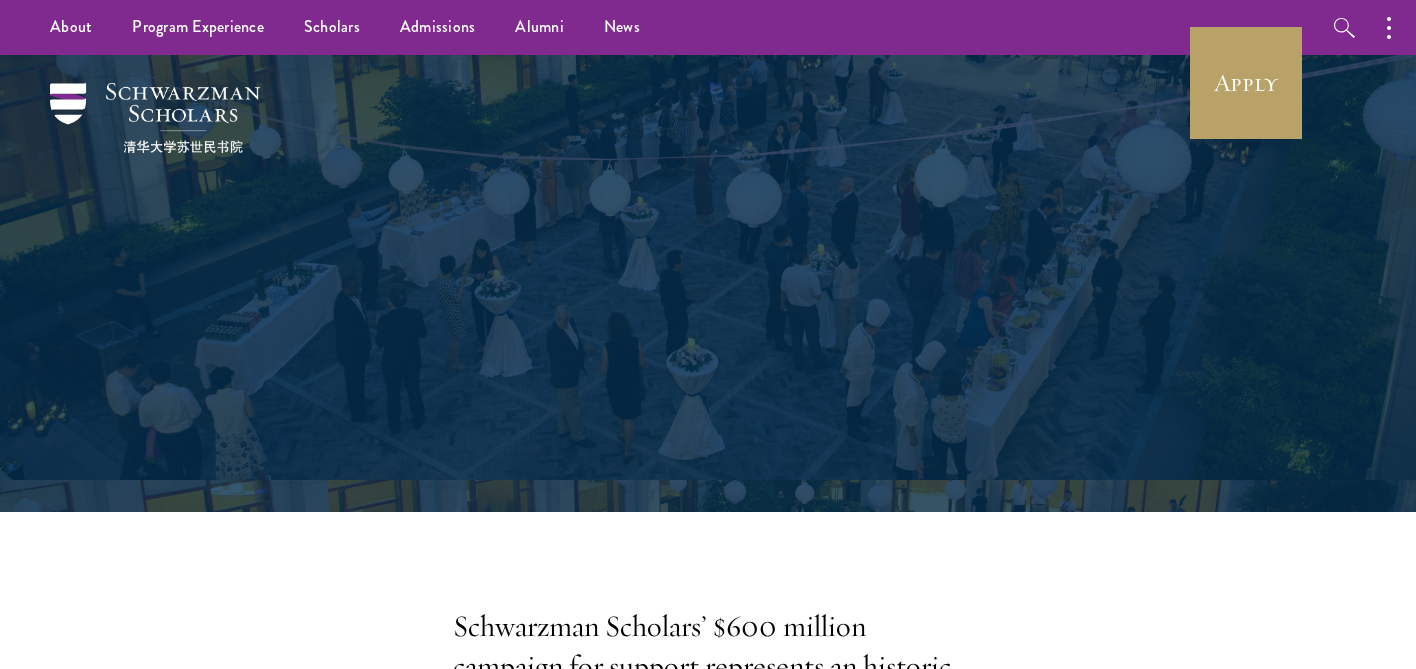 scroll, scrollTop: 0, scrollLeft: 0, axis: both 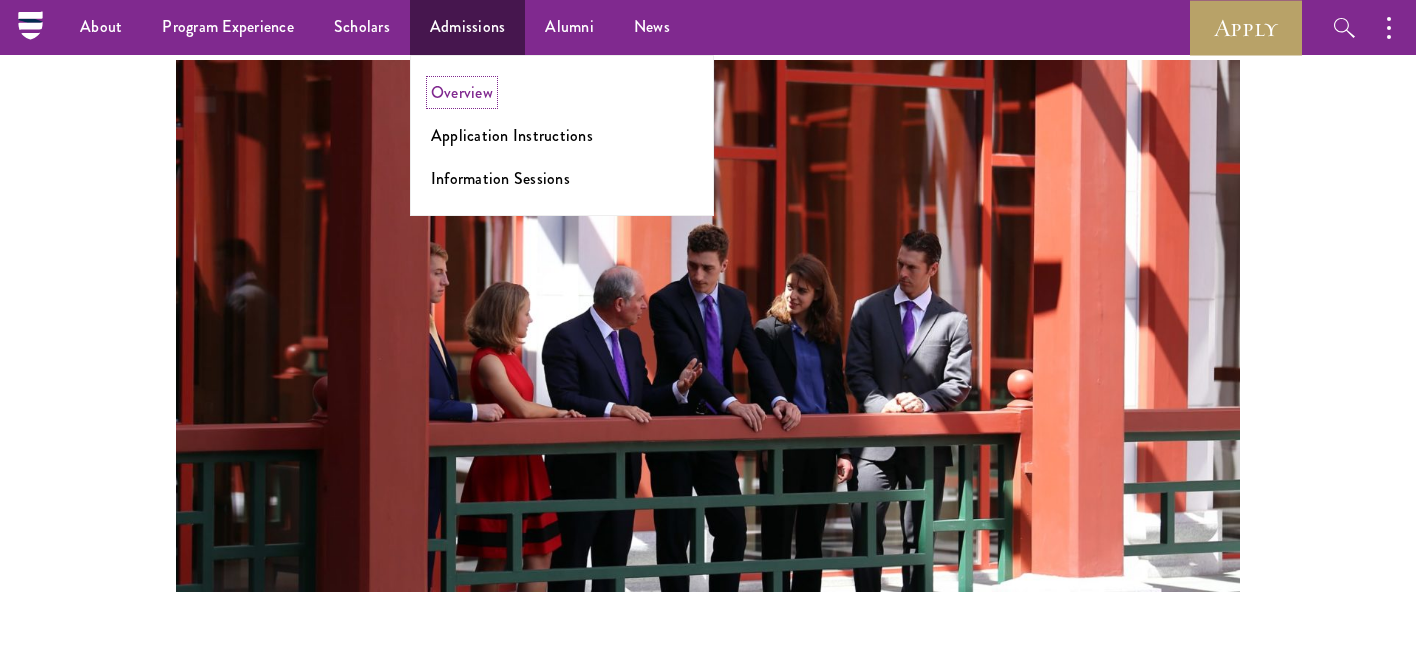 click on "Overview" at bounding box center [462, 92] 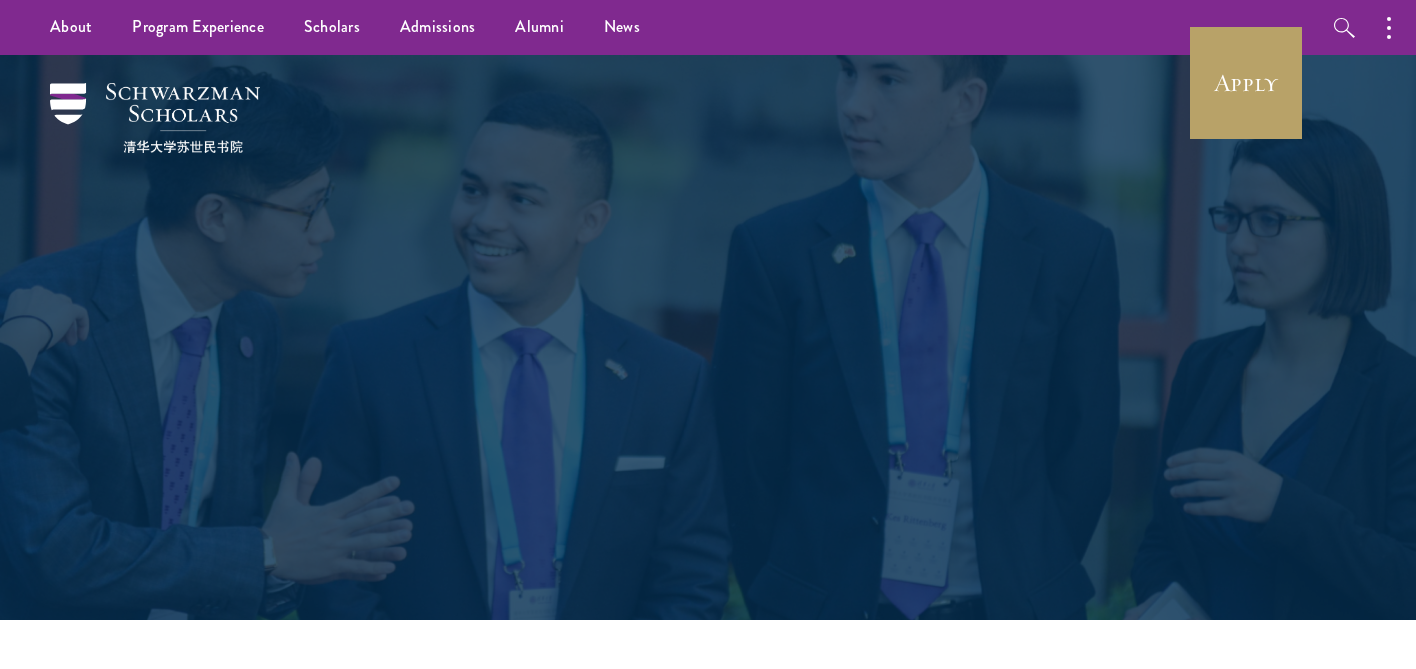 scroll, scrollTop: 0, scrollLeft: 0, axis: both 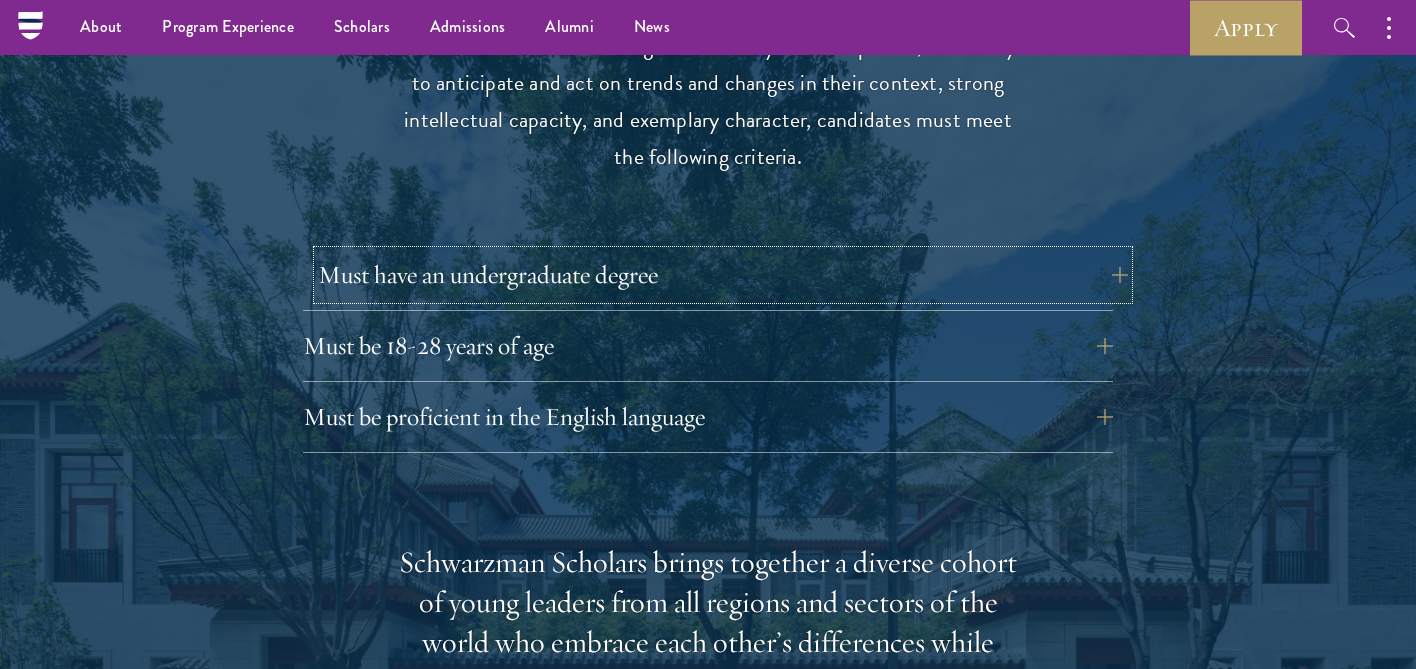 click on "Must have an undergraduate degree" at bounding box center (723, 275) 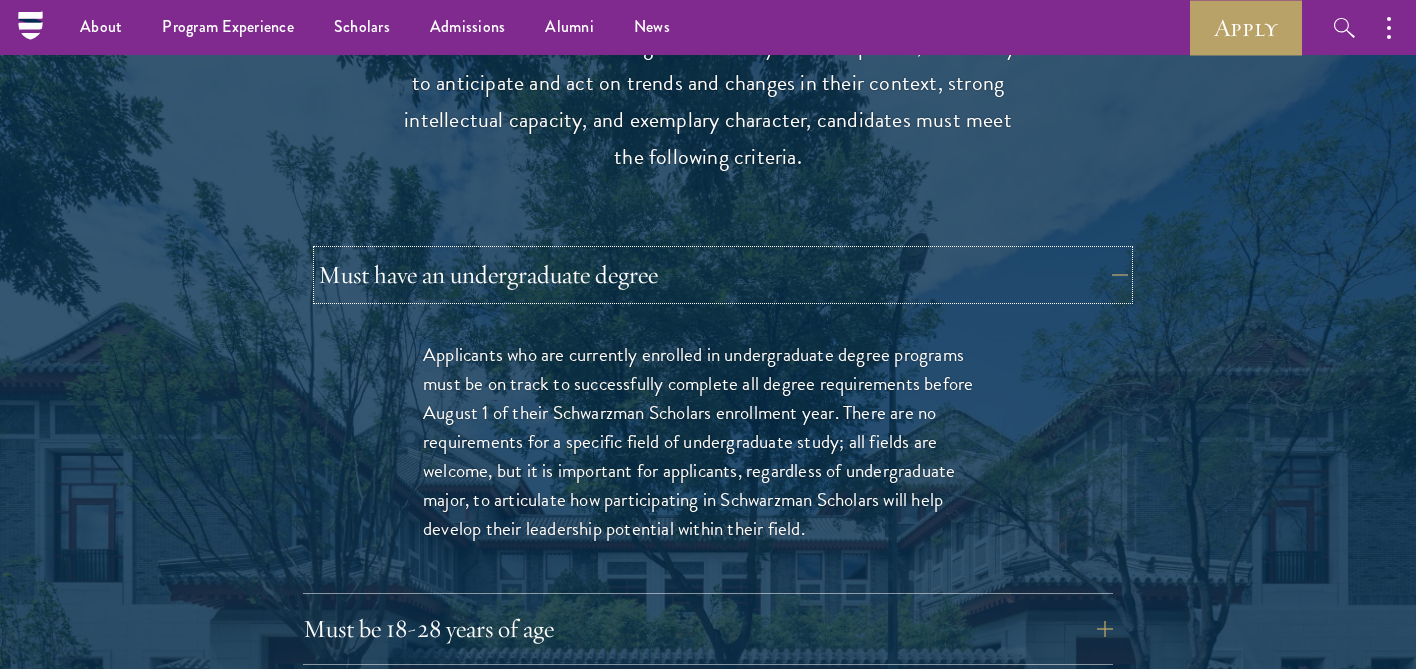 click on "Must have an undergraduate degree" at bounding box center [723, 275] 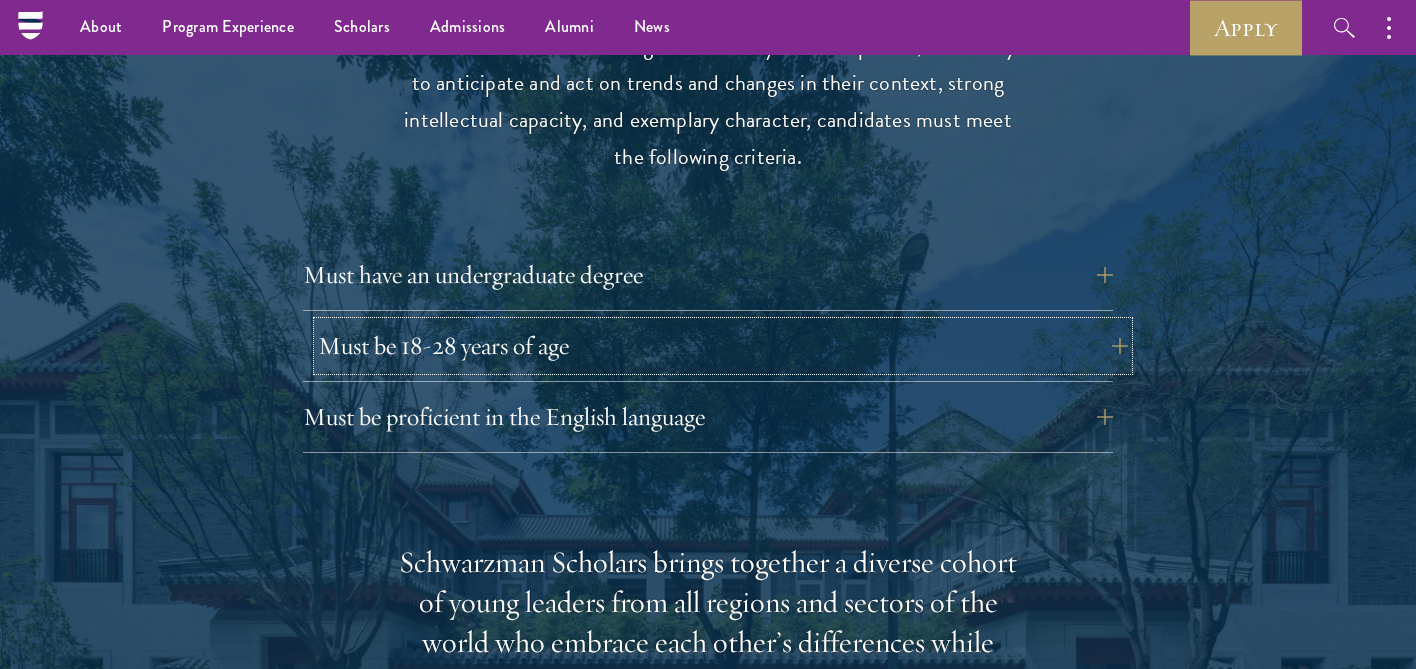 click on "Must be 18-28 years of age" at bounding box center (723, 346) 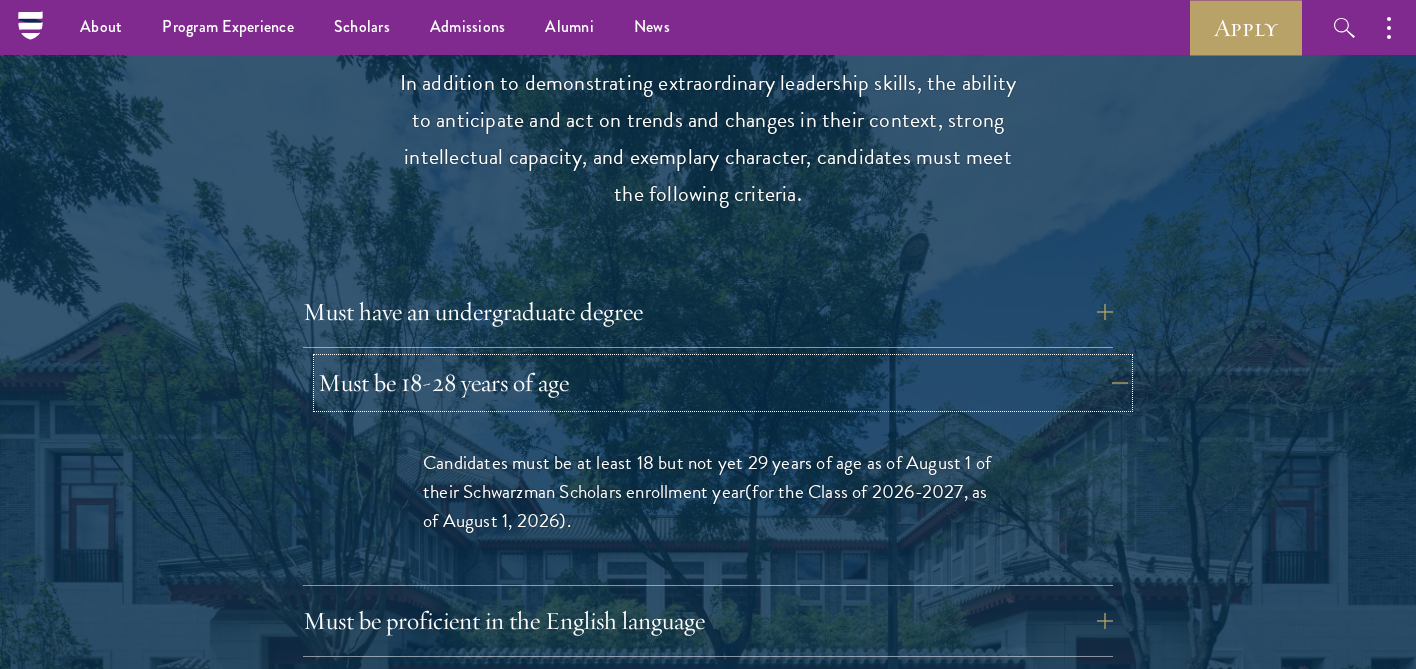 scroll, scrollTop: 2616, scrollLeft: 0, axis: vertical 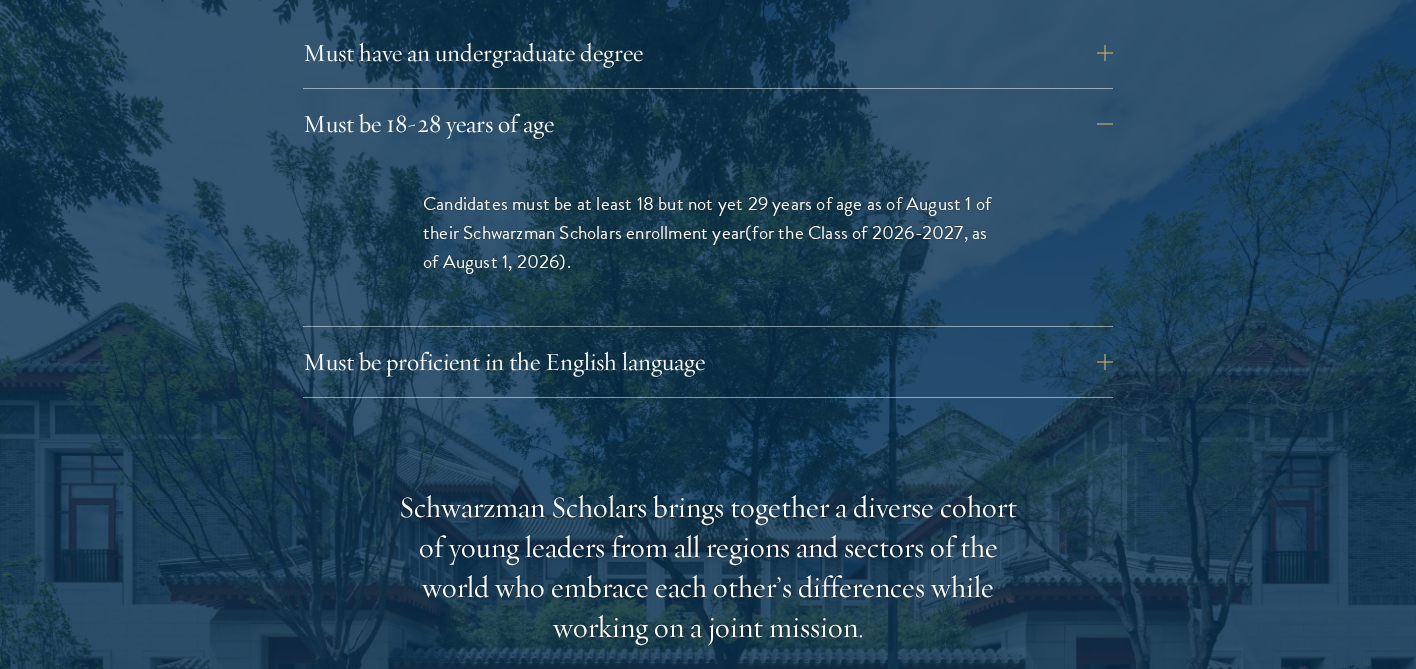 click on "Must be proficient in the English language
Applicants must demonstrate strong English skills, as all teaching will be conducted in English. If the applicant’s native language is not English, official English proficiency test scores must be submitted with the application. This requirement is waived for applicants who studied at an undergraduate institution where the primary language of instruction was English for at least two years of the applicant’s academic program. The requirement will also be waived for applicants who have studied in English for two or more years at a Master’s degree level or higher. Acceptable test options are: Test of English as a Foreign Language (TOEFL). Minimum score 100. International English Language Testing System (IELTS). Minimum score 7. Cambridge English: Advanced (C1) or Cambridge English: Proficiency (C2). Minimum score 185. Duolingo English Test. Minimum Score 130.
Admissions  page." at bounding box center [708, 368] 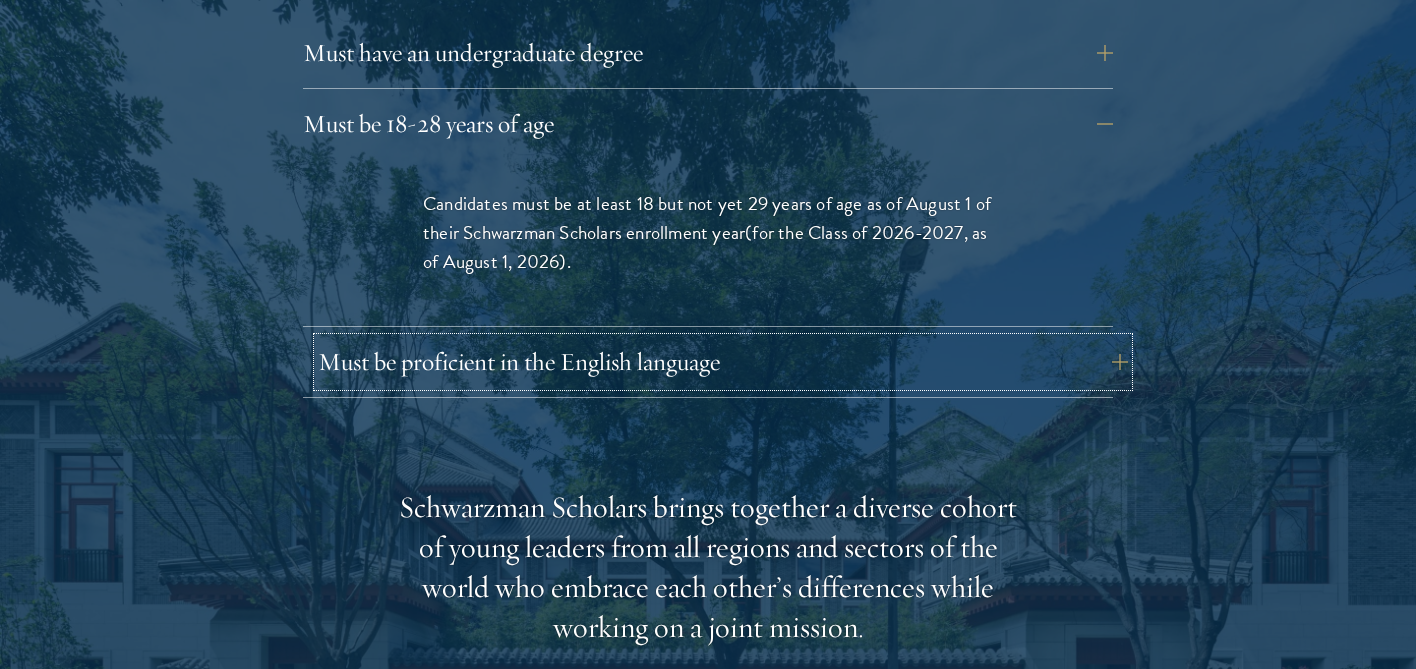 click on "Must be proficient in the English language" at bounding box center [723, 362] 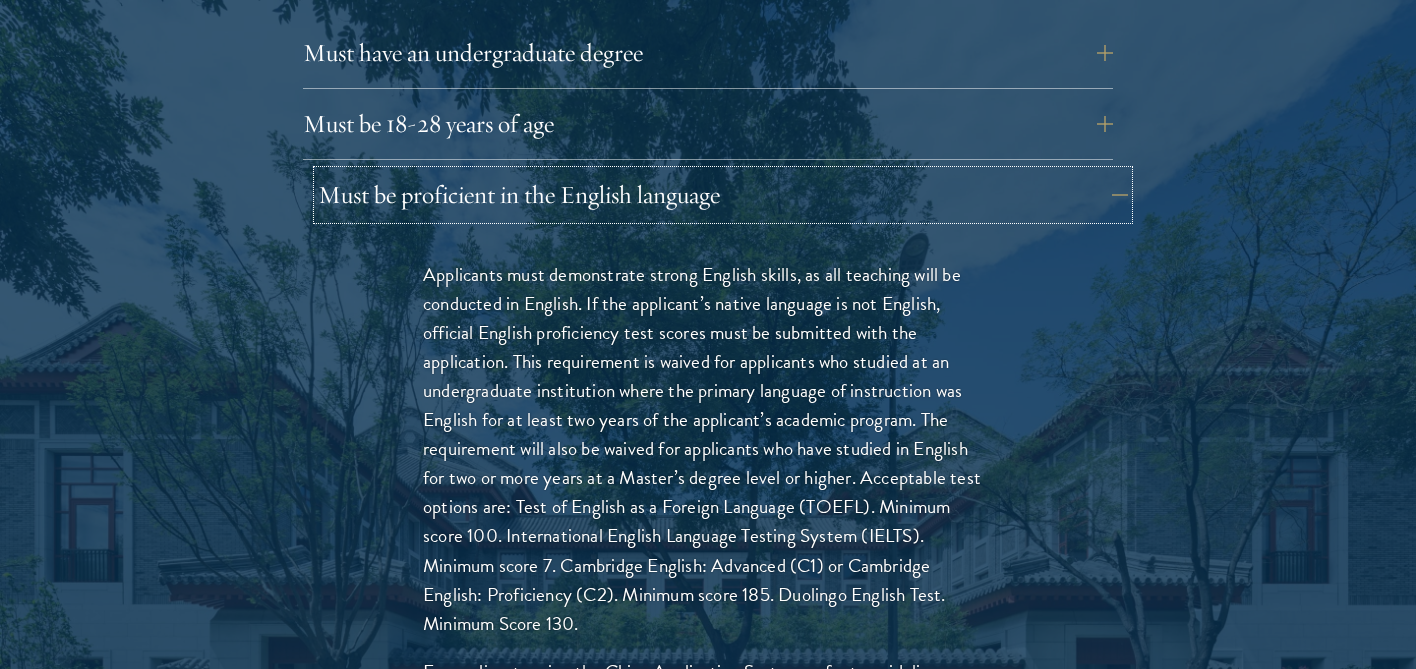 click on "Must be proficient in the English language" at bounding box center [723, 195] 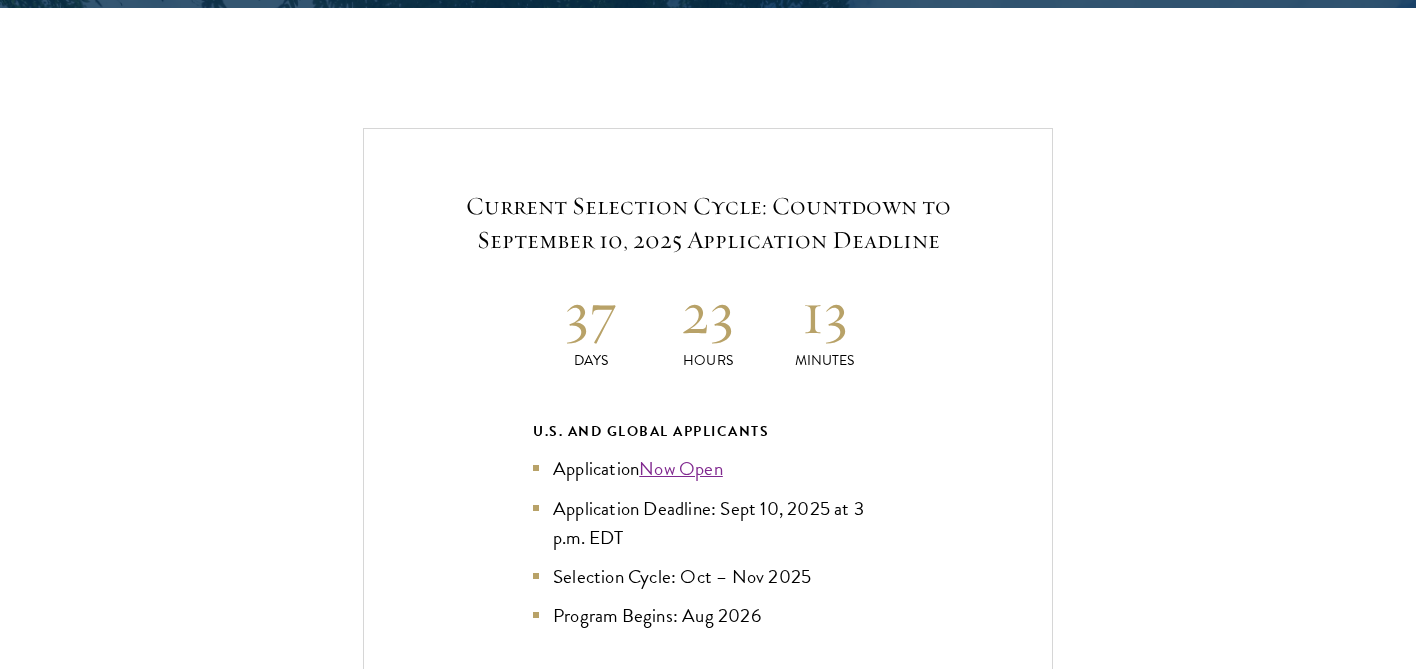 scroll, scrollTop: 4328, scrollLeft: 0, axis: vertical 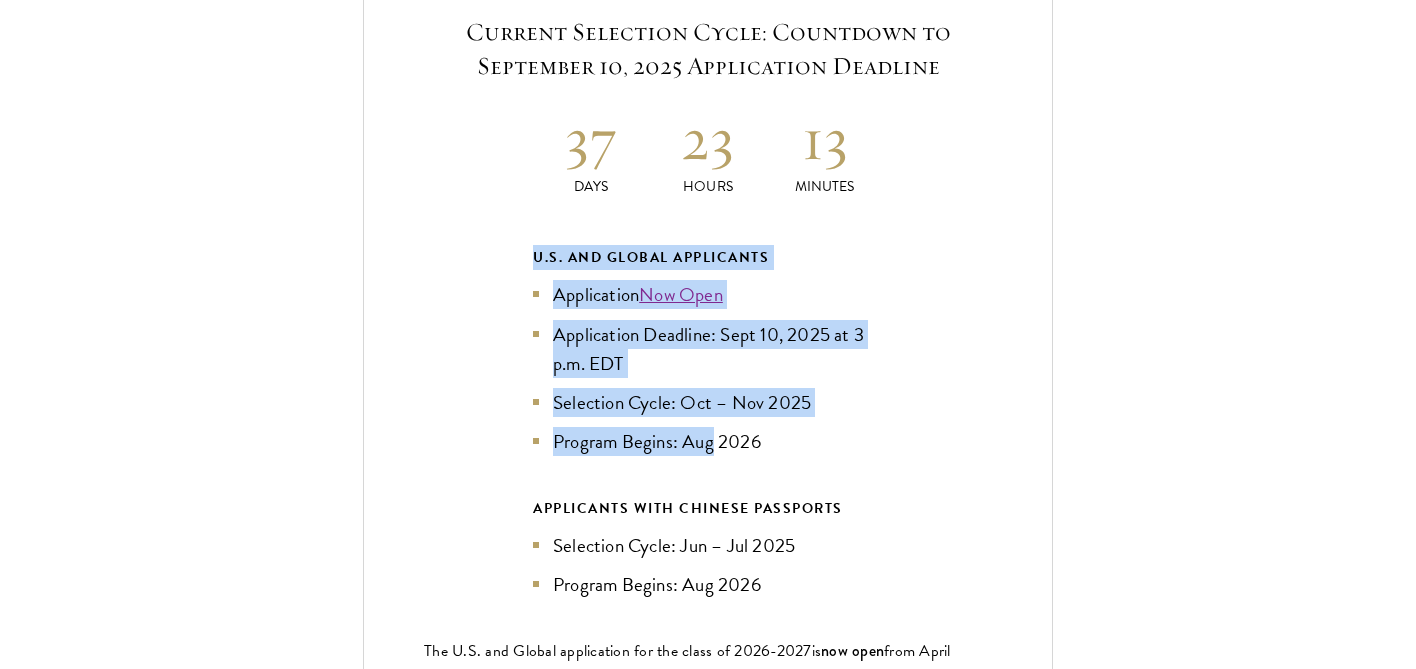 drag, startPoint x: 707, startPoint y: 233, endPoint x: 715, endPoint y: 429, distance: 196.1632 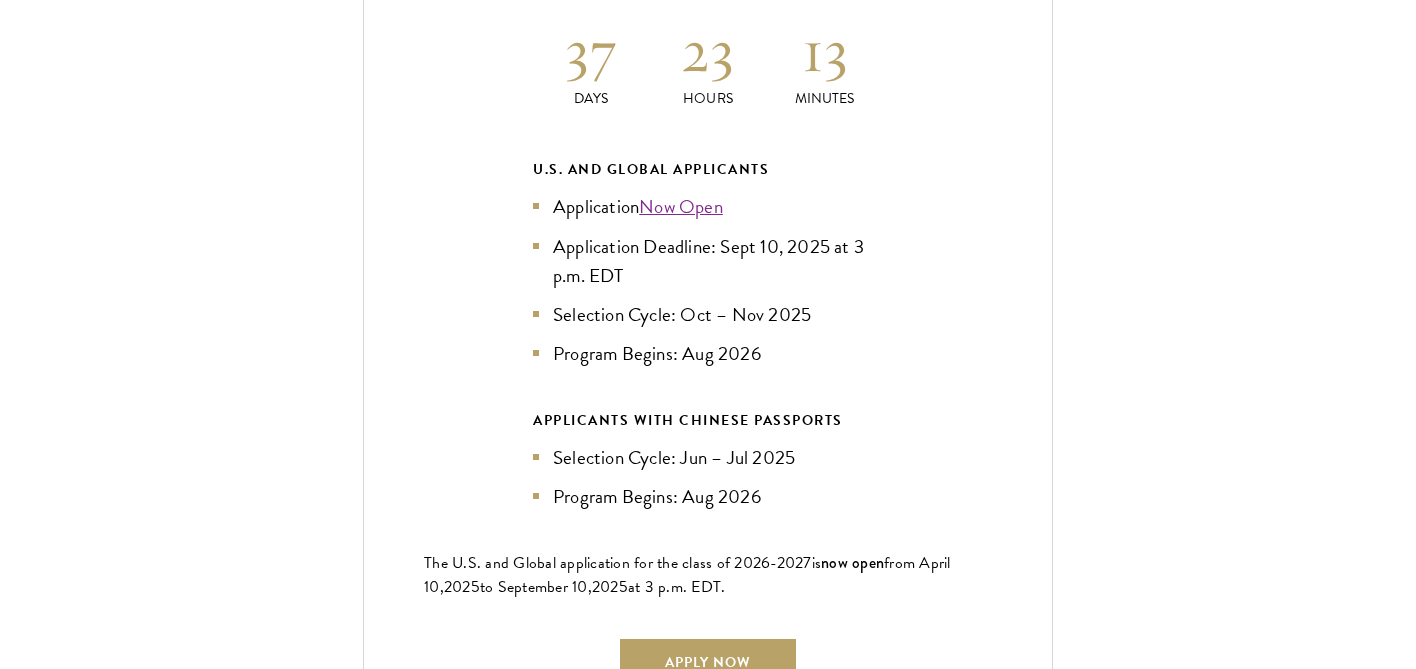 scroll, scrollTop: 4498, scrollLeft: 0, axis: vertical 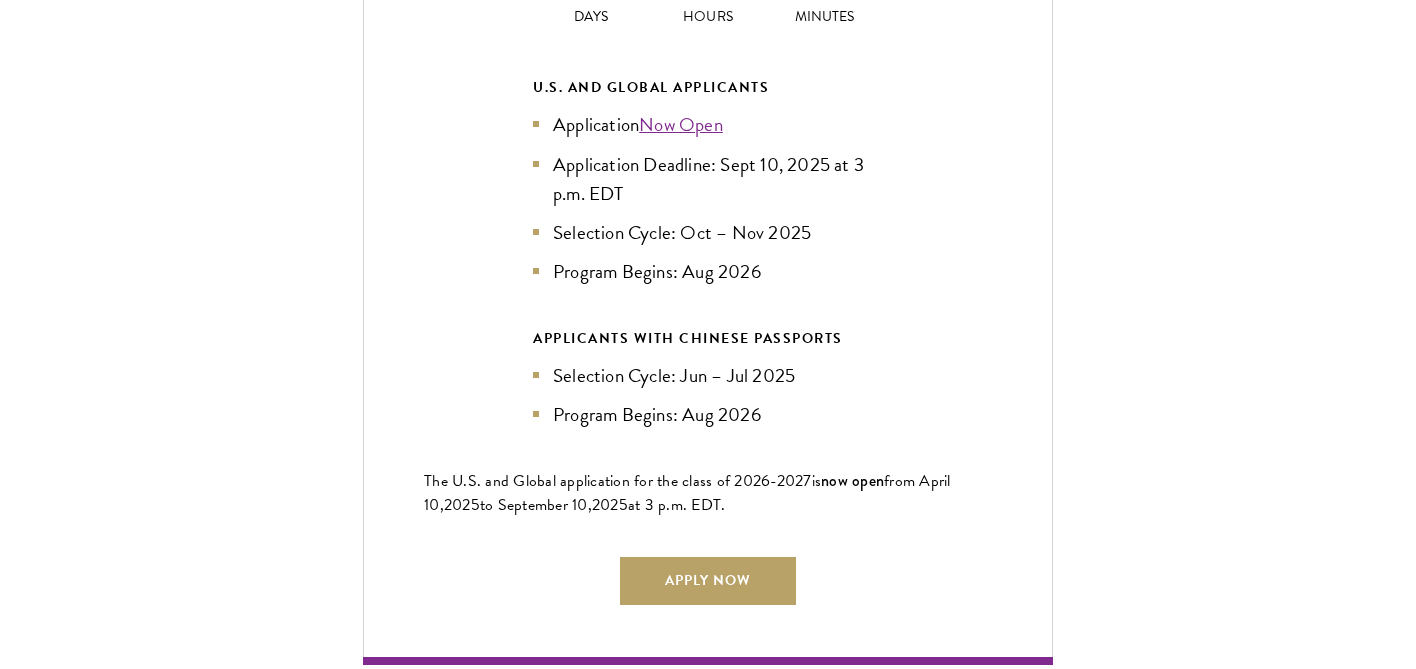 click on "Current Selection Cycle: Countdown to September 10, 2025 Application Deadline
37
Days
23
Hours
13
Minutes
U.S. and Global Applicants
Application  Now Open
Application Deadline: Sept 10, 2025 at 3 p.m. EDT
Selection Cycle: Oct – Nov 2025
Program Begins: Aug 2026
APPLICANTS WITH CHINESE PASSPORTS
Selection Cycle: Jun – Jul 2025
Program Begins: Aug 2026
The U.S. and Global application for the class of 202 6 -202 7  is  now open  from April 10,  202 5  to September 1 0 ,  202 5  at 3 p.m. EDT.
Apply Now" at bounding box center [708, 224] 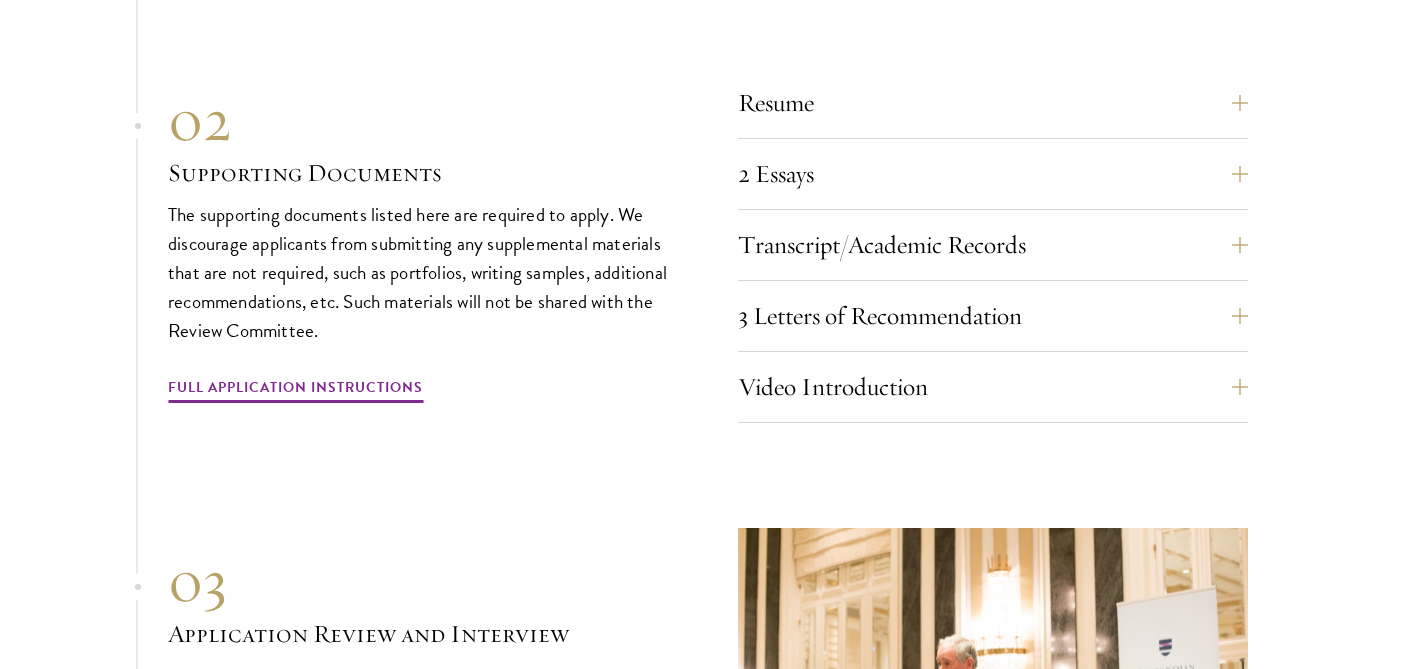 scroll, scrollTop: 6922, scrollLeft: 0, axis: vertical 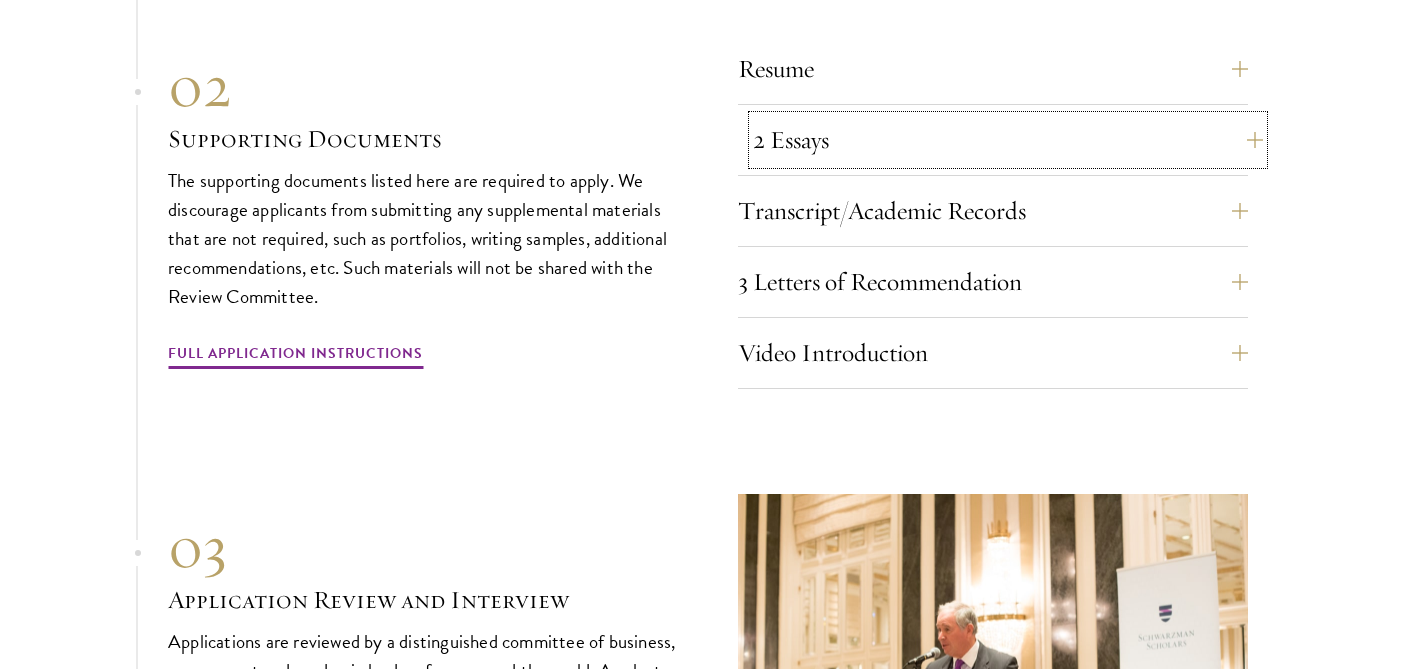 click on "2 Essays" at bounding box center (1008, 140) 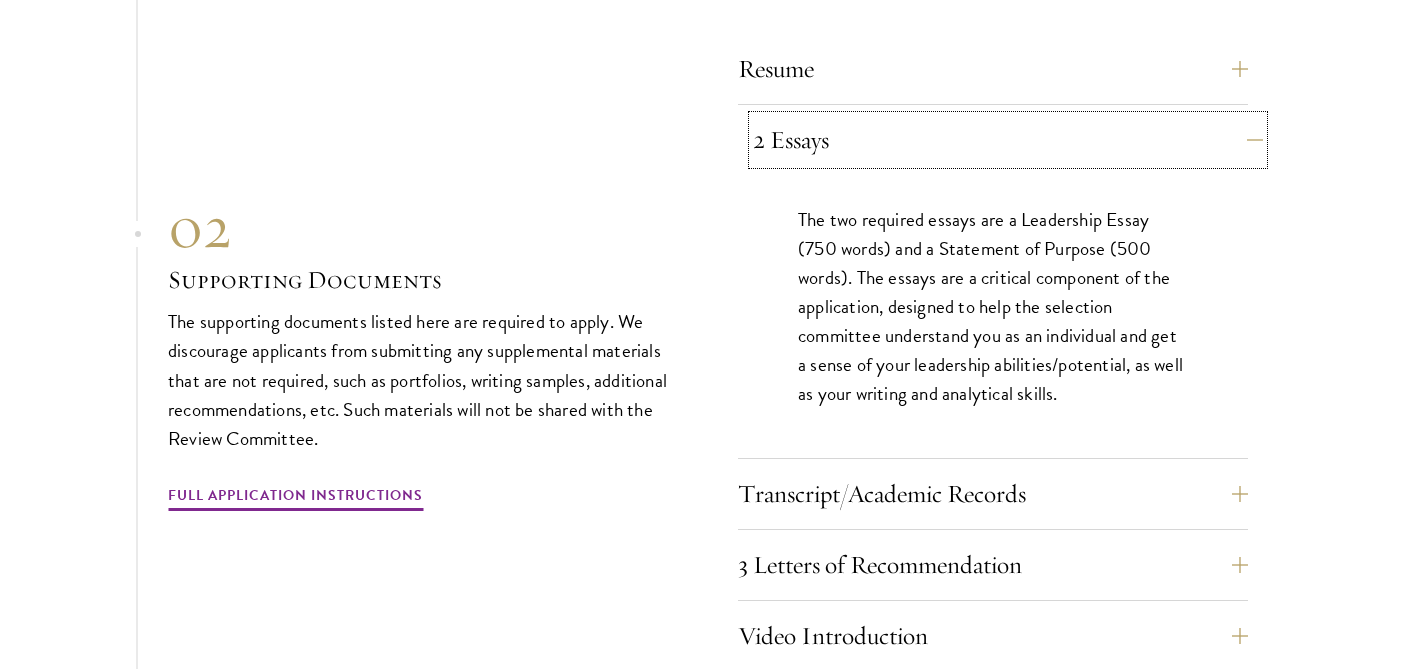 click on "2 Essays" at bounding box center (1008, 140) 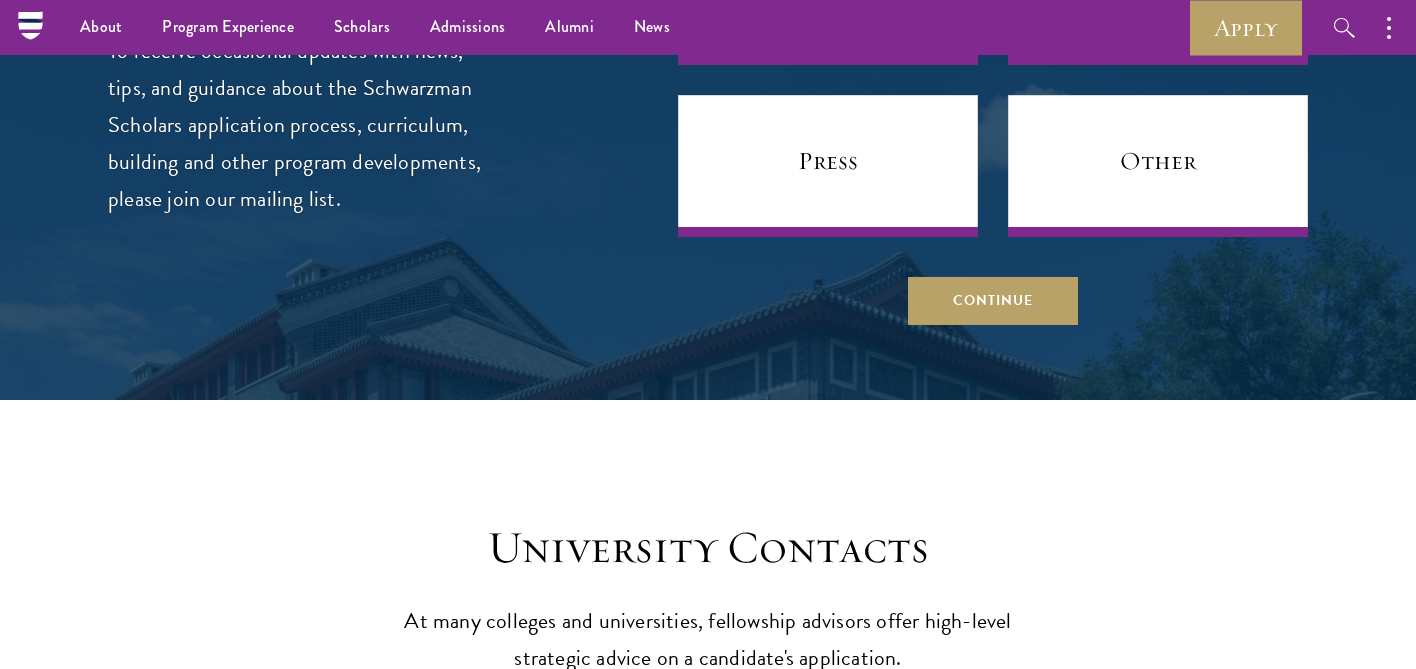scroll, scrollTop: 7842, scrollLeft: 0, axis: vertical 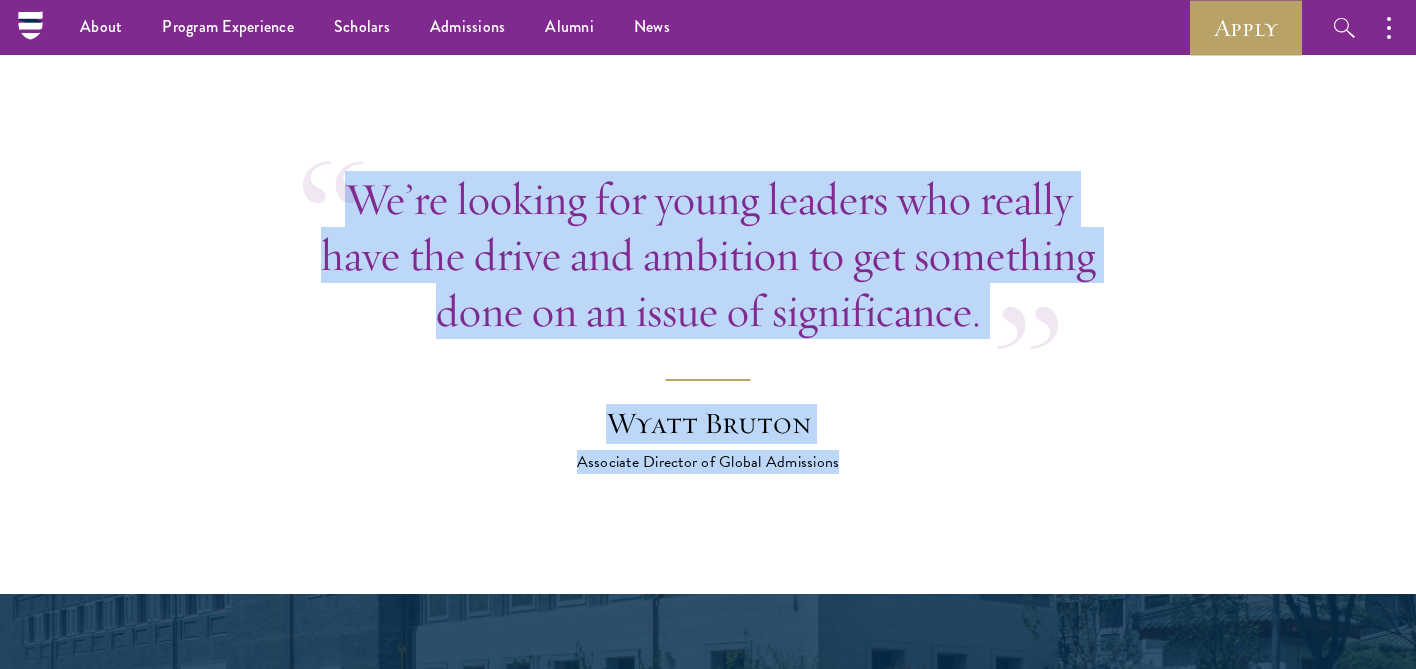 drag, startPoint x: 841, startPoint y: 144, endPoint x: 863, endPoint y: 466, distance: 322.75067 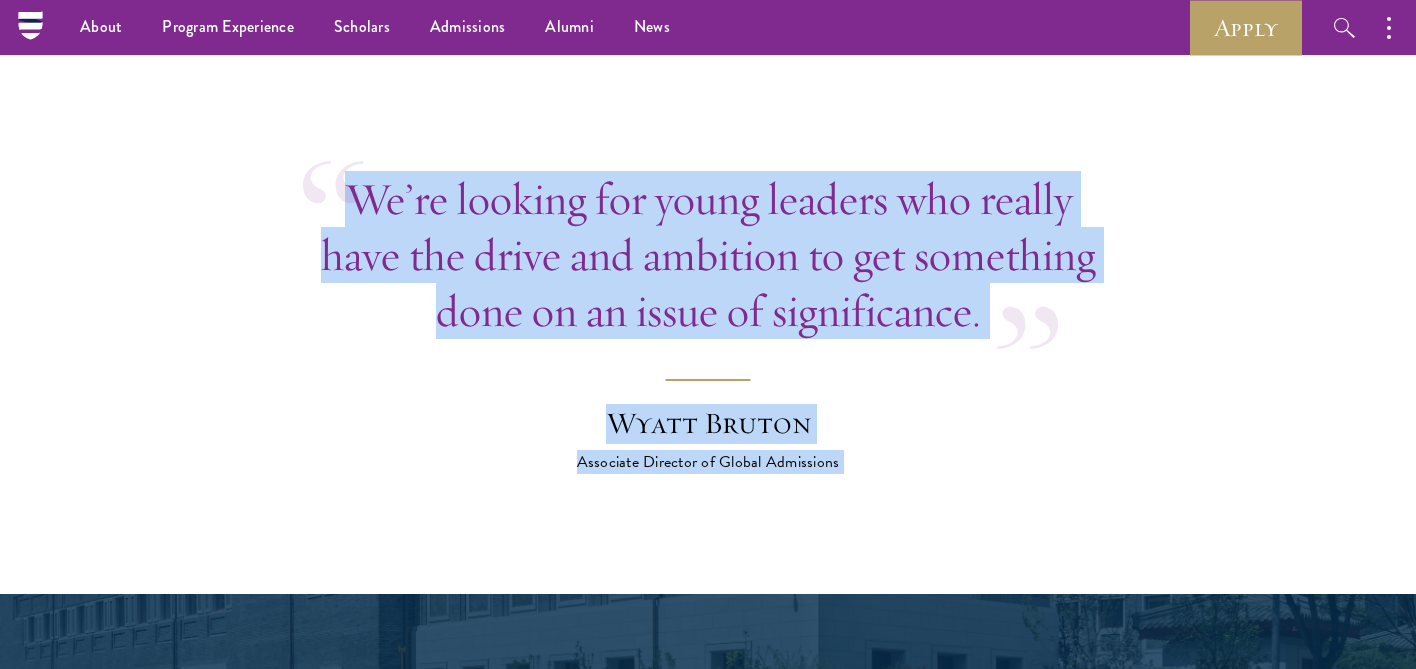 drag, startPoint x: 863, startPoint y: 467, endPoint x: 871, endPoint y: 146, distance: 321.09967 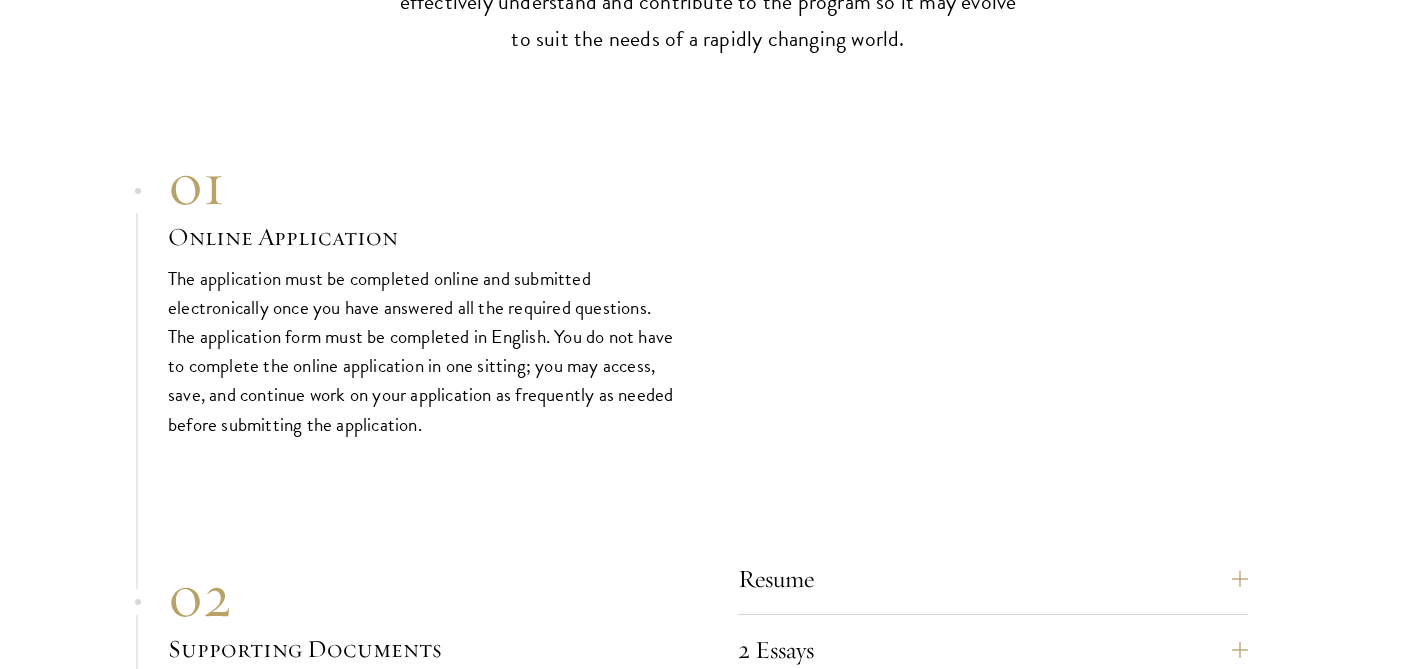 scroll, scrollTop: 6779, scrollLeft: 0, axis: vertical 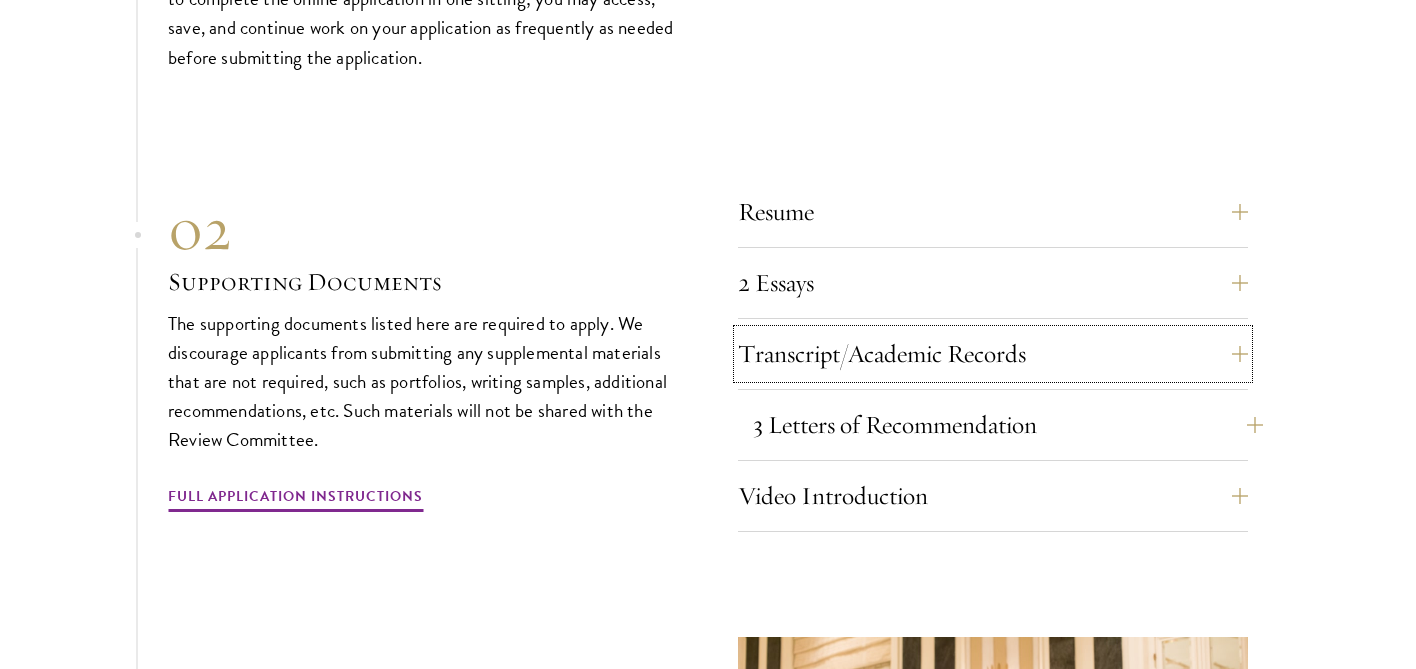 drag, startPoint x: 879, startPoint y: 345, endPoint x: 876, endPoint y: 402, distance: 57.07889 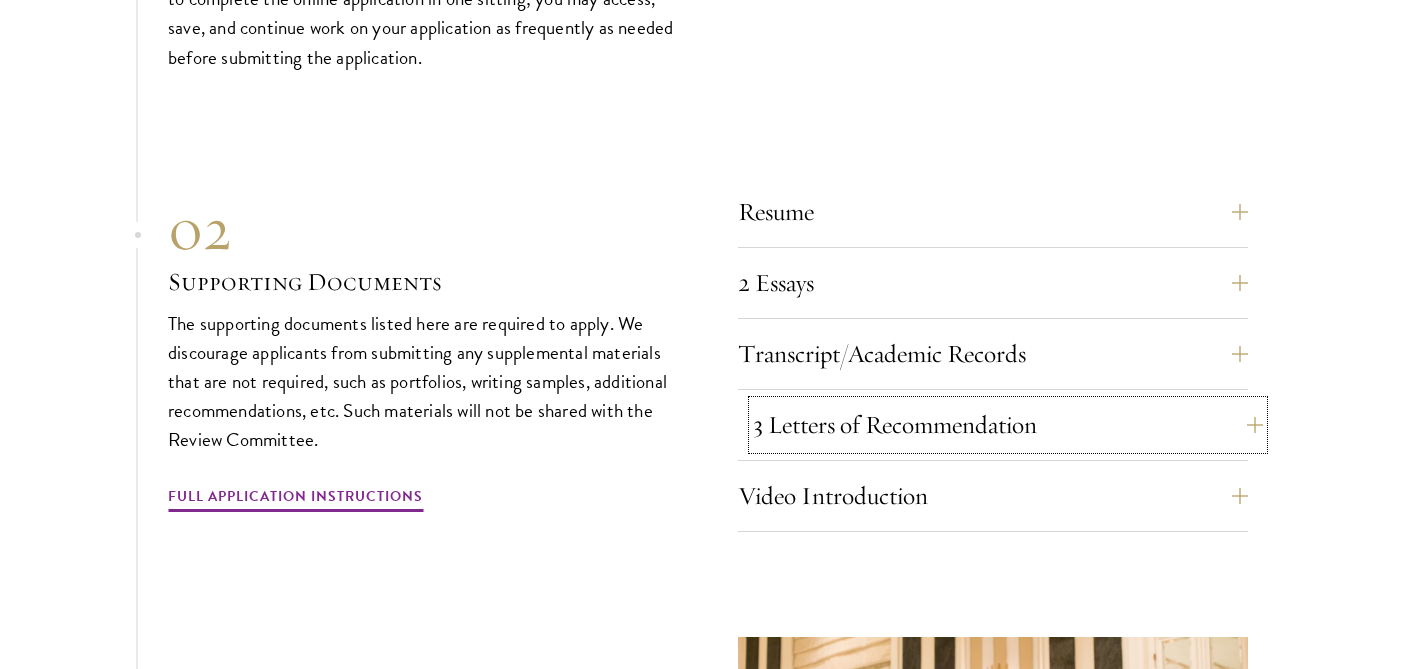 click on "3 Letters of Recommendation" at bounding box center [1008, 425] 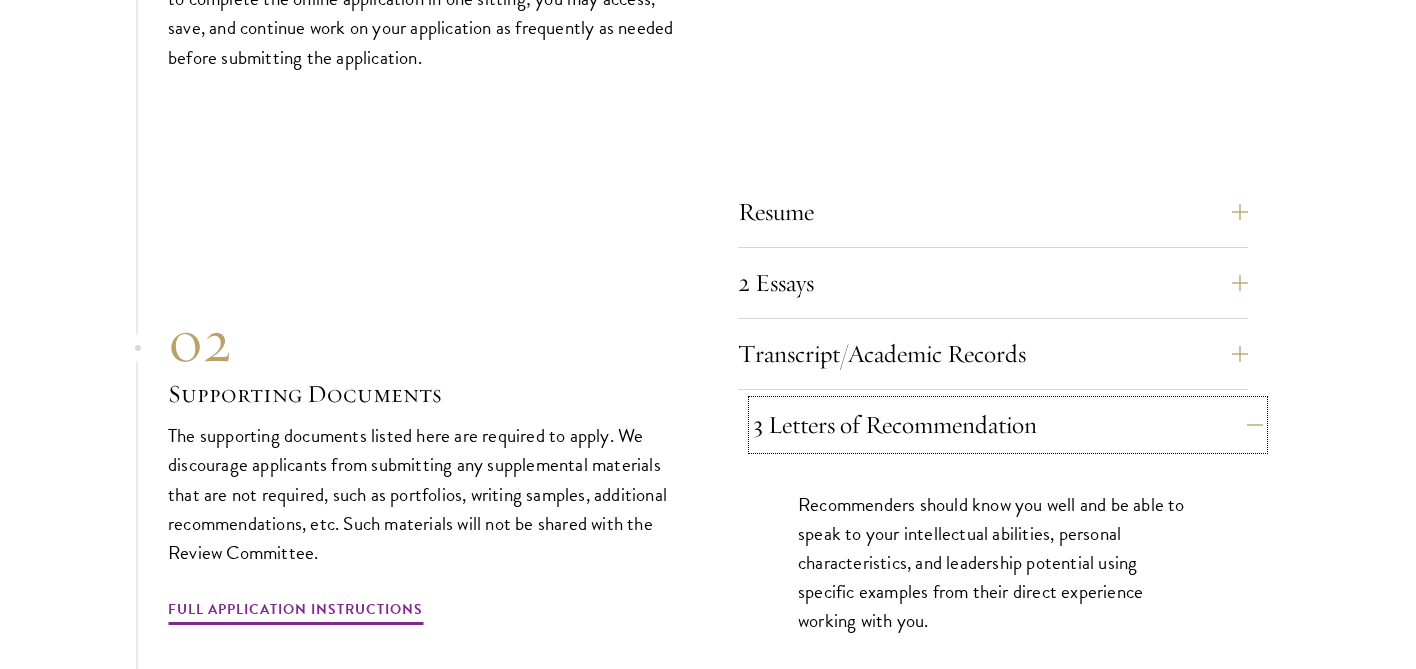 click on "3 Letters of Recommendation" at bounding box center (1008, 425) 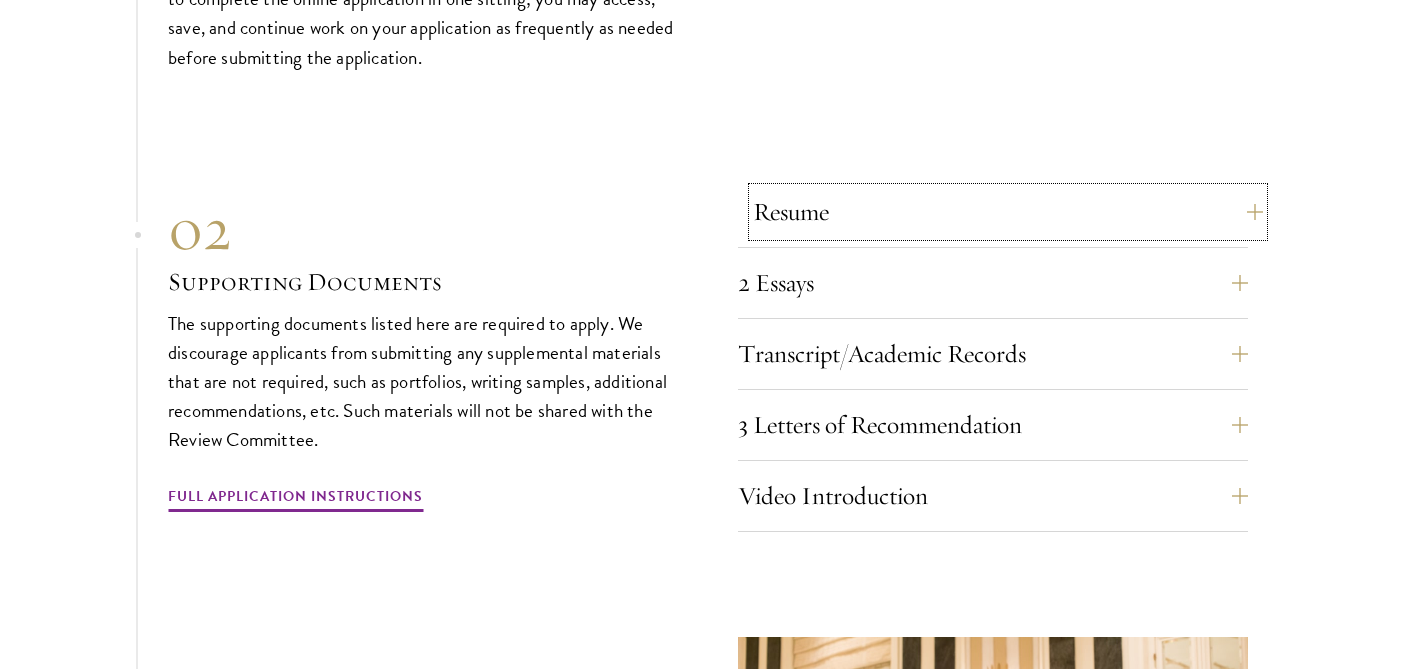 click on "Resume" at bounding box center (1008, 212) 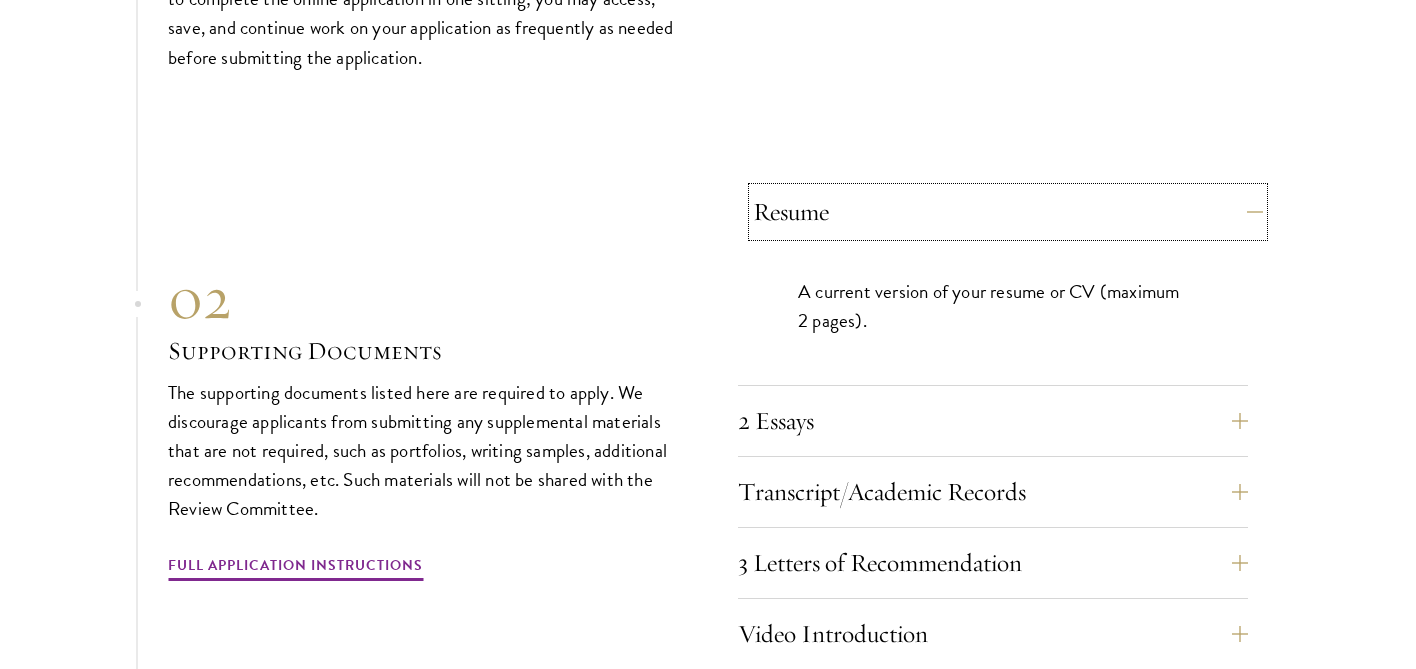 click on "Resume" at bounding box center [1008, 212] 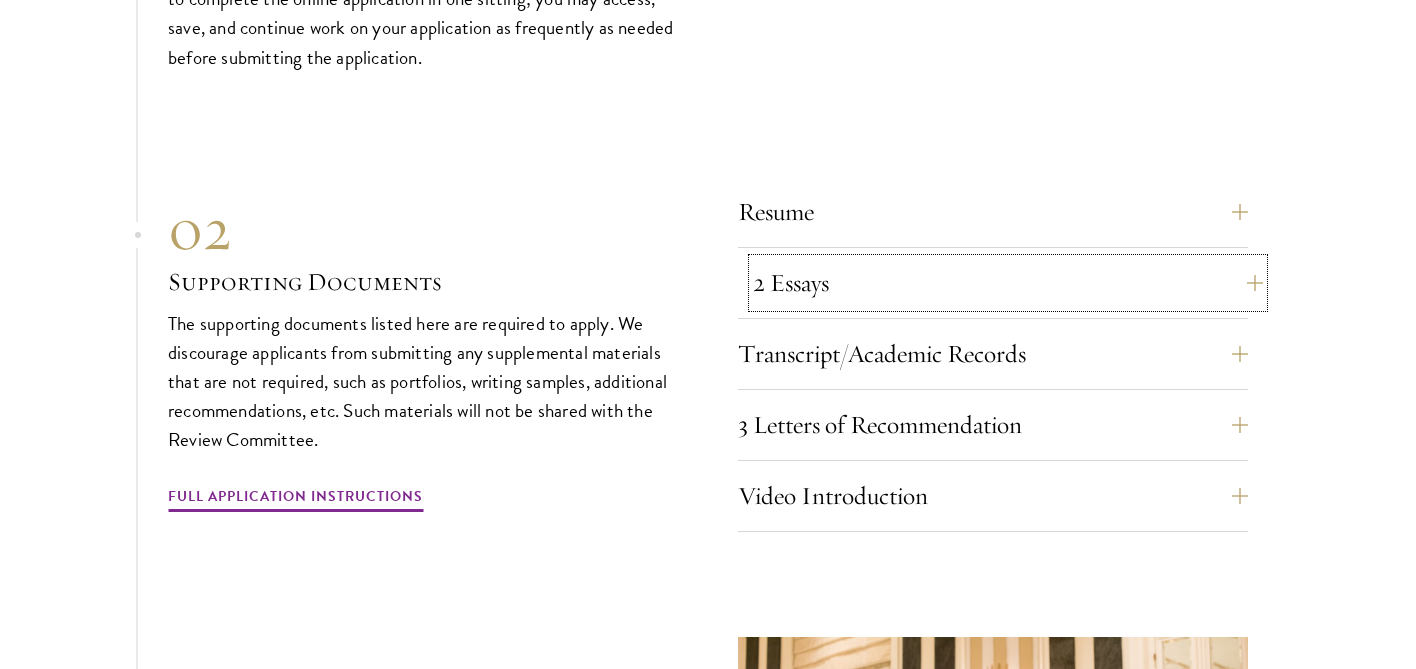 click on "2 Essays" at bounding box center (1008, 283) 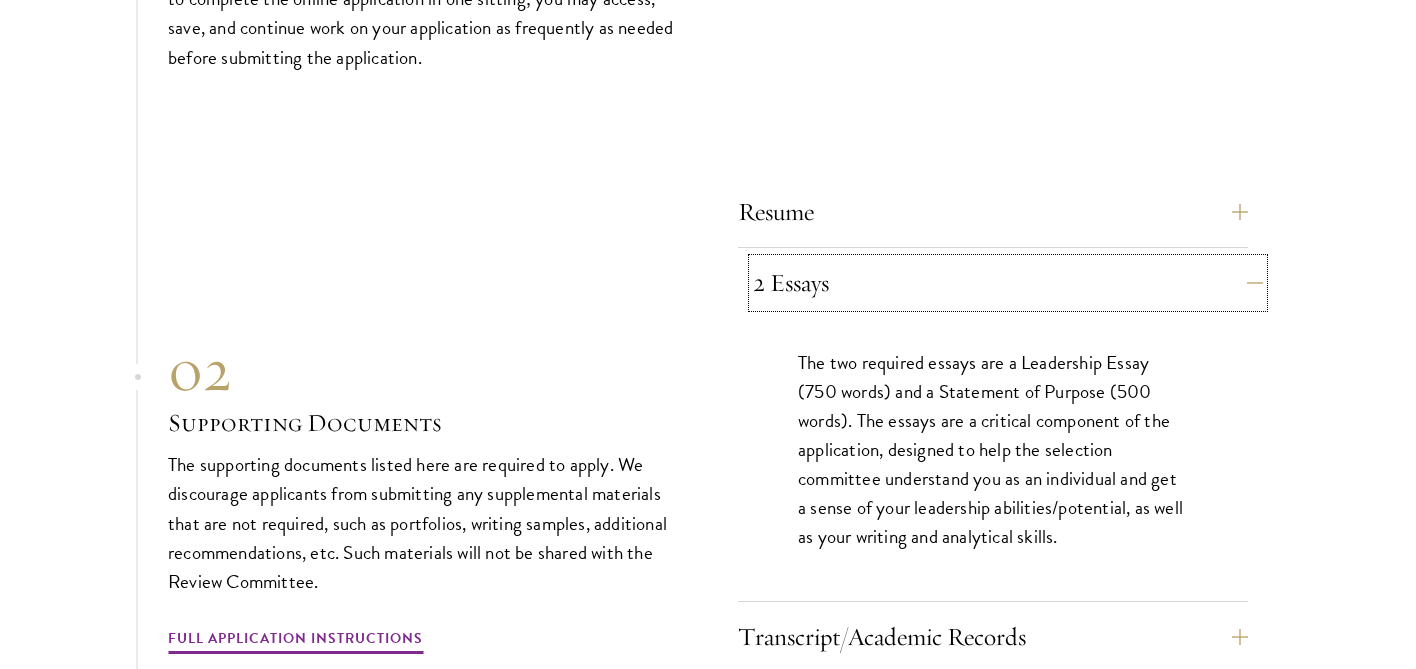 click on "2 Essays" at bounding box center [1008, 283] 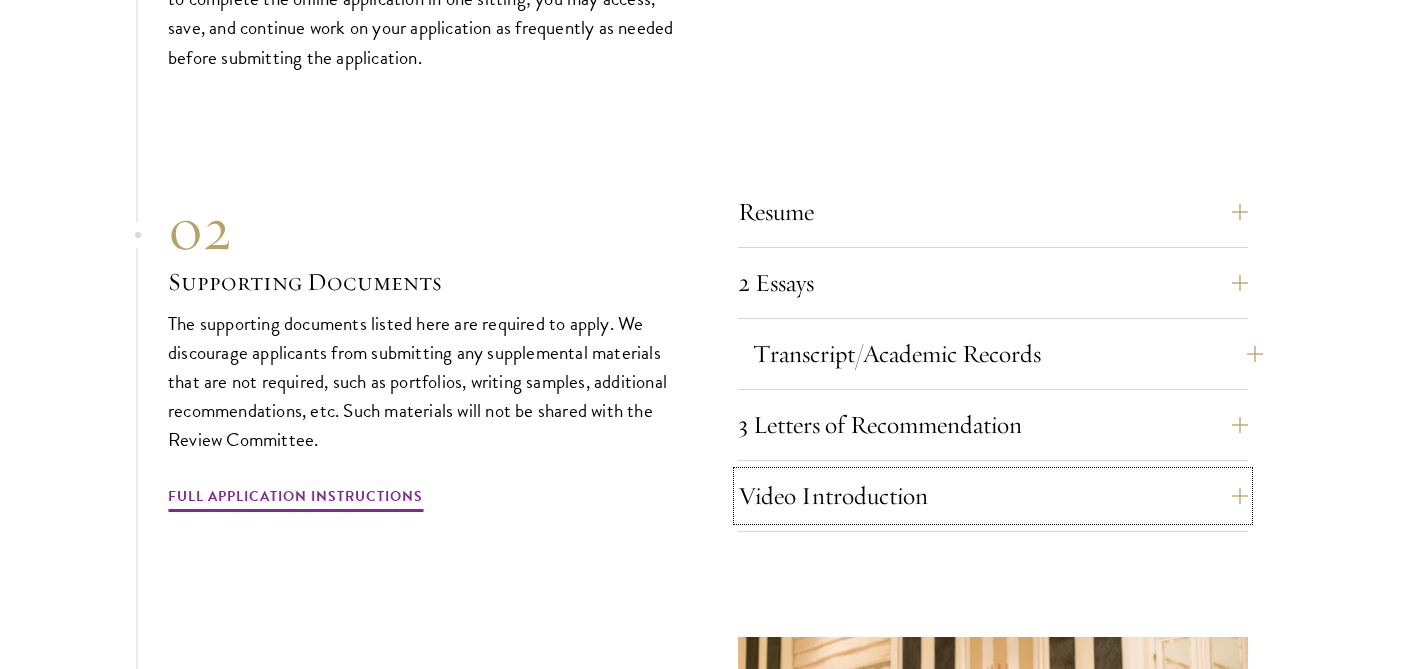 drag, startPoint x: 867, startPoint y: 496, endPoint x: 887, endPoint y: 360, distance: 137.46272 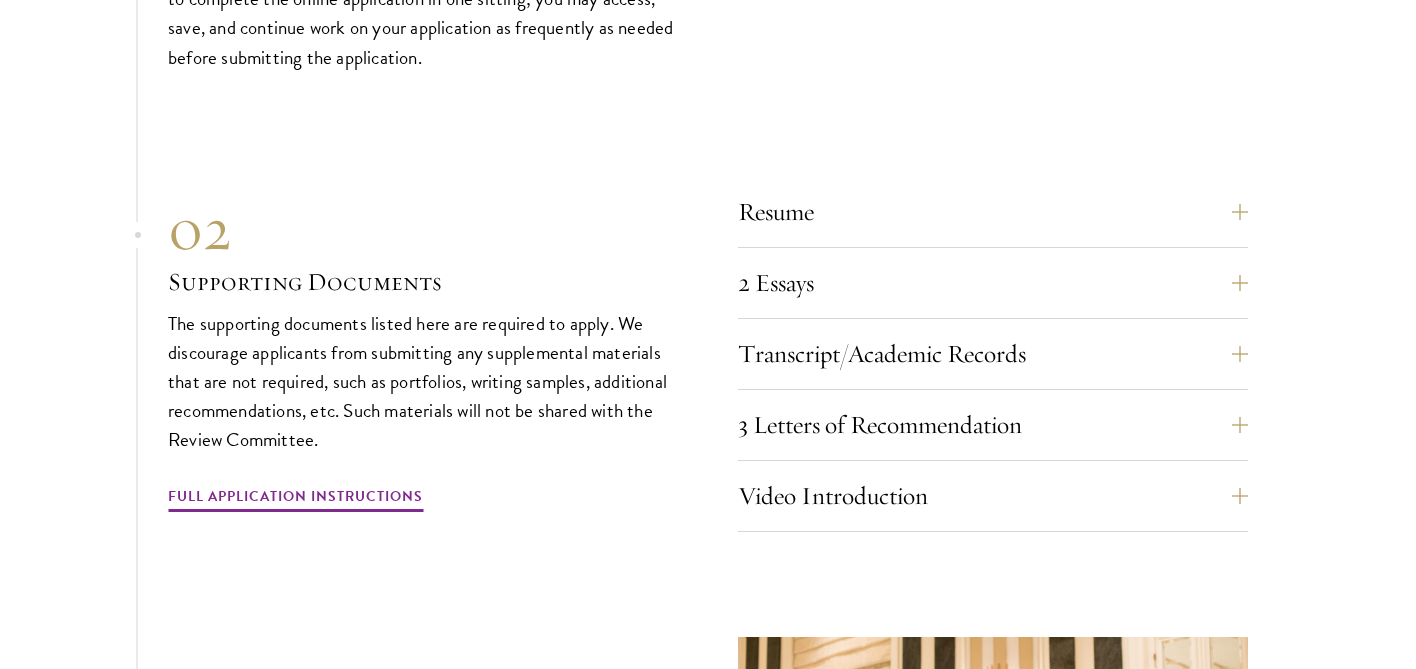 click on "01
Online Application
01
Online Application
The application must be completed online and submitted electronically once you have answered all the required questions. The application form must be completed in English. You do not have to complete the online application in one sitting; you may access, save, and continue work on your application as frequently as needed before submitting the application.
Resume
A current version of your resume or CV (maximum 2 pages).
2 Essays
The two required essays are a Leadership Essay (750 words) and a Statement of Purpose (500 words). The essays are a critical component of the application, designed to help the selection committee understand you as an individual and get a sense of your leadership abilities/potential, as well as your writing and analytical skills." at bounding box center (708, 400) 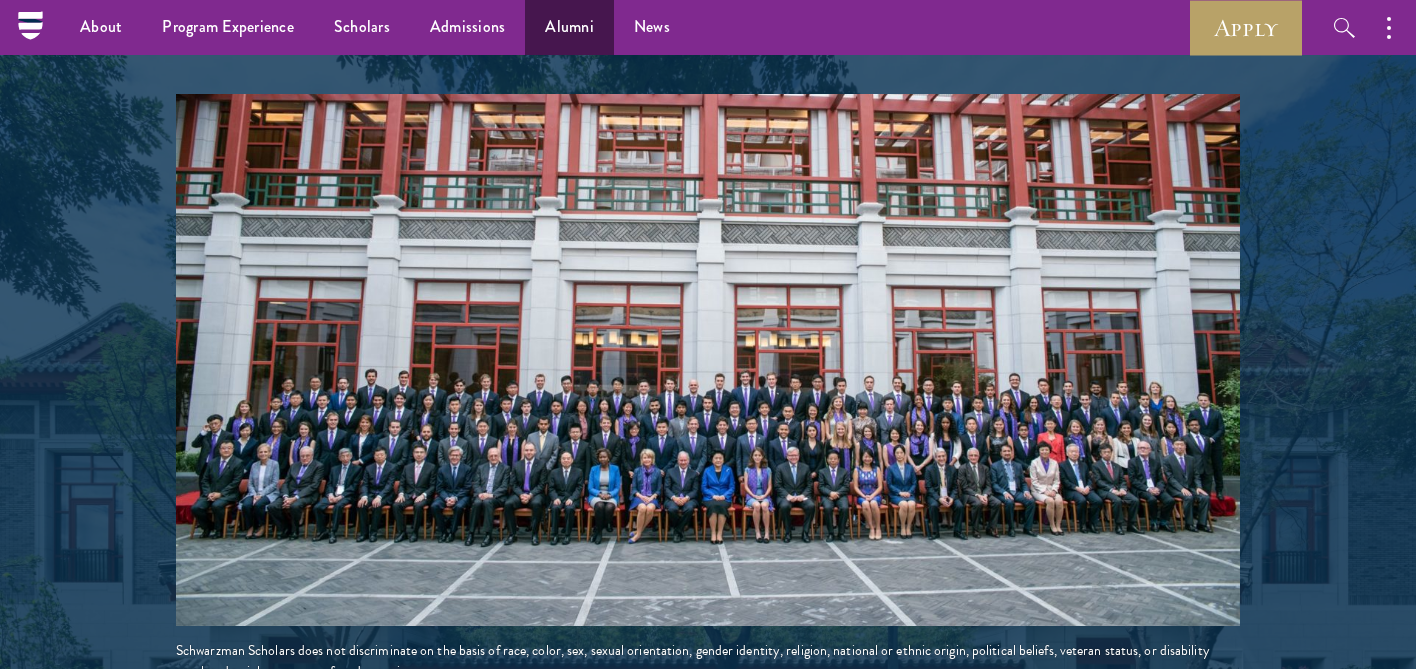 scroll, scrollTop: 3321, scrollLeft: 0, axis: vertical 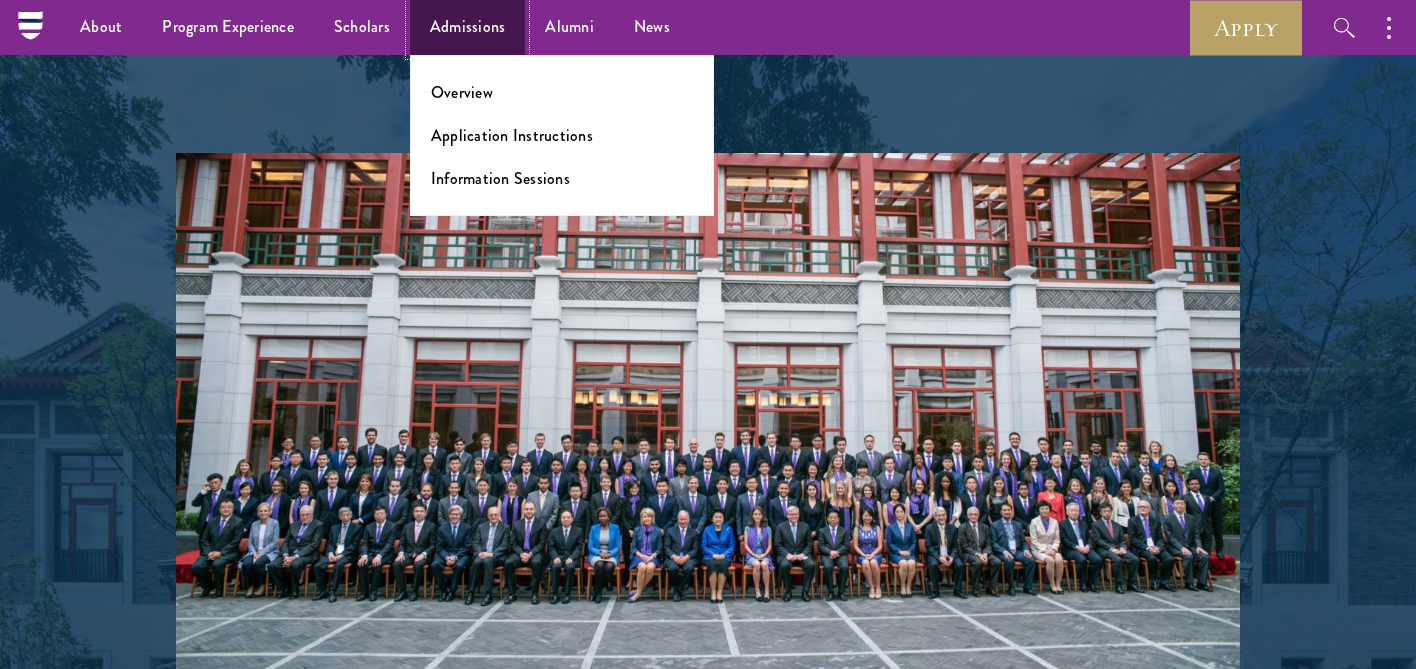 click on "Admissions" at bounding box center (468, 27) 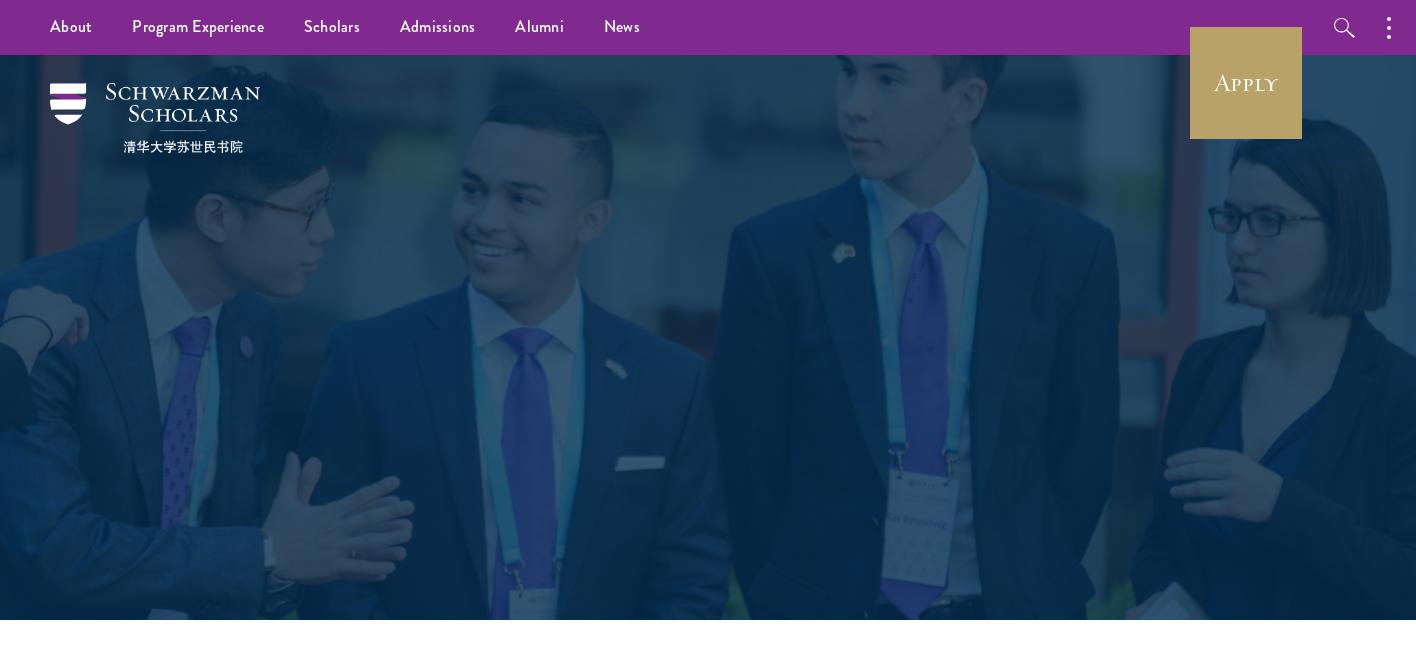 scroll, scrollTop: 0, scrollLeft: 0, axis: both 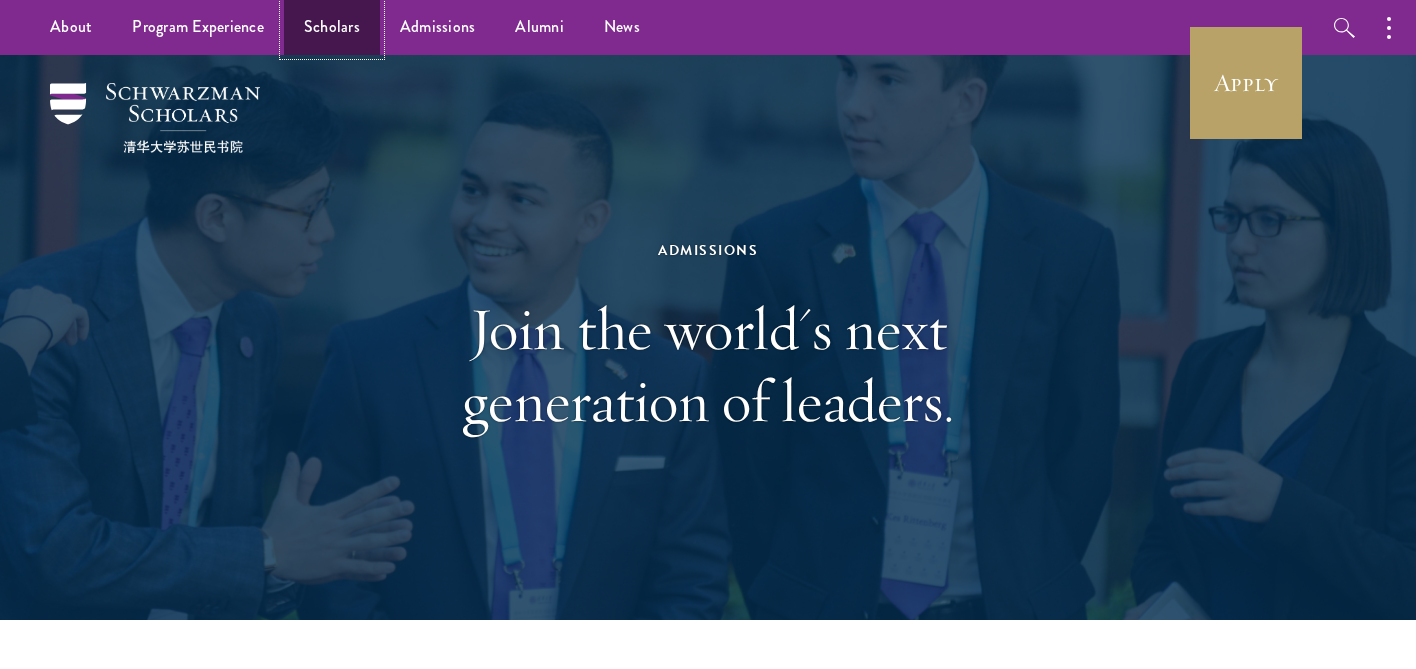 click on "Scholars" at bounding box center [332, 27] 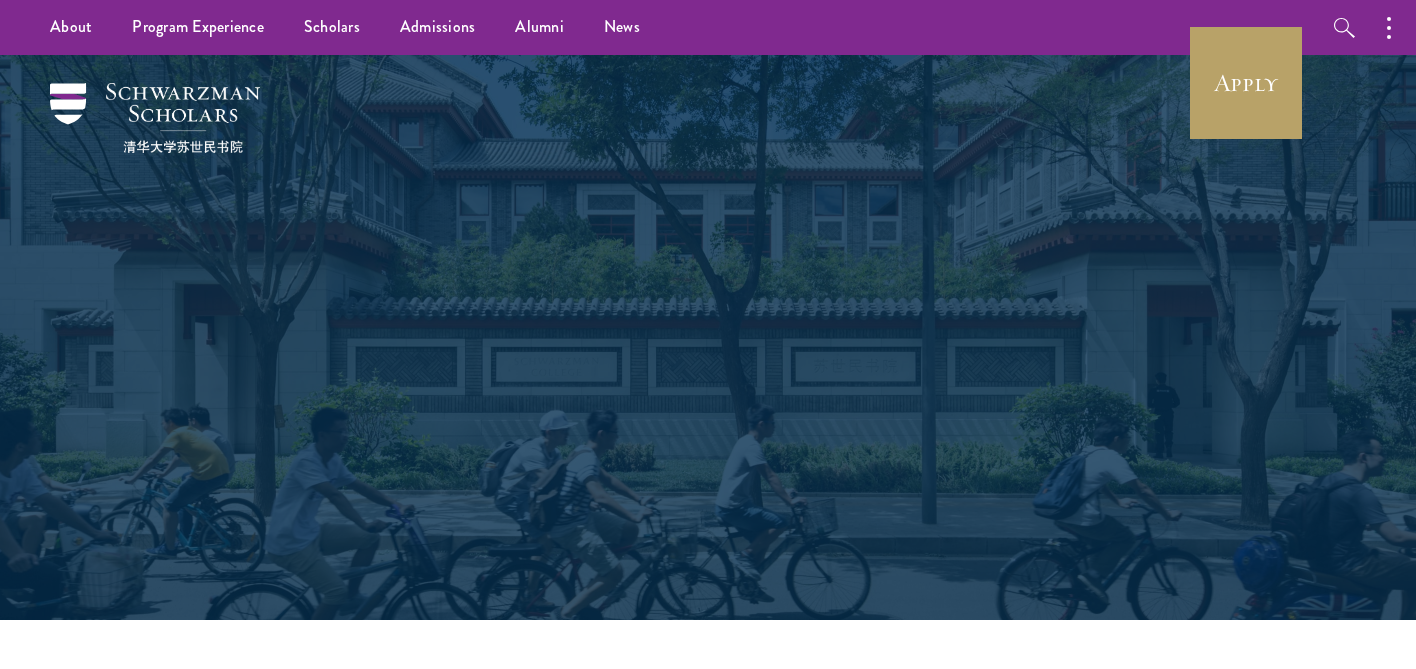 scroll, scrollTop: 196, scrollLeft: 0, axis: vertical 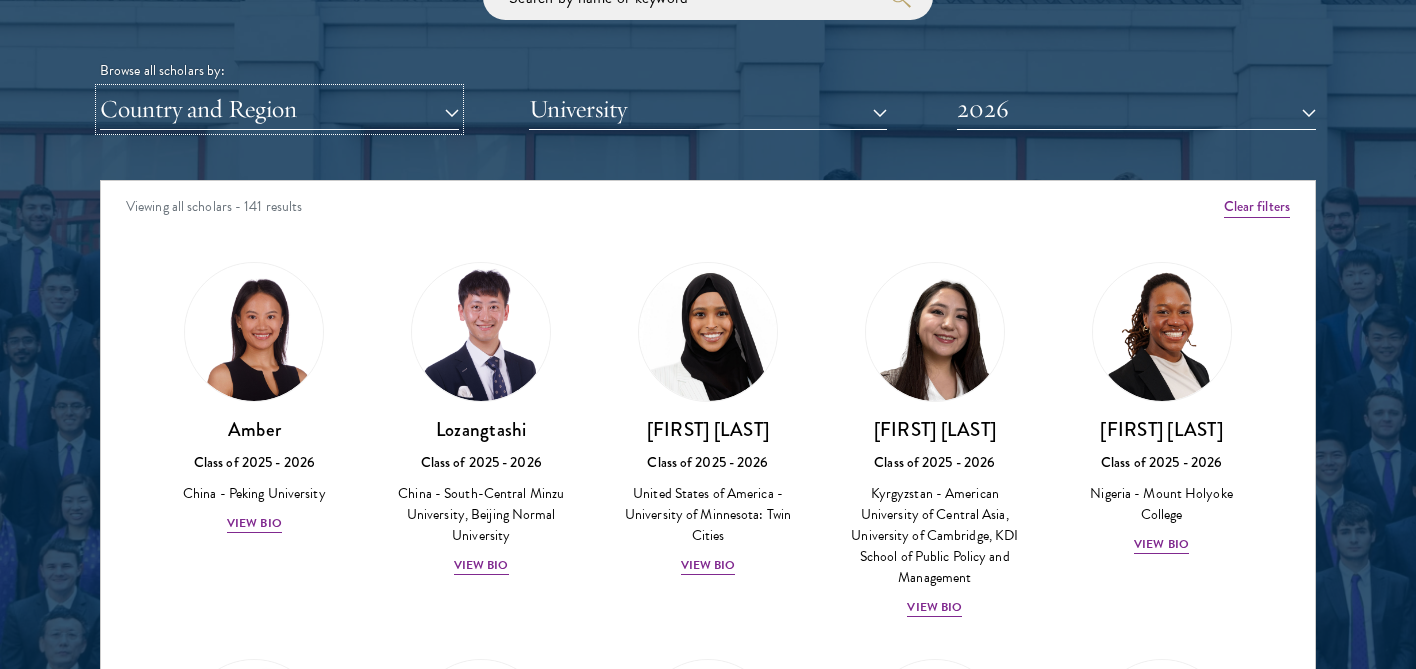 click on "Country and Region" at bounding box center (279, 109) 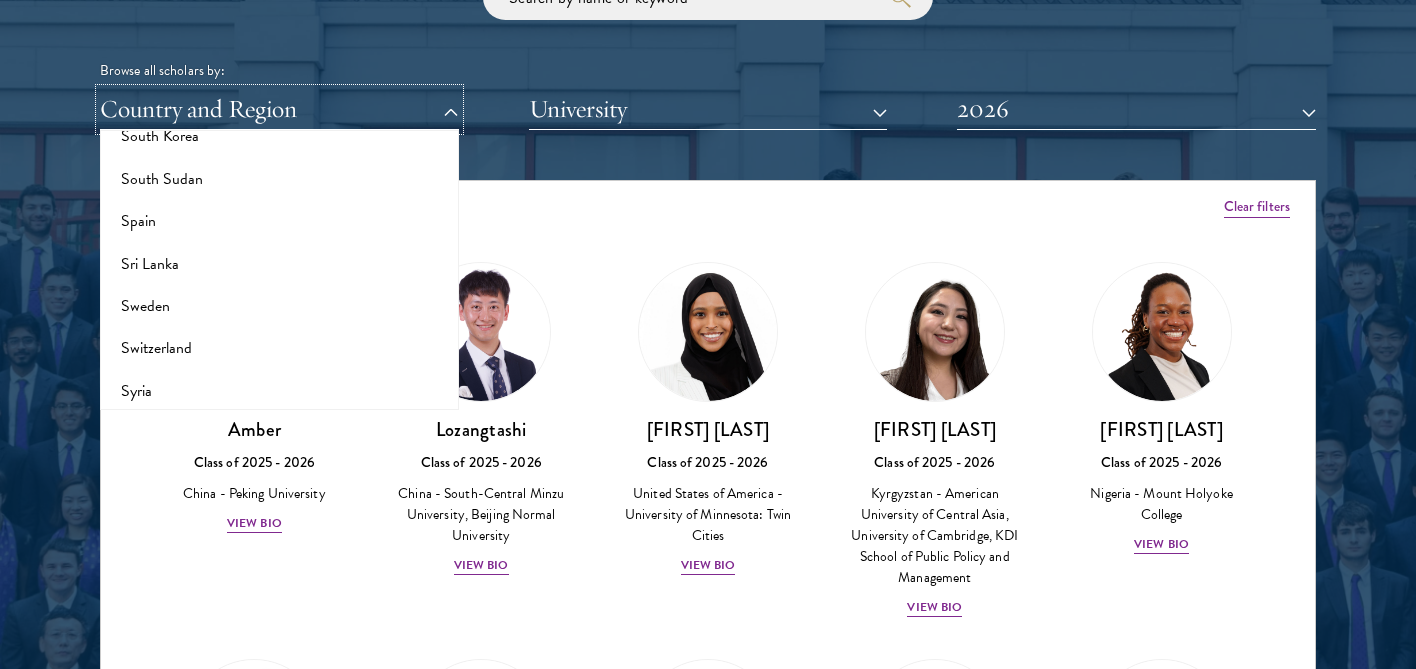 scroll, scrollTop: 4043, scrollLeft: 0, axis: vertical 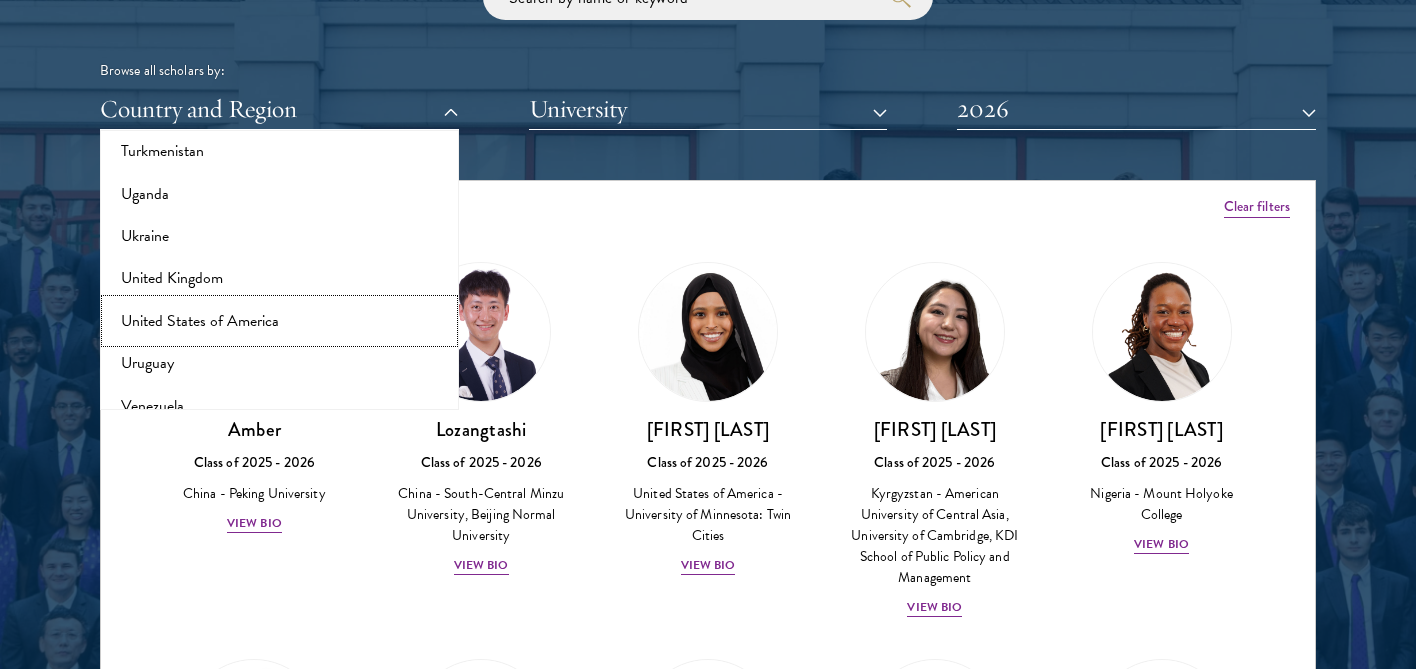 click on "United States of America" at bounding box center (279, 321) 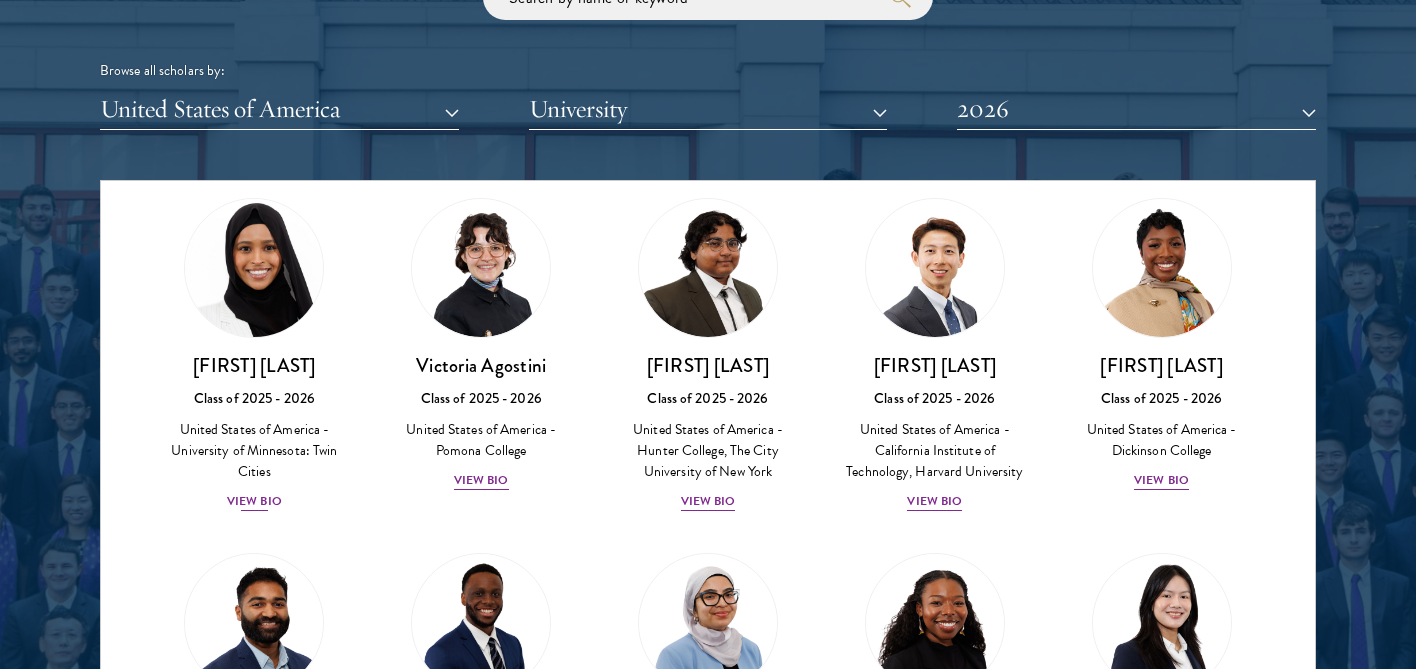 scroll, scrollTop: 66, scrollLeft: 0, axis: vertical 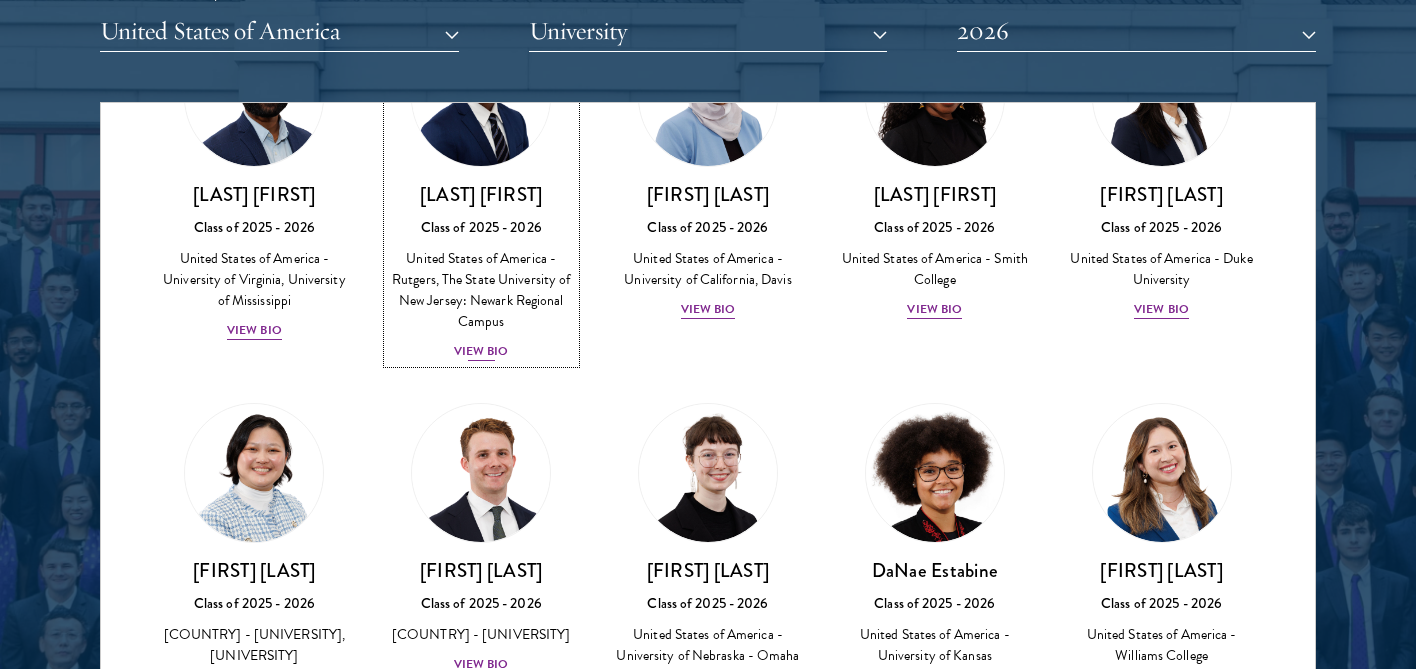click on "United States of America - Rutgers, The State University of New Jersey: Newark Regional Campus" at bounding box center (481, 290) 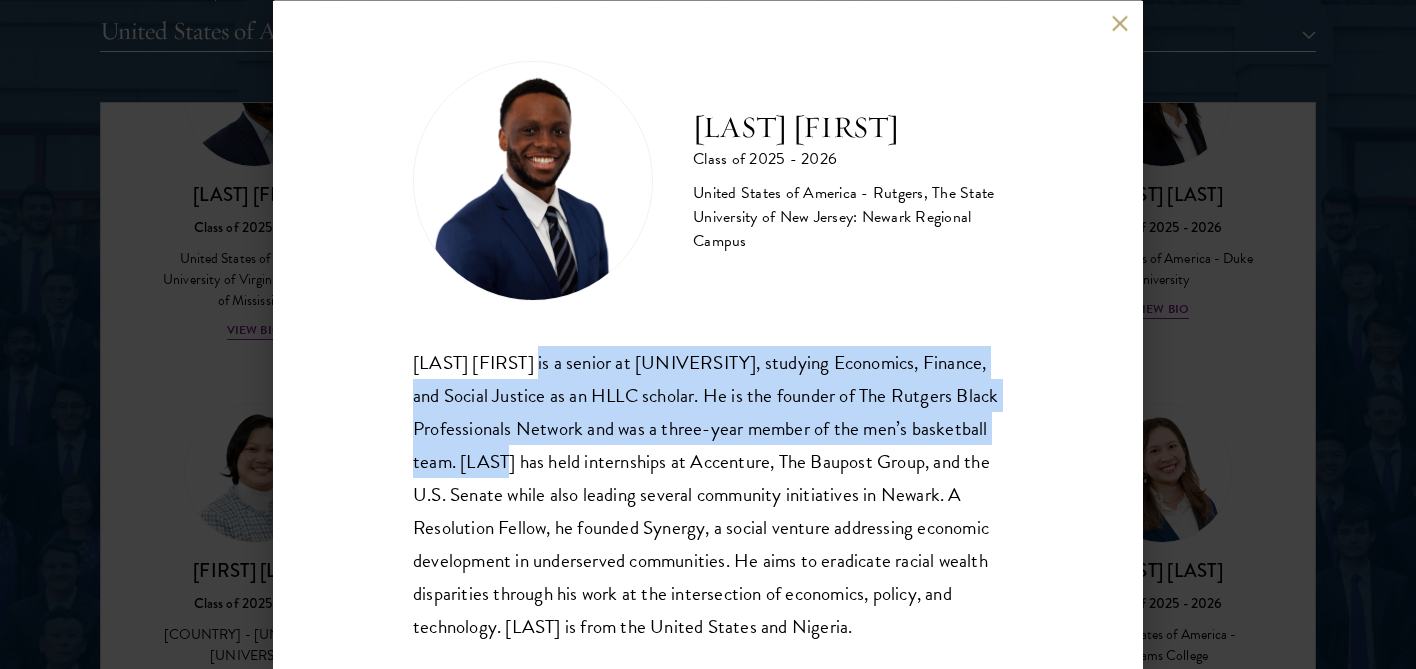 drag, startPoint x: 550, startPoint y: 356, endPoint x: 550, endPoint y: 454, distance: 98 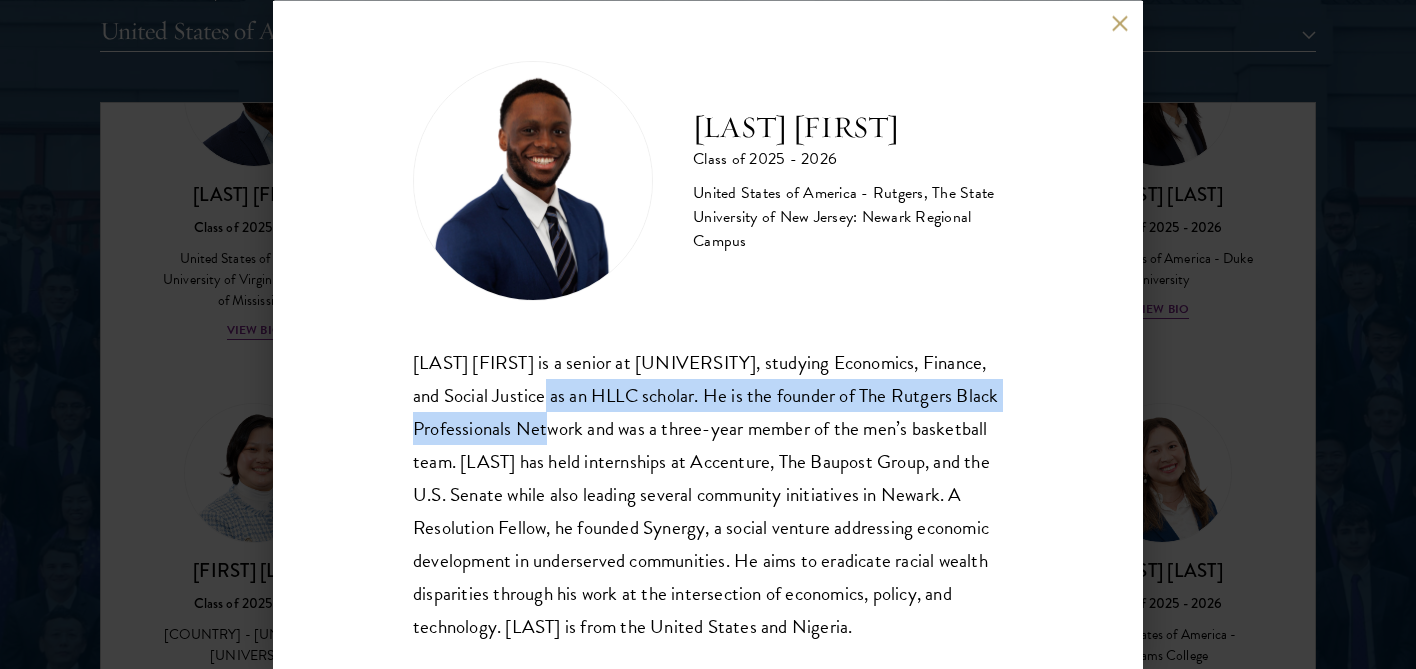 drag, startPoint x: 594, startPoint y: 435, endPoint x: 598, endPoint y: 382, distance: 53.15073 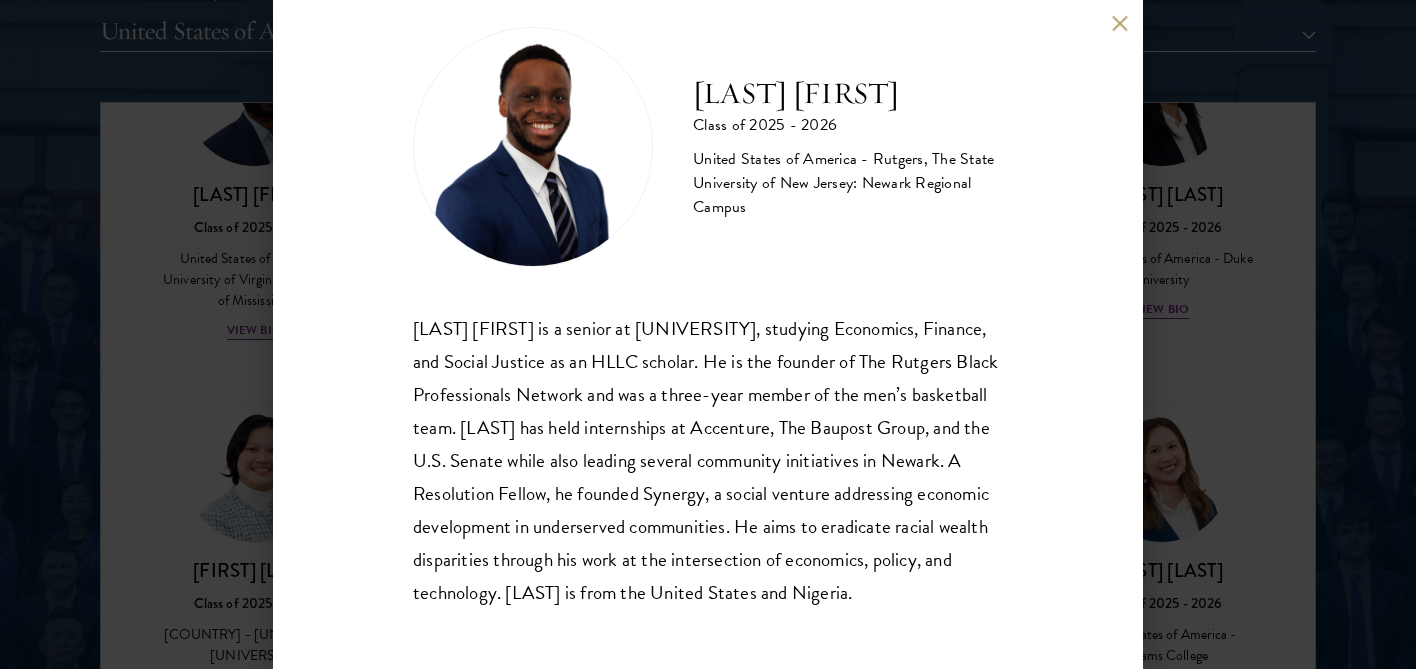 scroll, scrollTop: 14, scrollLeft: 0, axis: vertical 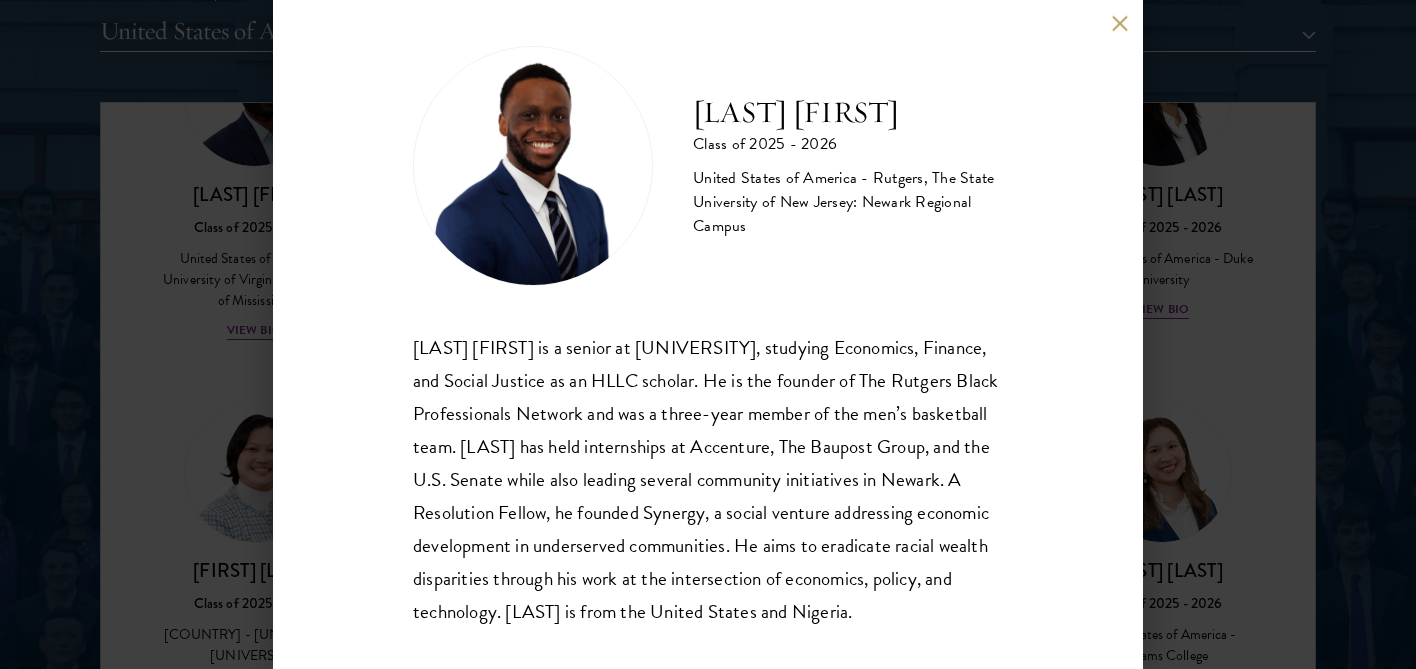 click on "[LAST] [FIRST]
Class of 2025 - 2026
United States of America - [UNIVERSITY]: [UNIVERSITY]
[LAST] [FIRST] is a senior at [UNIVERSITY] studying Economics, Finance, and Social Justice as an HLLC scholar. He is the founder of The Rutgers Black Professionals Network and was a three-year member of the men’s basketball team. [LAST] has held internships at Accenture, The Baupost Group, and the U.S. Senate while also leading several community initiatives in Newark. A Resolution Fellow, he founded Synergy, a social venture addressing economic development in underserved communities. He aims to eradicate racial wealth disparities through his work at the intersection of economics, policy, and technology. [LAST] is from the United States and Nigeria." at bounding box center [708, 334] 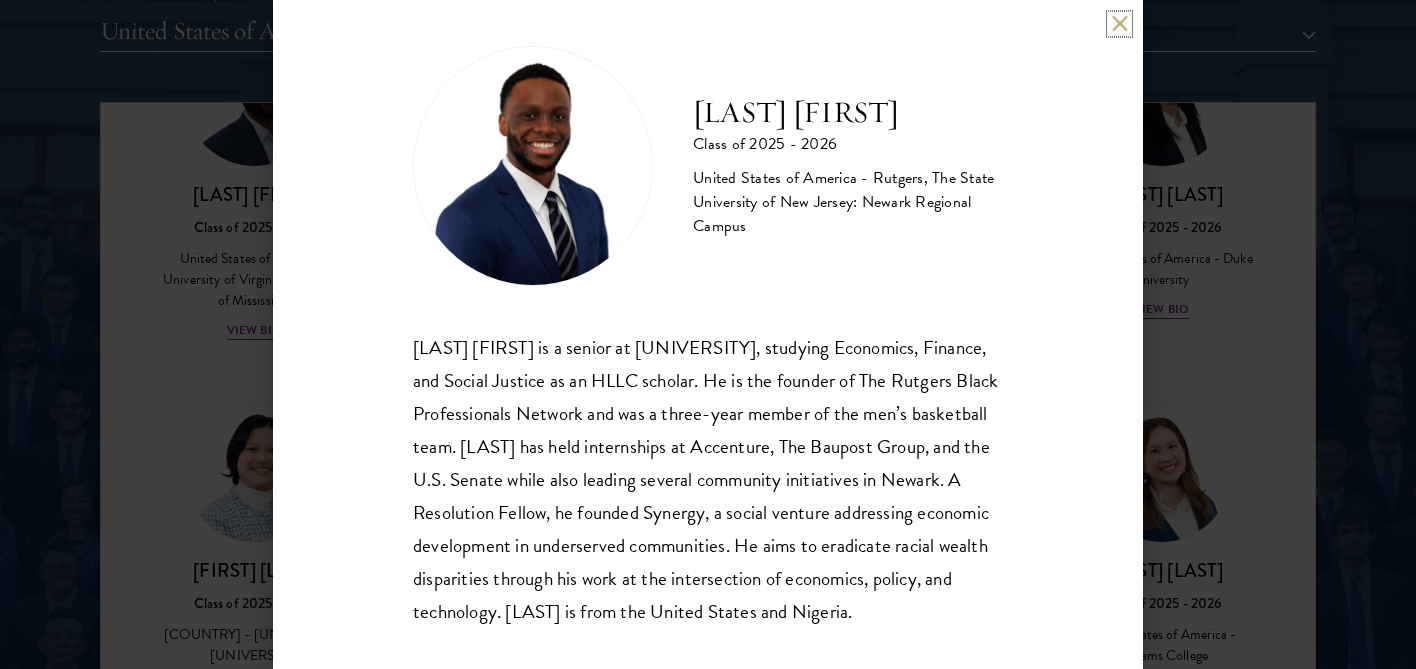 click at bounding box center (1119, 23) 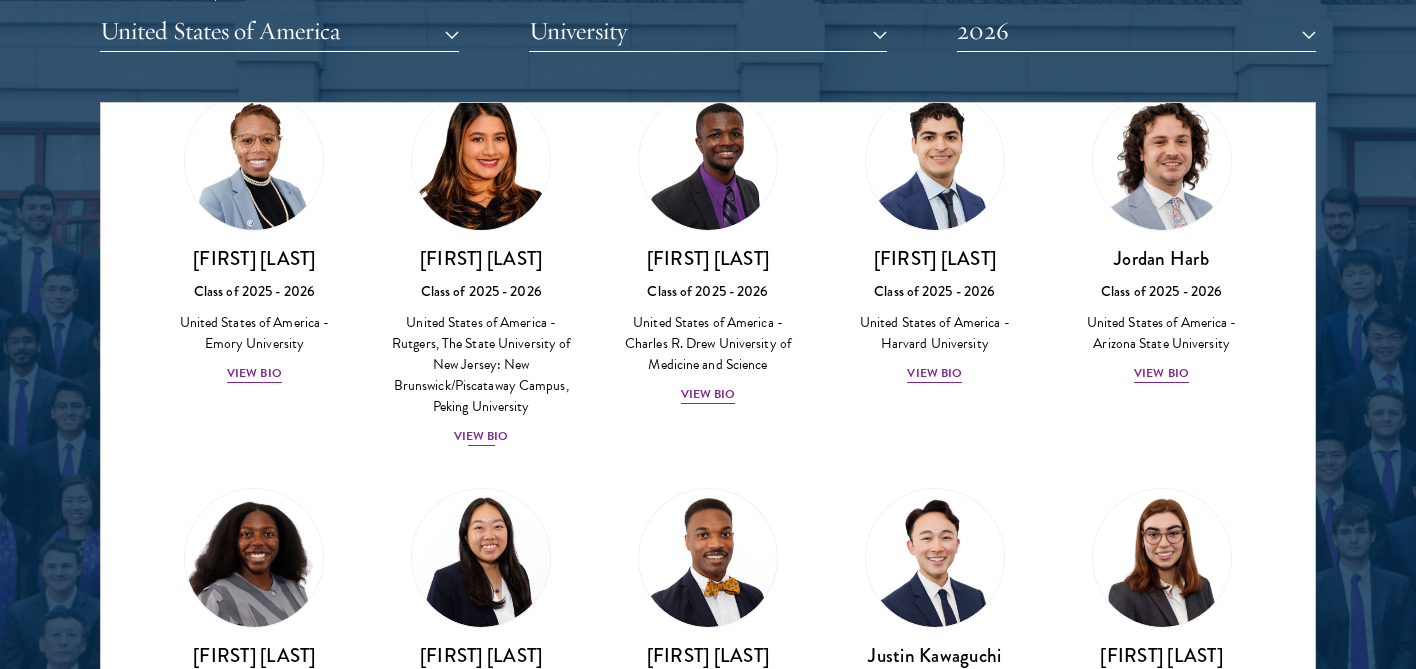 scroll, scrollTop: 1137, scrollLeft: 0, axis: vertical 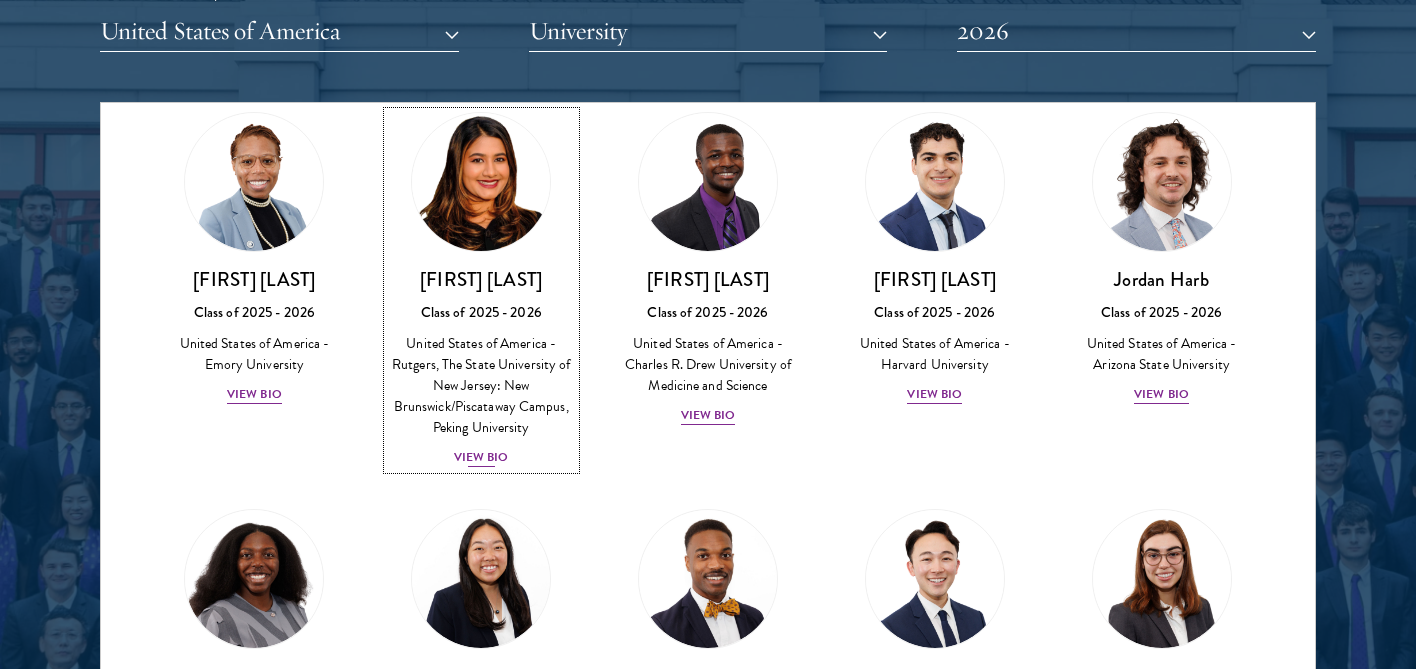 click at bounding box center [481, 182] 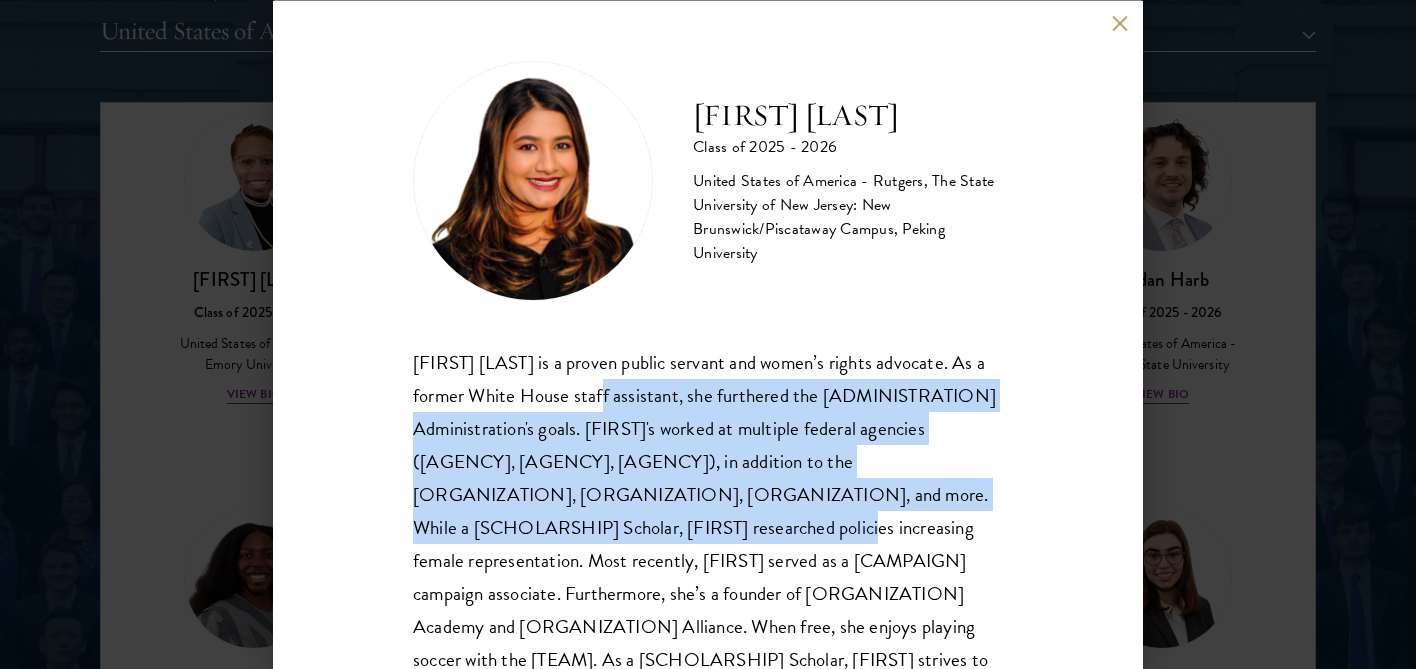 drag, startPoint x: 630, startPoint y: 400, endPoint x: 630, endPoint y: 523, distance: 123 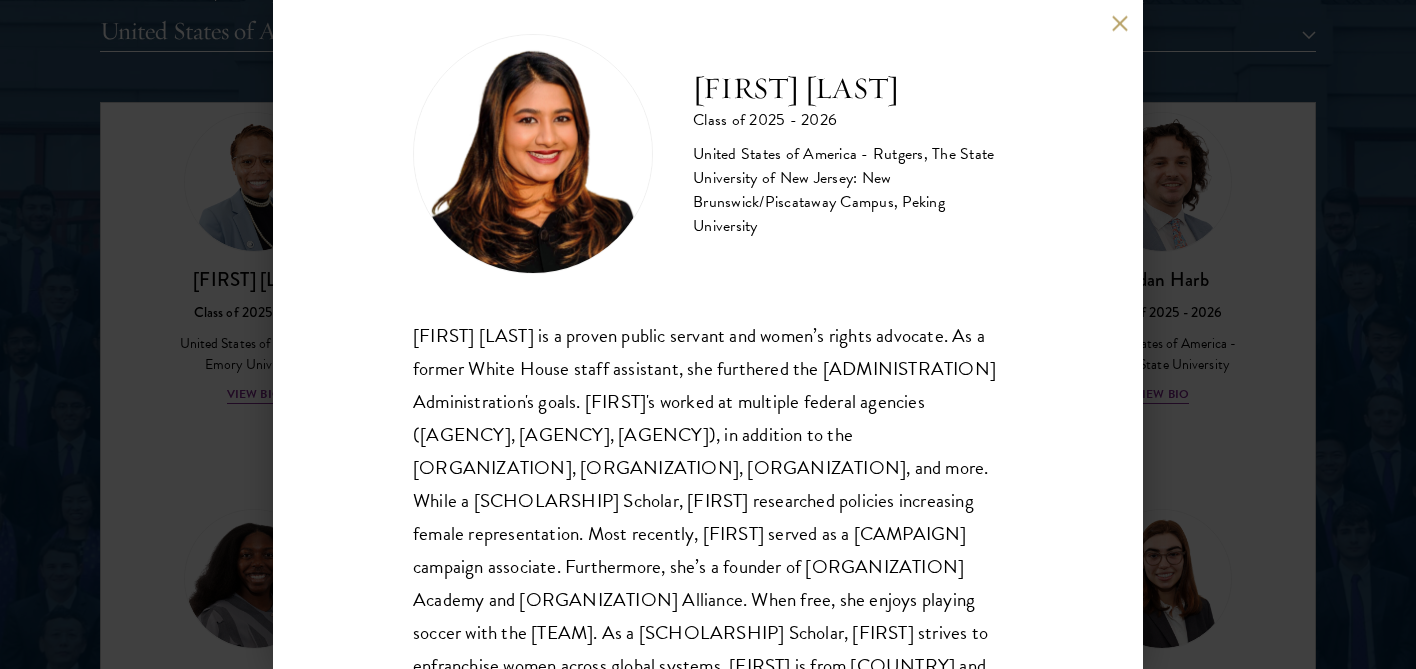 scroll, scrollTop: 24, scrollLeft: 0, axis: vertical 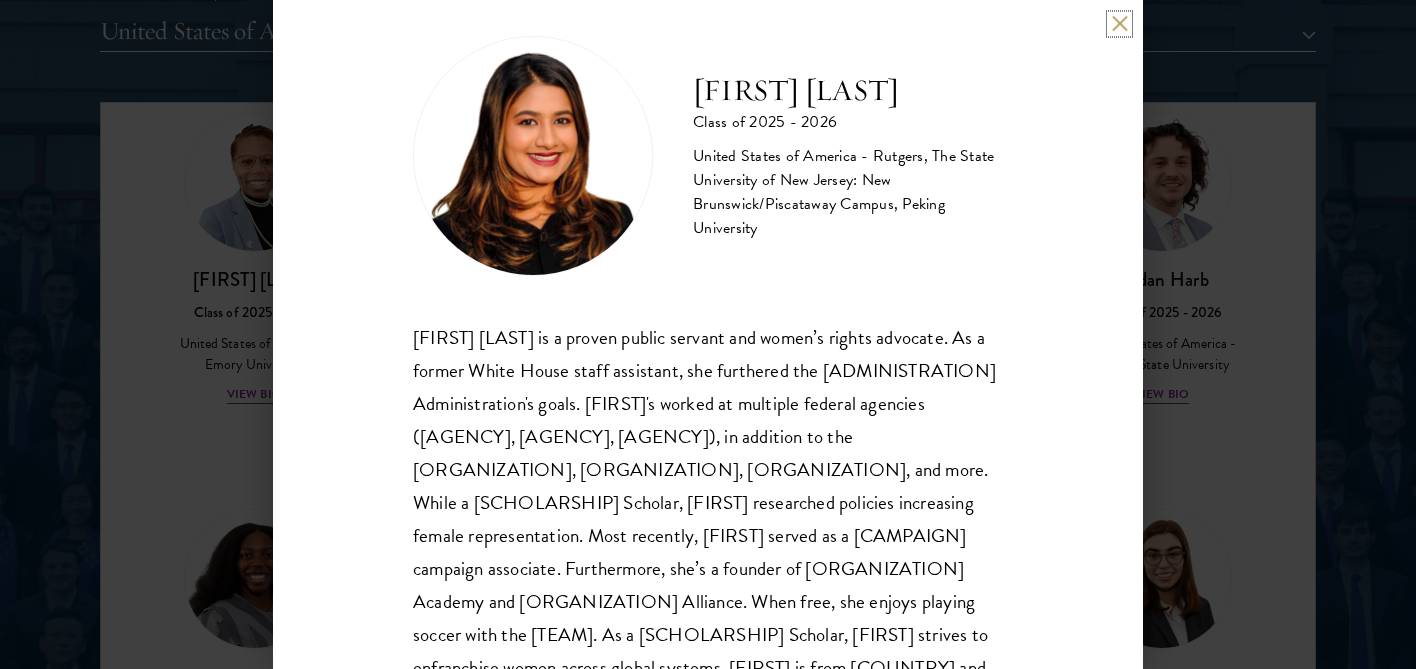 click at bounding box center [1119, 23] 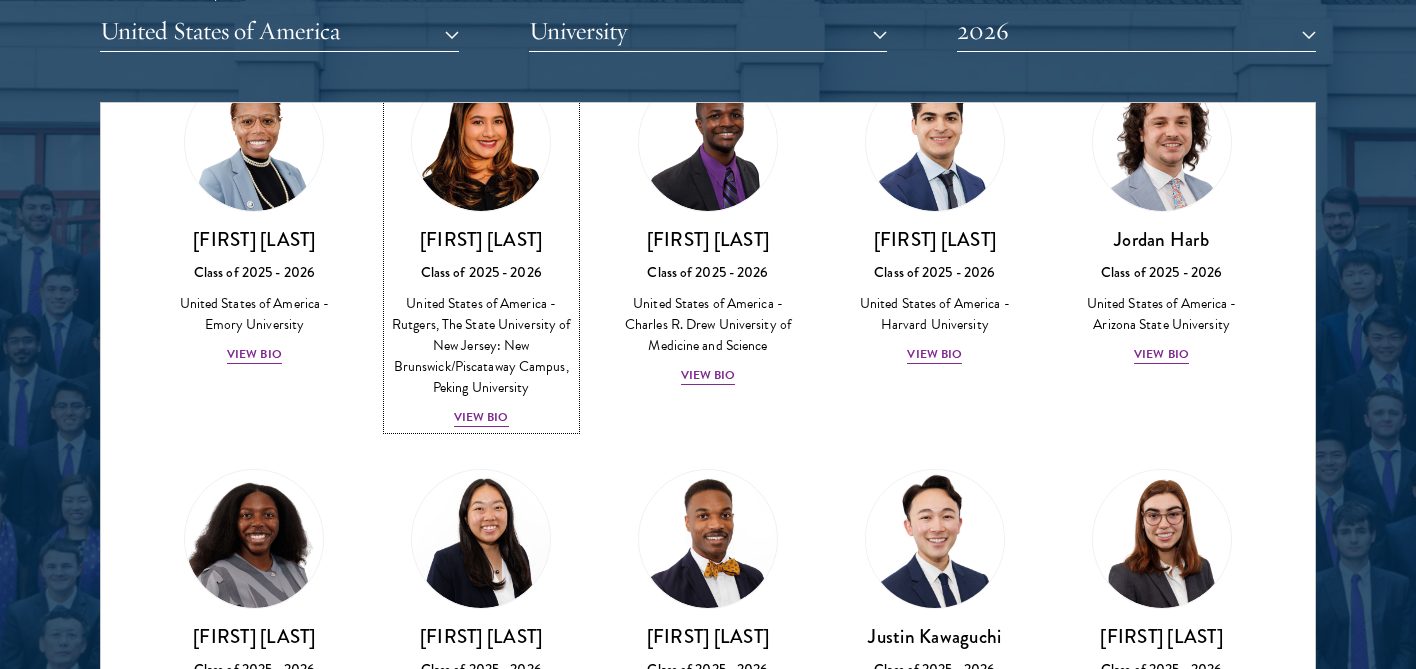 scroll, scrollTop: 1097, scrollLeft: 0, axis: vertical 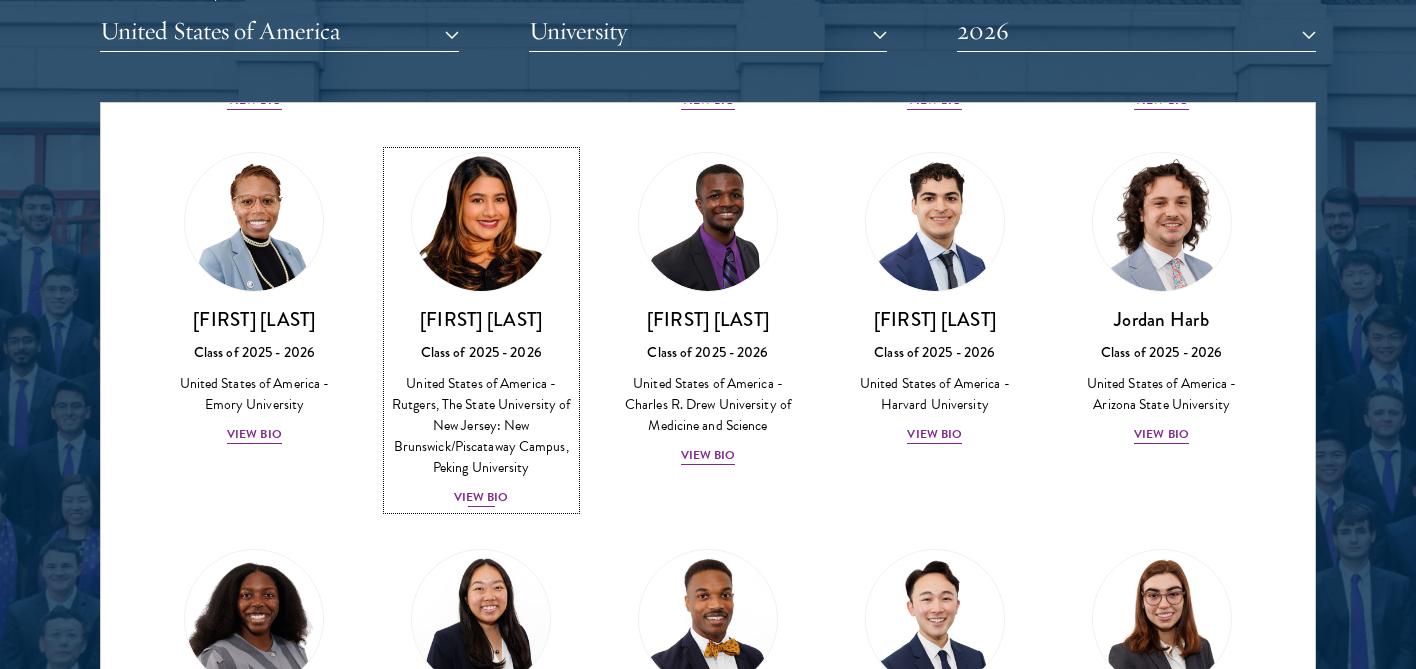 click at bounding box center (481, 222) 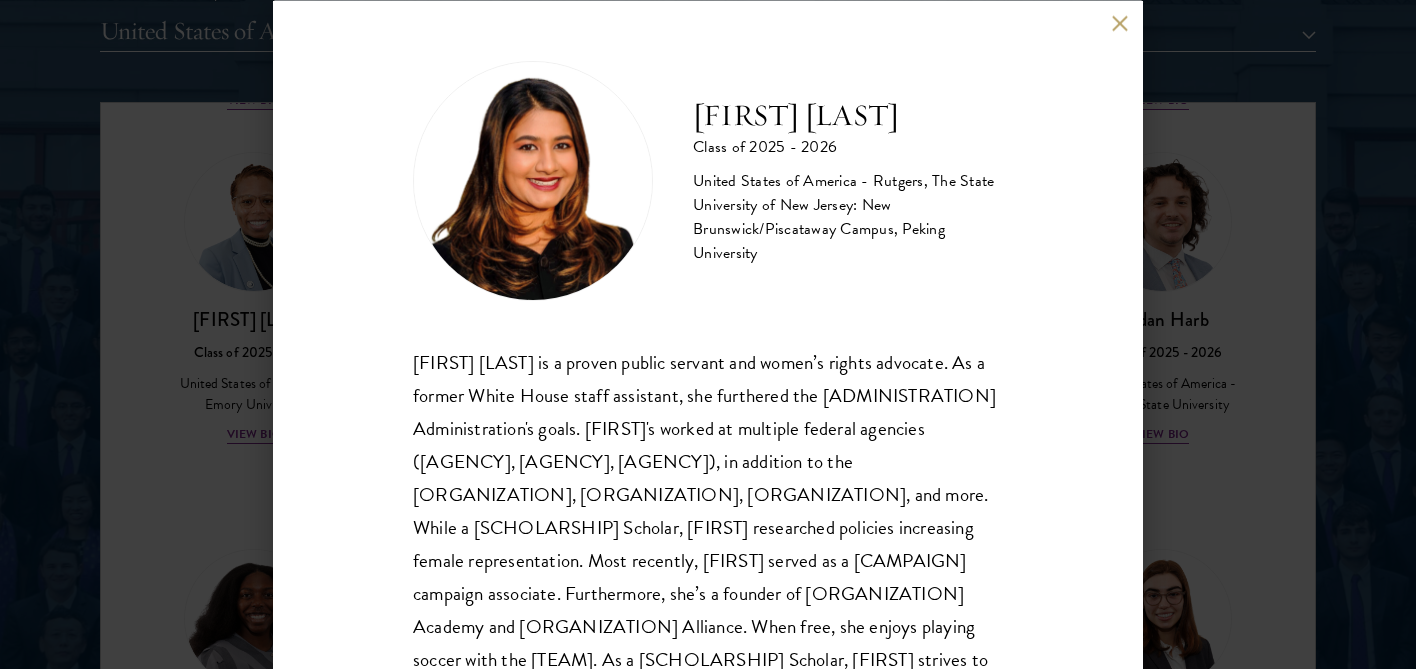 scroll, scrollTop: 99, scrollLeft: 0, axis: vertical 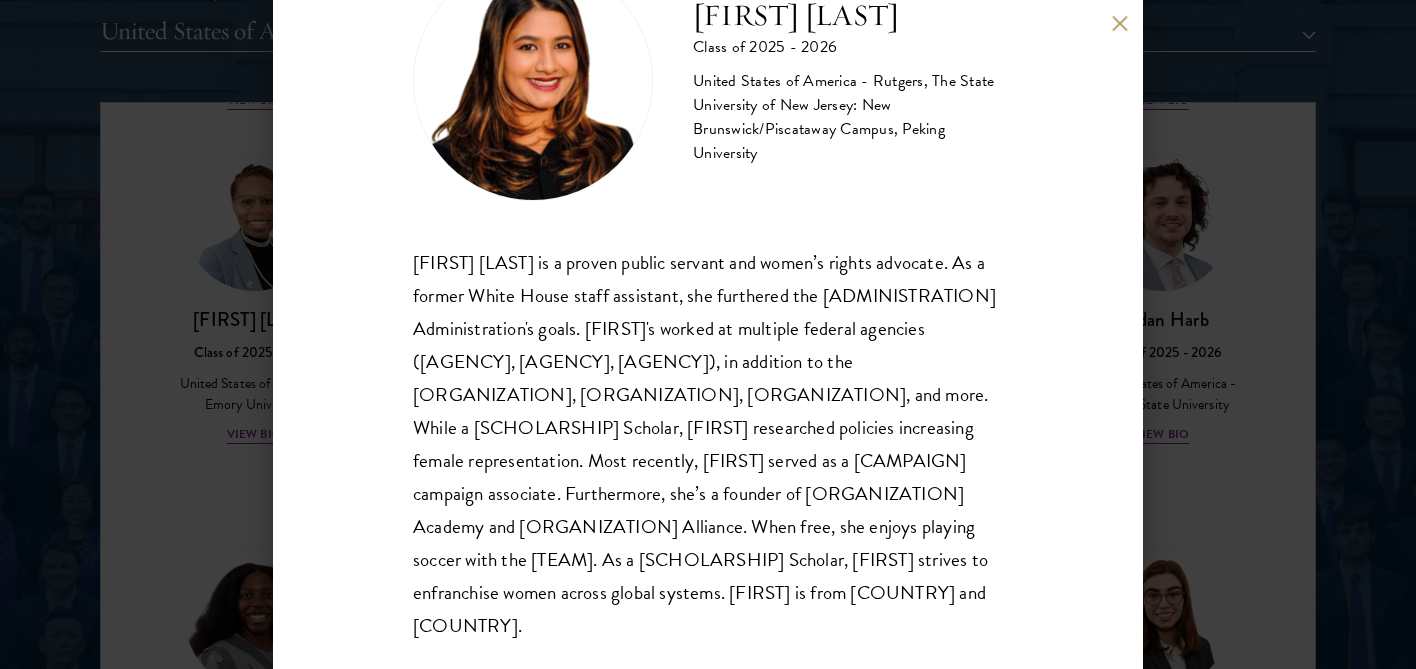 click at bounding box center [1119, 23] 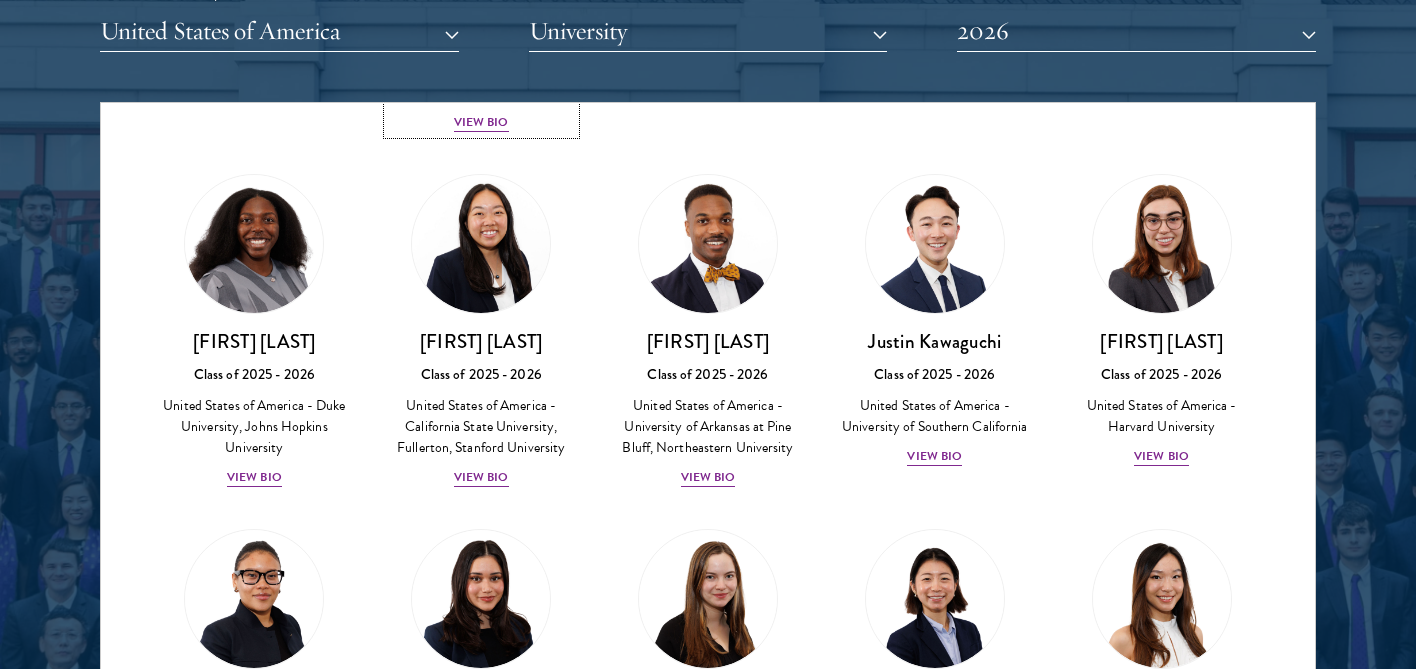 scroll, scrollTop: 1471, scrollLeft: 0, axis: vertical 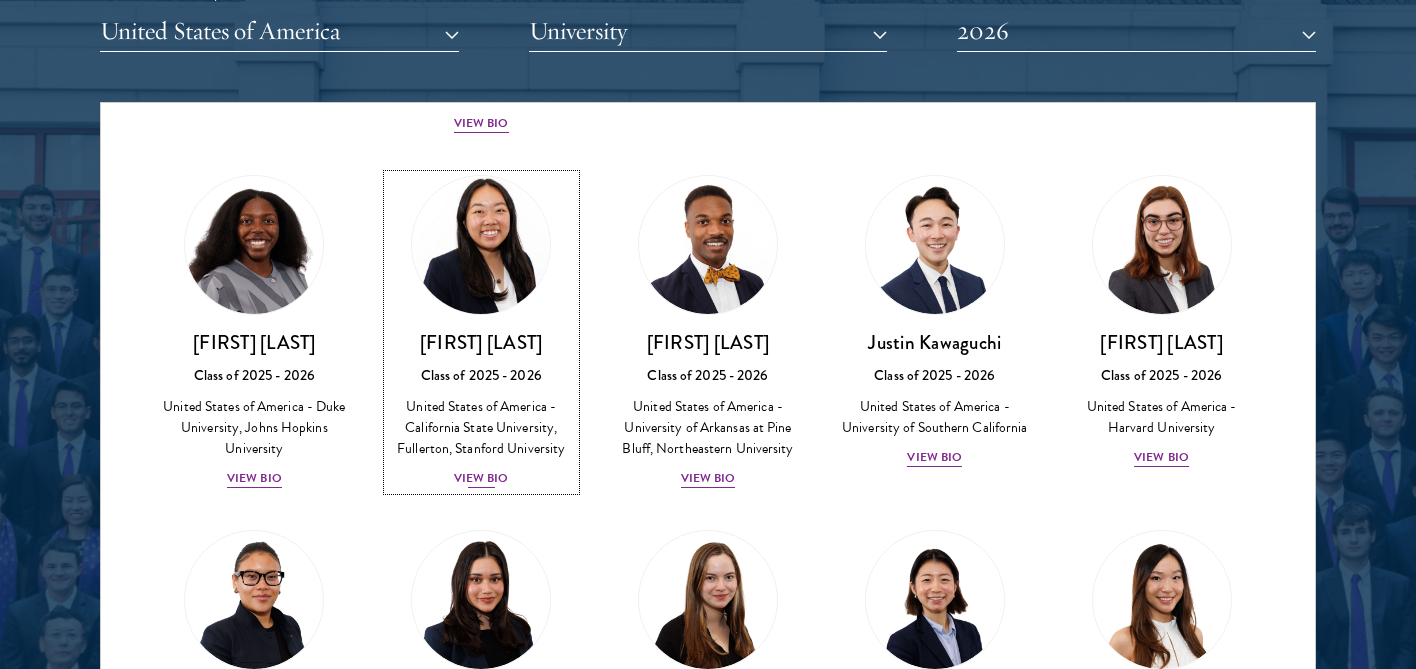 click at bounding box center [481, 245] 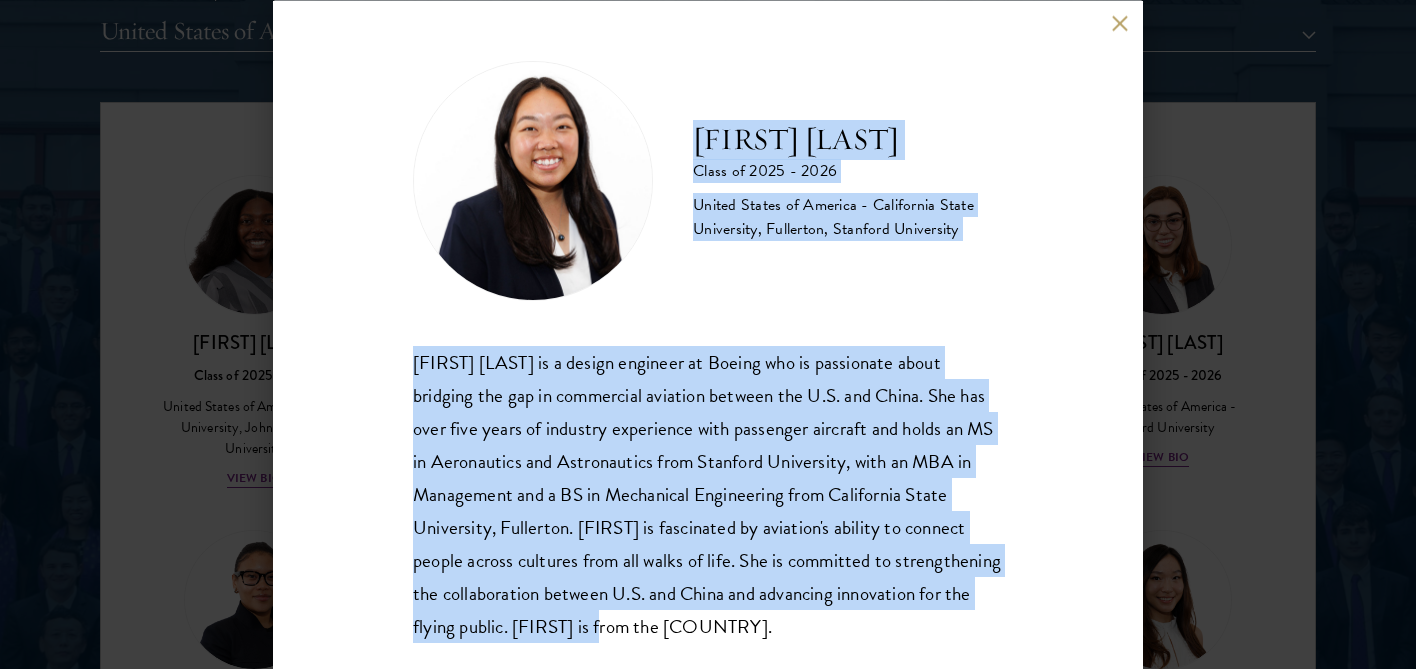 drag, startPoint x: 795, startPoint y: 97, endPoint x: 784, endPoint y: 625, distance: 528.11456 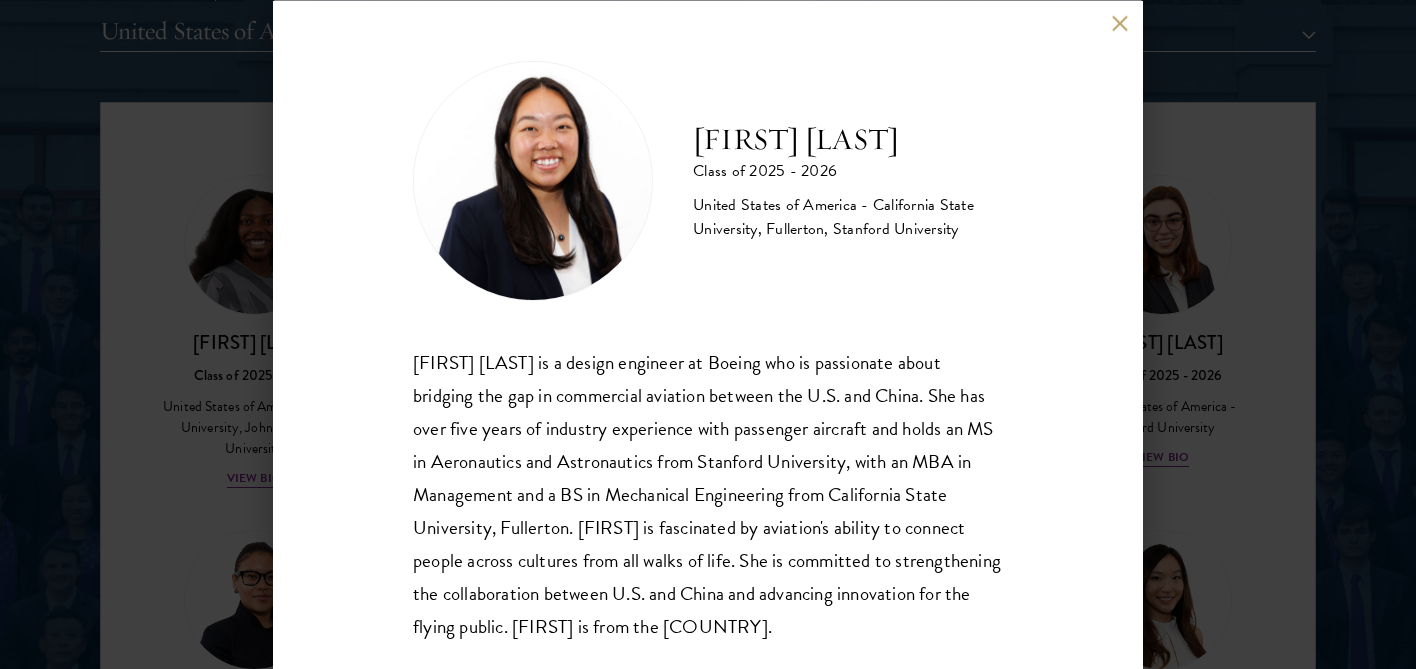 drag, startPoint x: 850, startPoint y: 444, endPoint x: 851, endPoint y: 387, distance: 57.00877 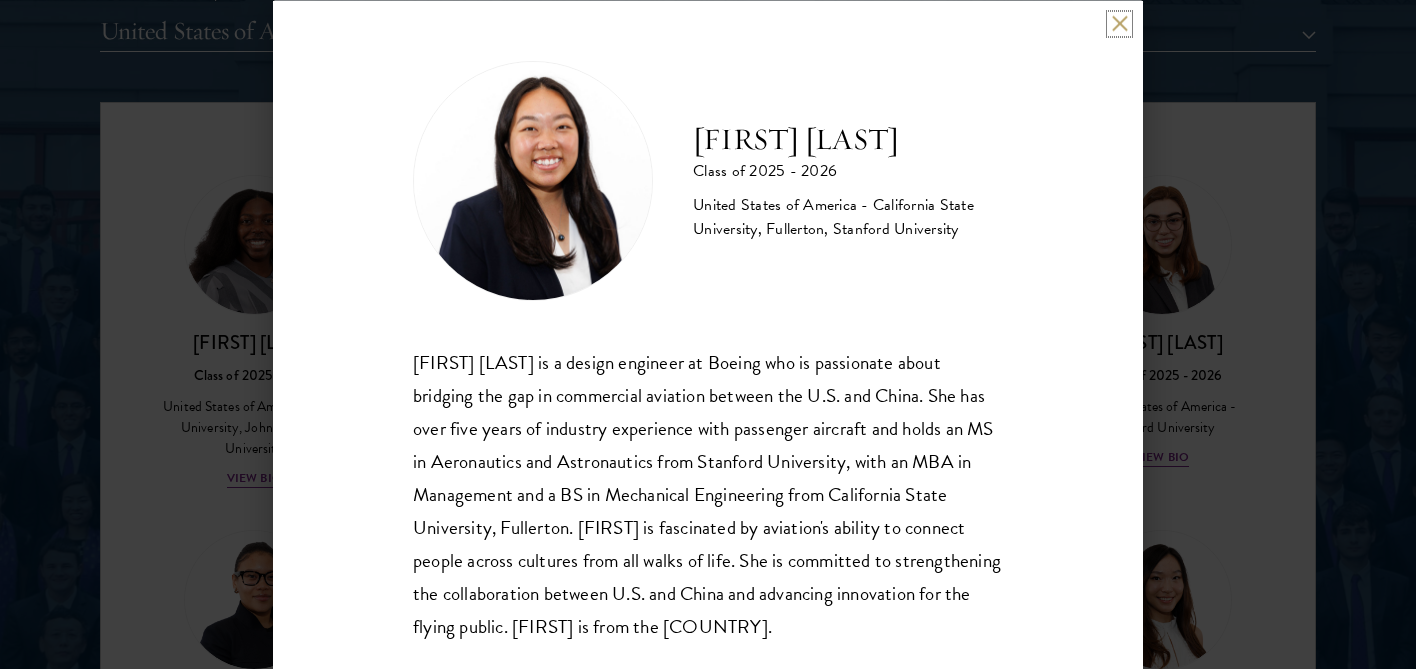 click at bounding box center (1119, 23) 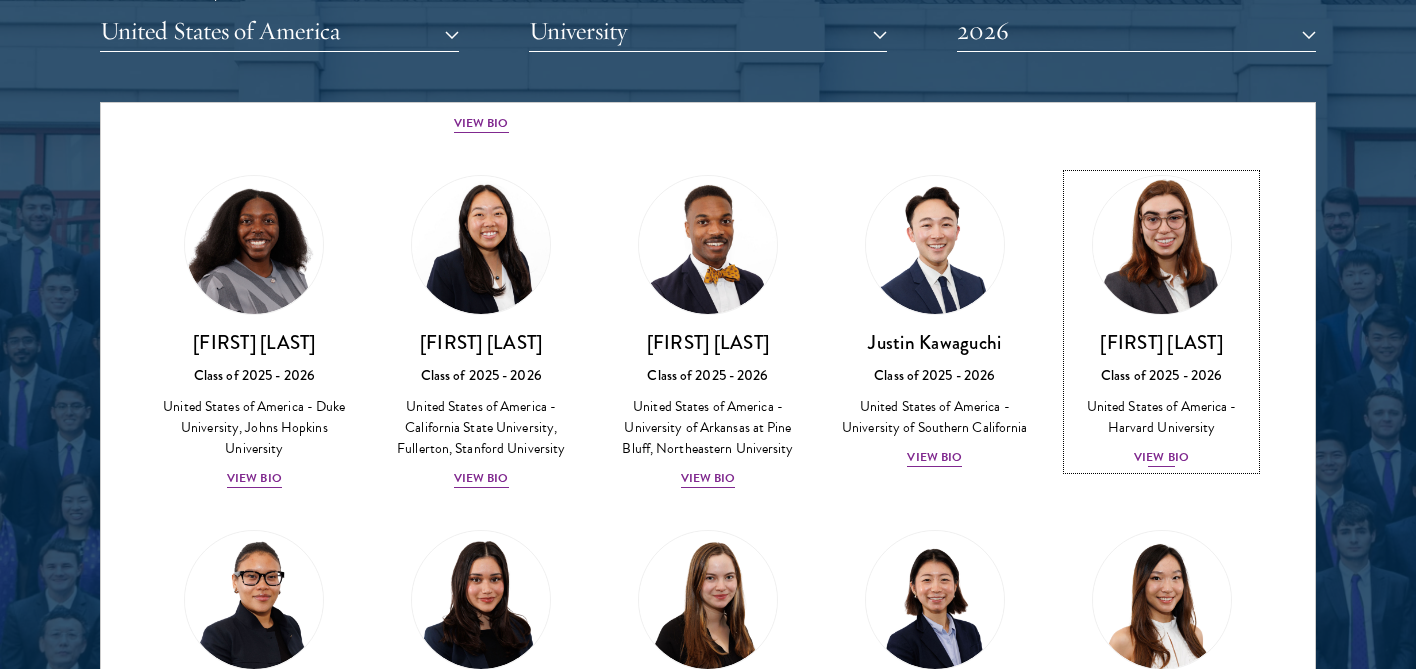 click at bounding box center [1162, 245] 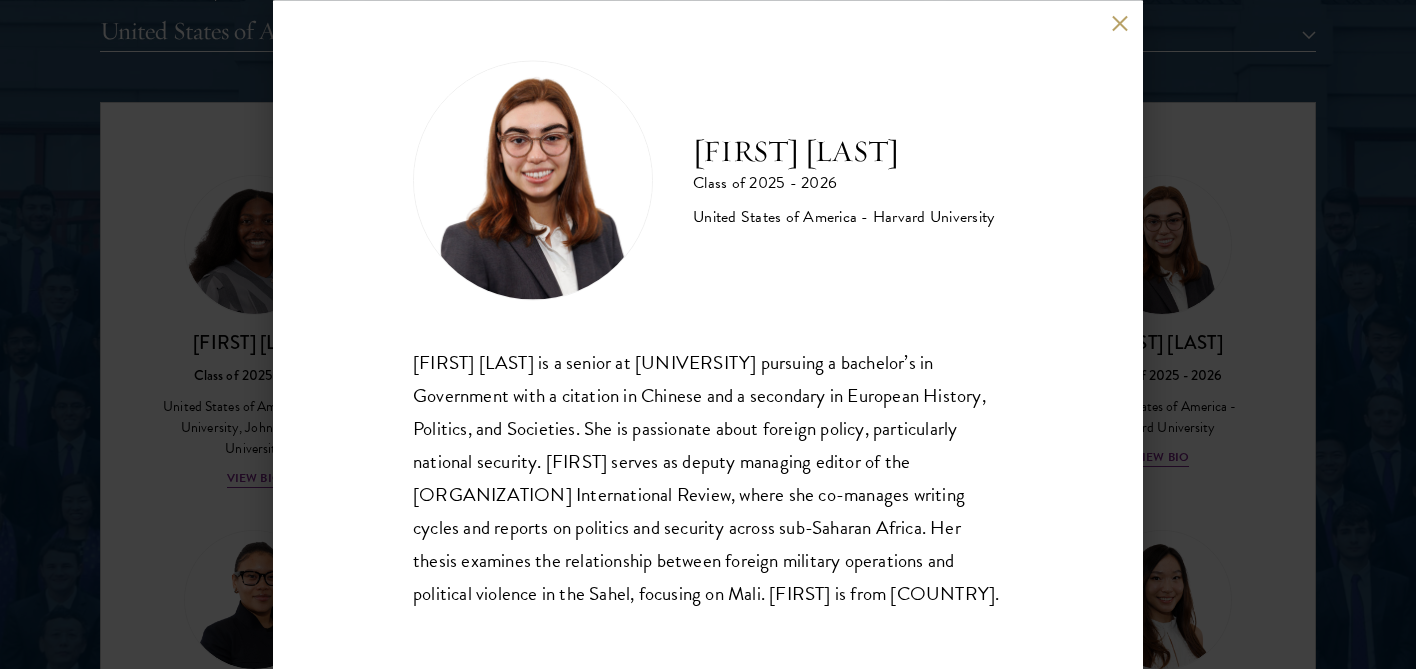 click at bounding box center [1119, 23] 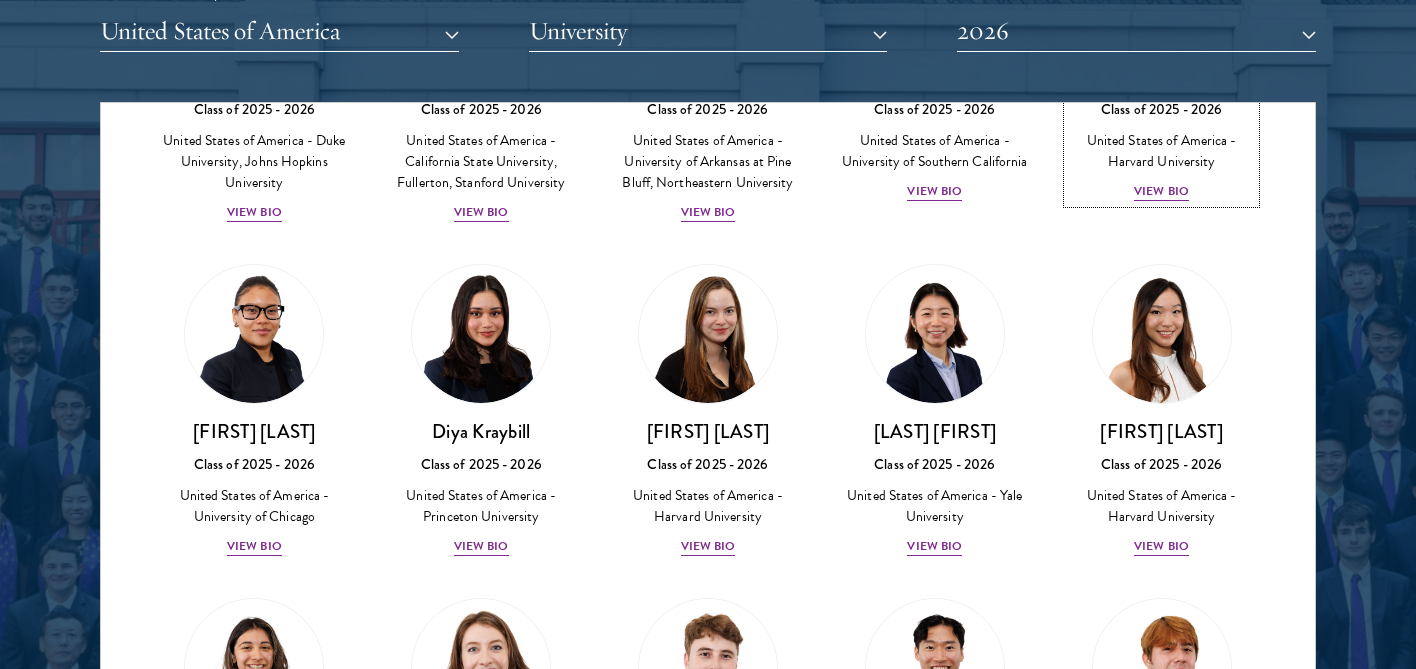 scroll, scrollTop: 1751, scrollLeft: 0, axis: vertical 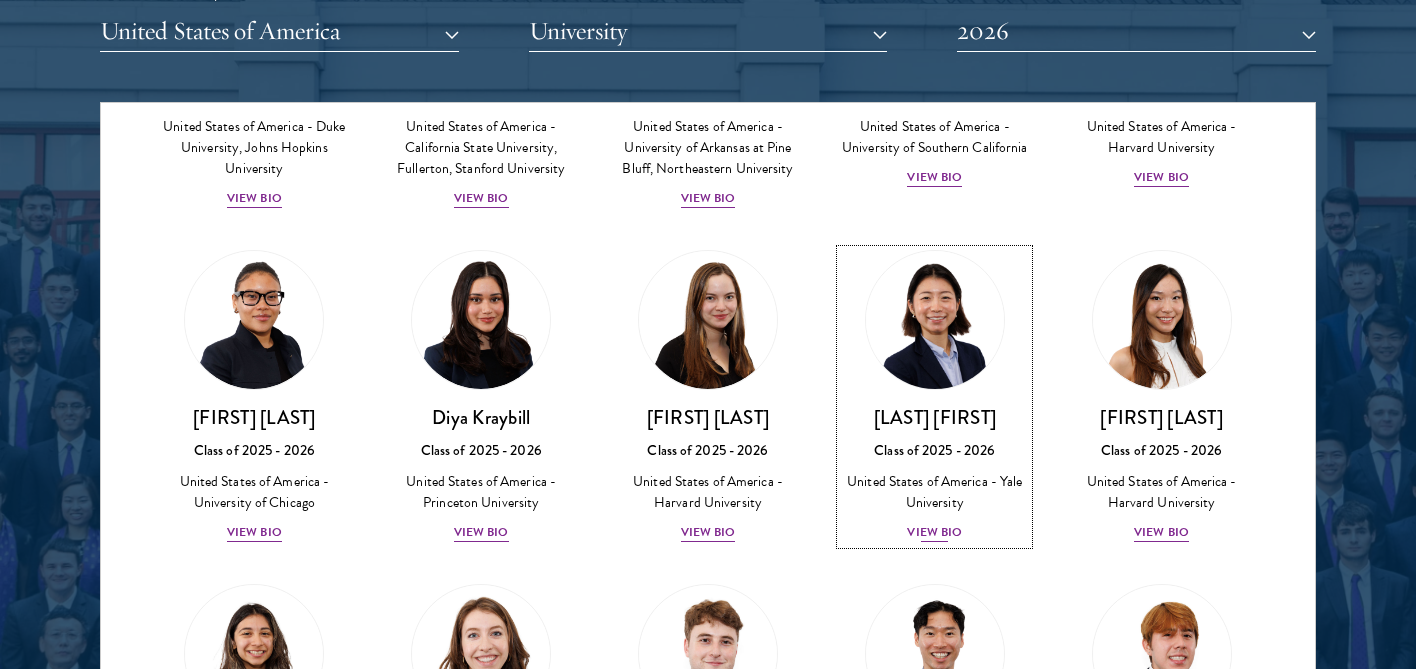 click at bounding box center [935, 320] 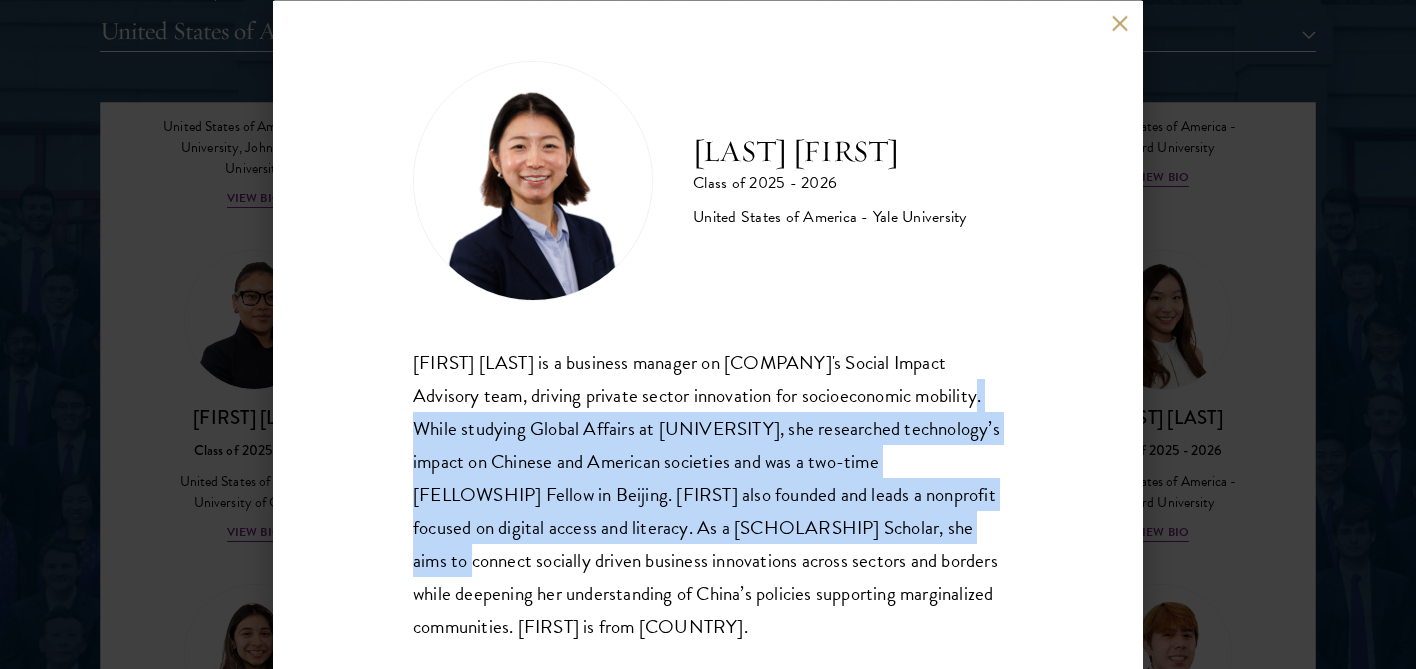 drag, startPoint x: 933, startPoint y: 381, endPoint x: 925, endPoint y: 520, distance: 139.23003 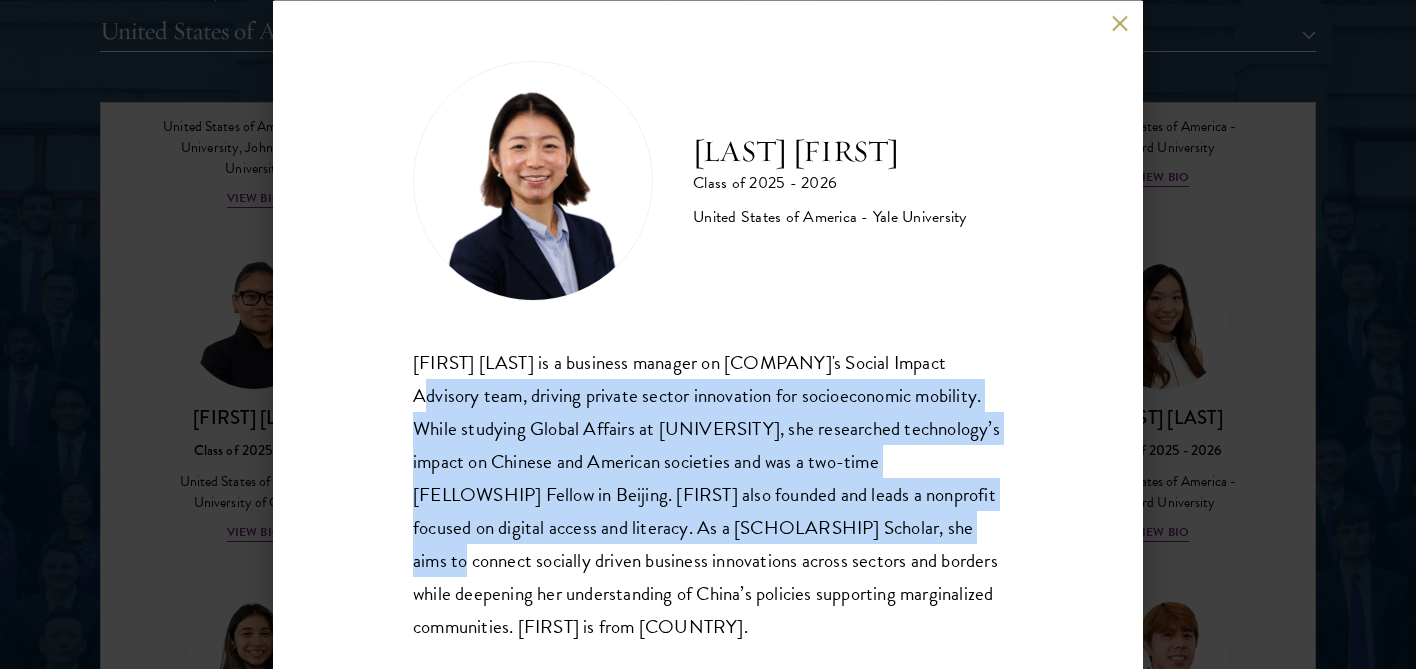 drag, startPoint x: 925, startPoint y: 519, endPoint x: 928, endPoint y: 375, distance: 144.03125 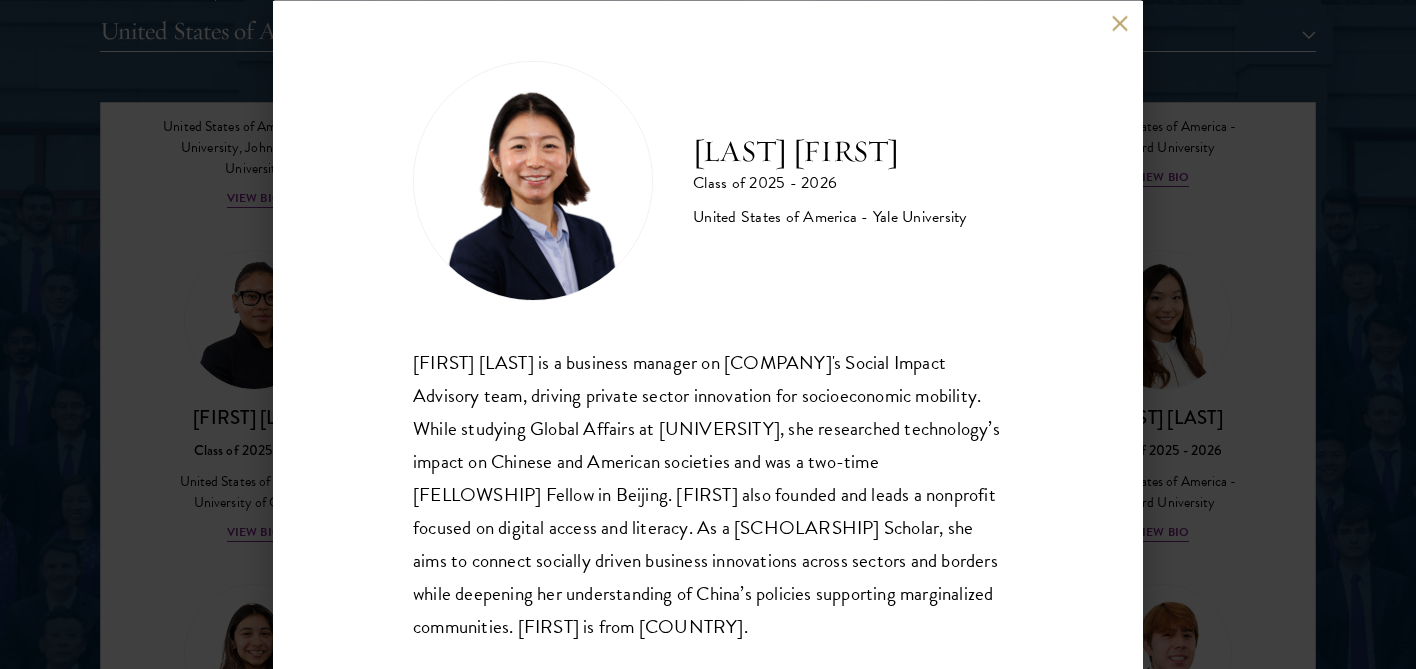 click on "[FIRST] [LAST] is a business manager on Capital One’s Social Impact Advisory team, driving private sector innovation for socioeconomic mobility. While studying Global Affairs at [INSTITUTION], she researched technology’s impact on Chinese and American societies and was a two-time Light Fellow in Beijing. [FIRST] also founded and leads a nonprofit focused on digital access and literacy. As a Schwarzman Scholar, she aims to connect socially driven business innovations across sectors and borders while deepening her understanding of China’s policies supporting marginalized communities. [FIRST] is from the [COUNTRY]." at bounding box center [708, 334] 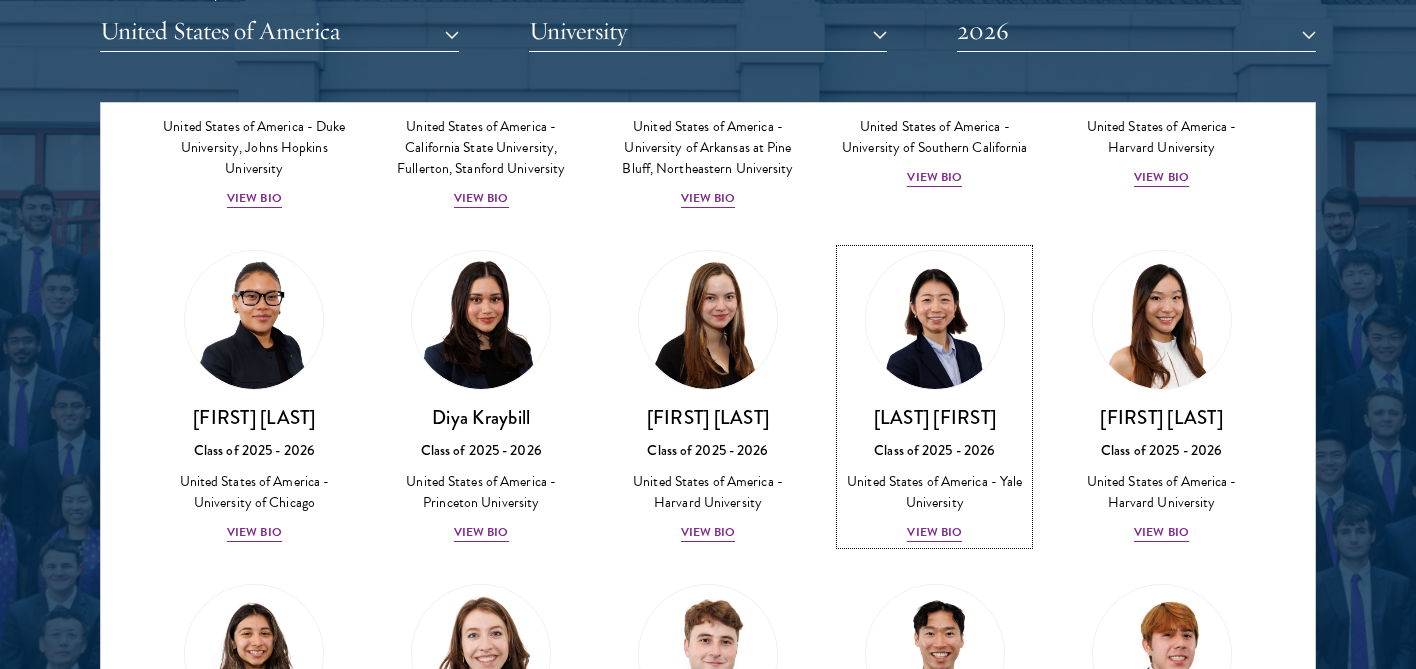 scroll, scrollTop: 1767, scrollLeft: 0, axis: vertical 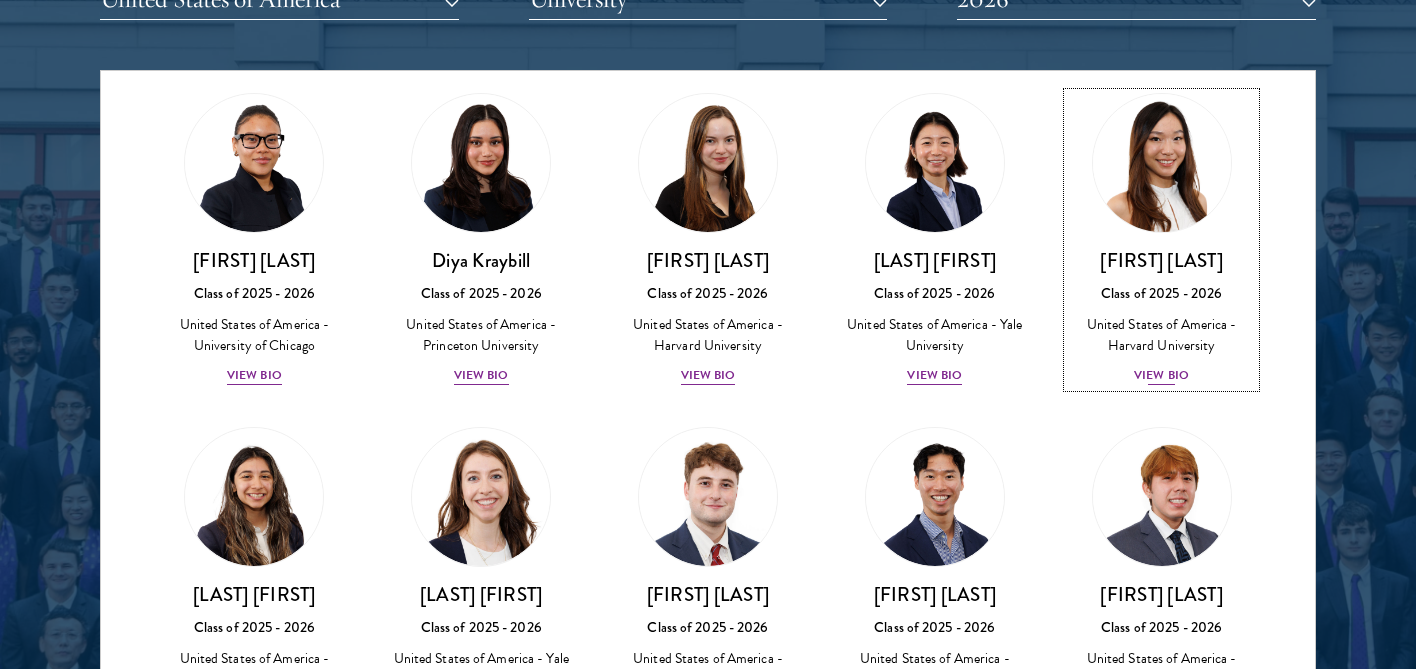 click at bounding box center [1162, 163] 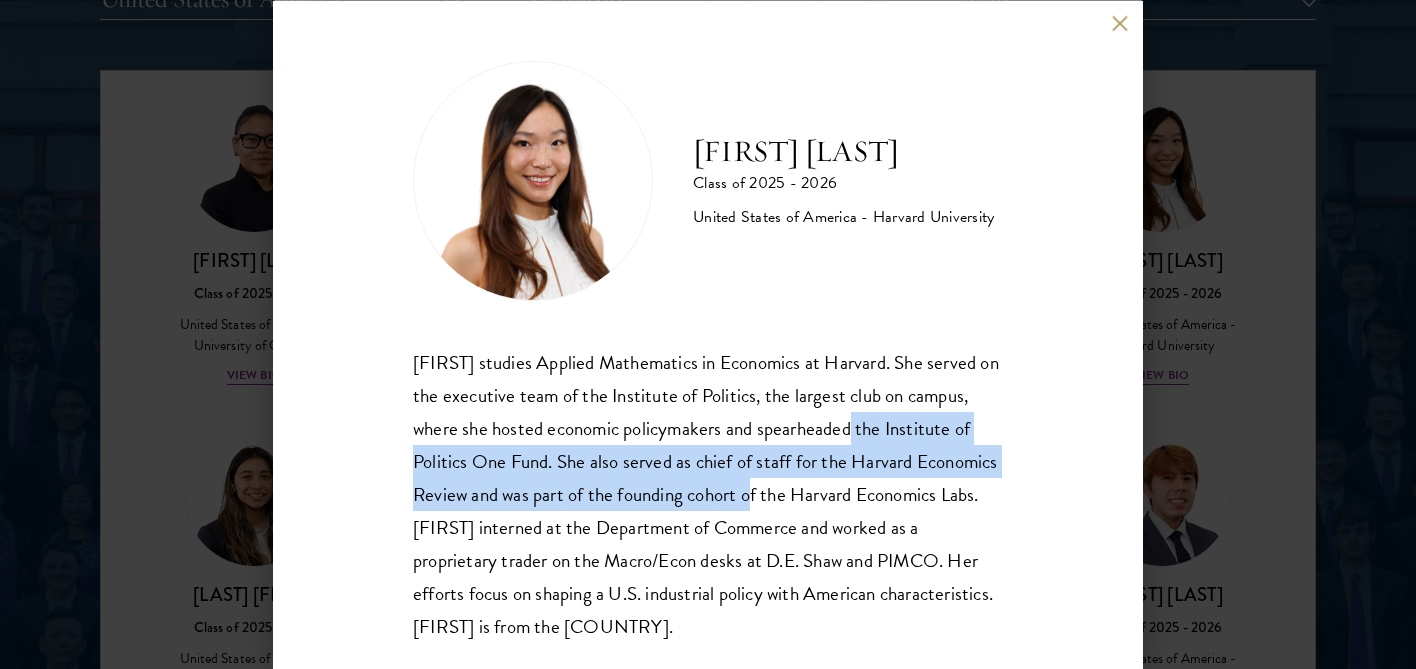 drag, startPoint x: 869, startPoint y: 416, endPoint x: 862, endPoint y: 490, distance: 74.330345 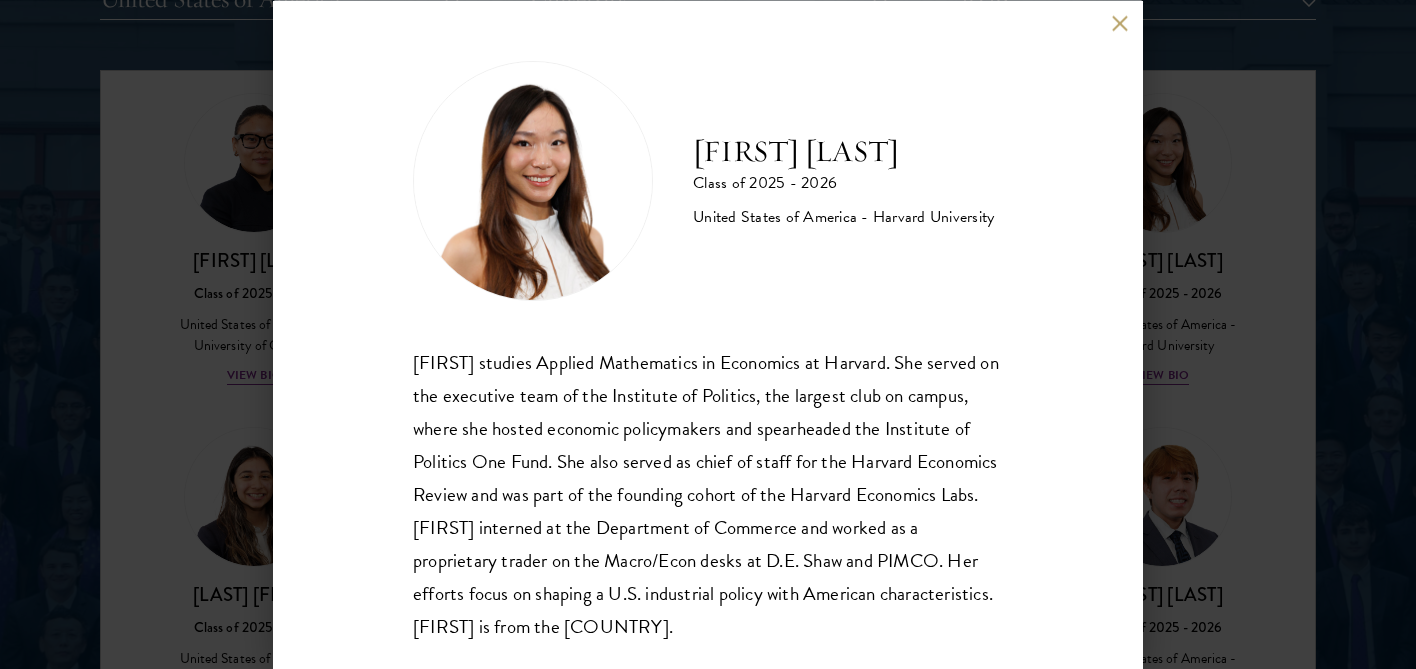 scroll, scrollTop: 33, scrollLeft: 0, axis: vertical 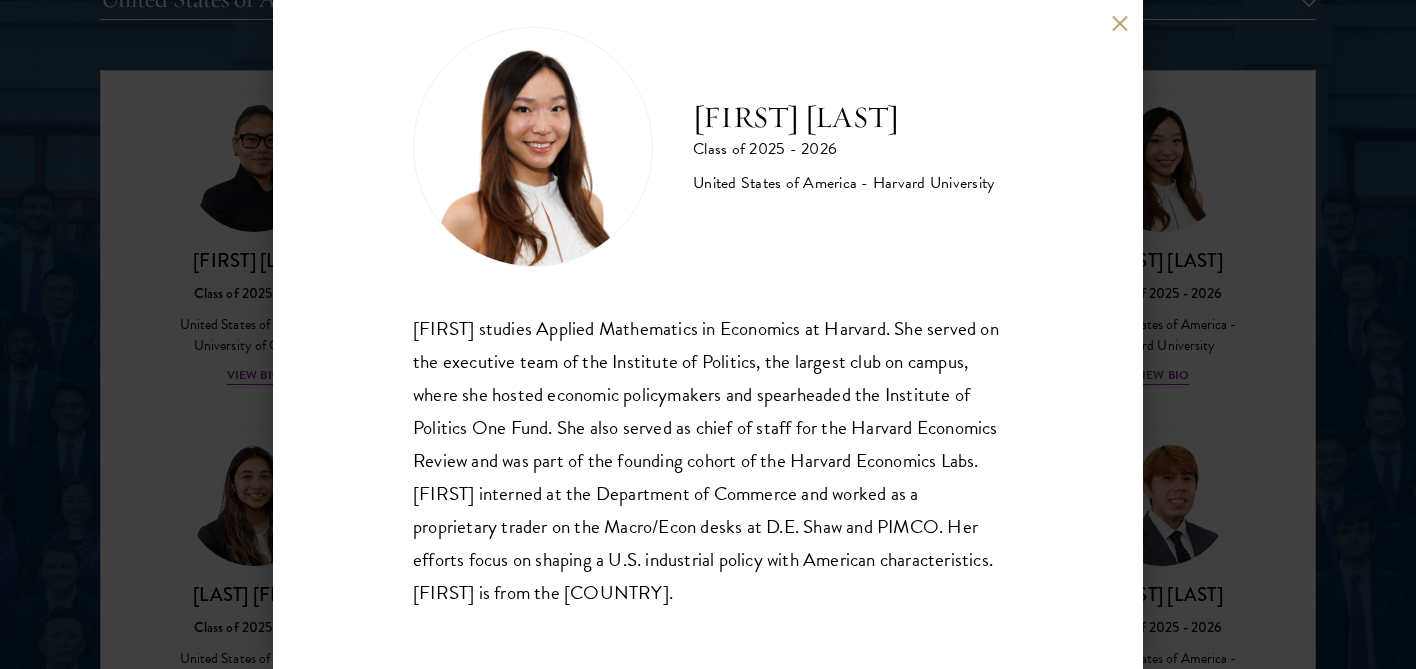 click on "[FIRST] [LAST] studies Applied Mathematics in Economics at [INSTITUTION]. She served on the executive team of the Institute of Politics, the largest club on campus, where she hosted economic policymakers and spearheaded the Institute of Politics One Fund. She also served as chief of staff for the [INSTITUTION] Economics Review and was part of the founding cohort of the [INSTITUTION] Economics Labs. [FIRST] interned at the Department of Commerce and worked as a proprietary trader on the Macro/Econ desks at D.E. Shaw and PIMCO. Her efforts focus on shaping a U.S. industrial policy with American characteristics. [FIRST] is from the [COUNTRY]." at bounding box center (708, 334) 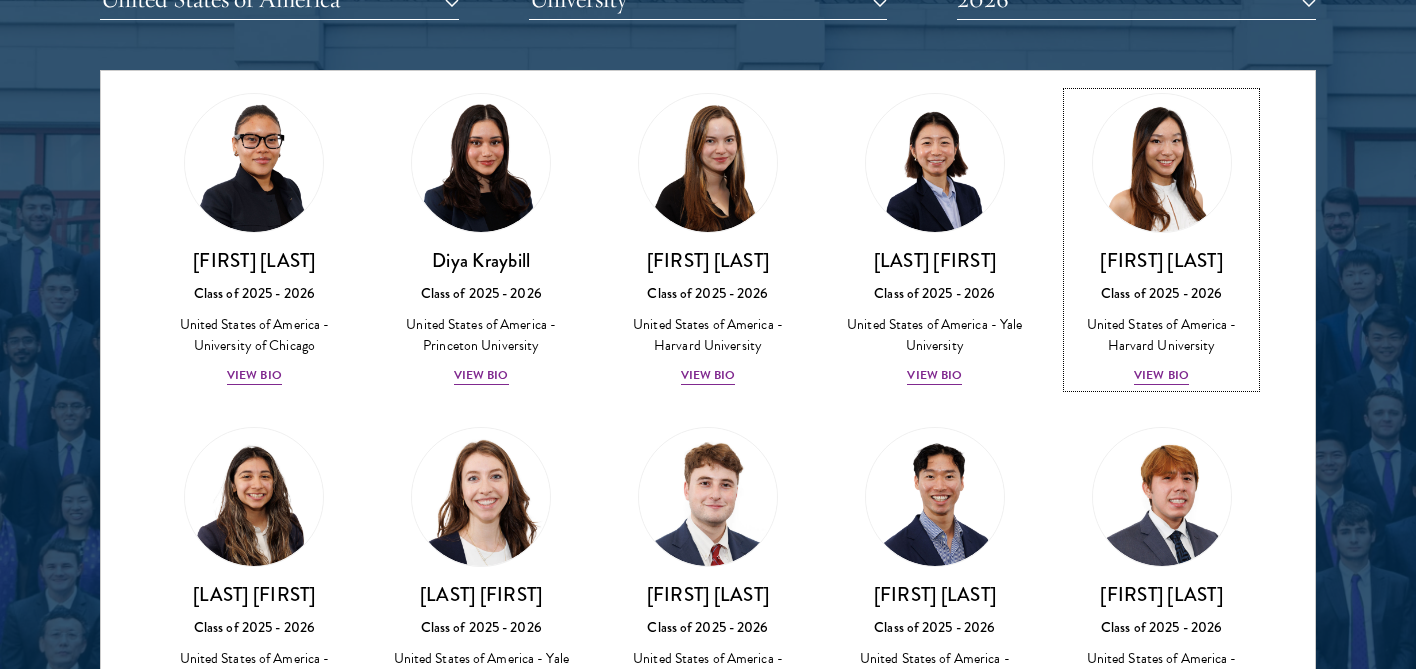 scroll, scrollTop: 1767, scrollLeft: 0, axis: vertical 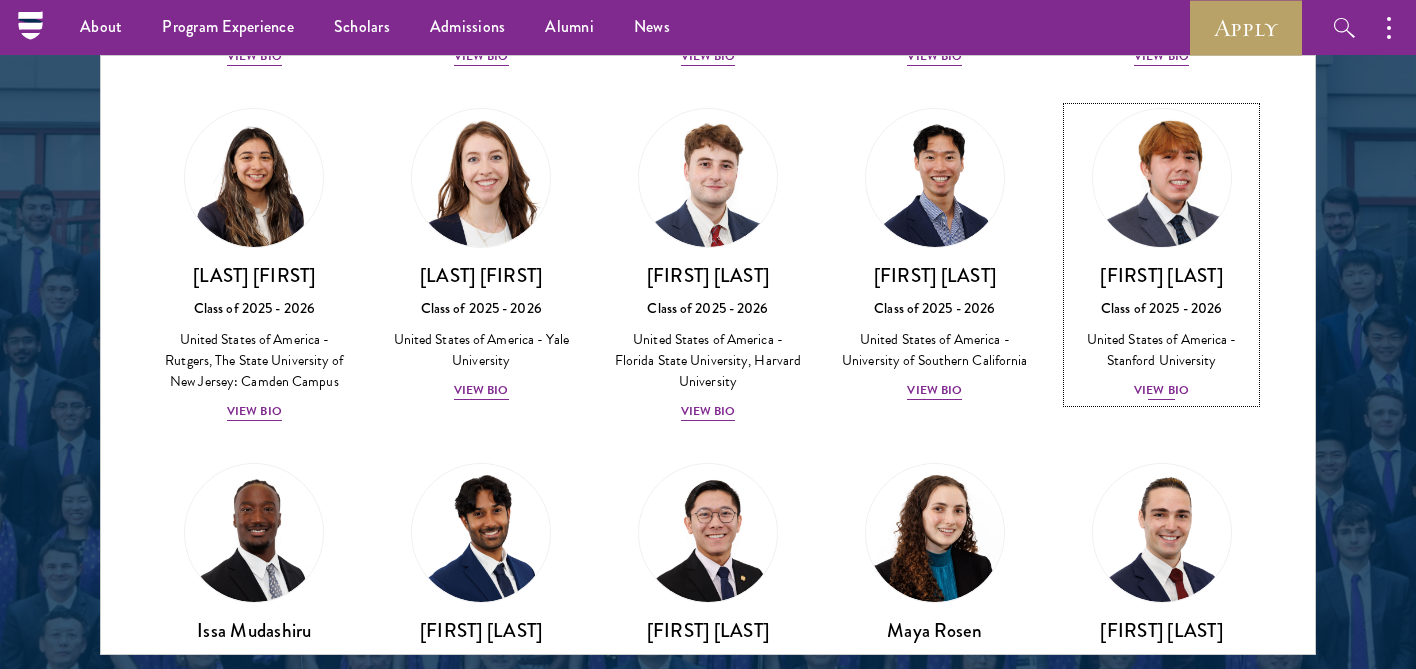 click at bounding box center (1162, 178) 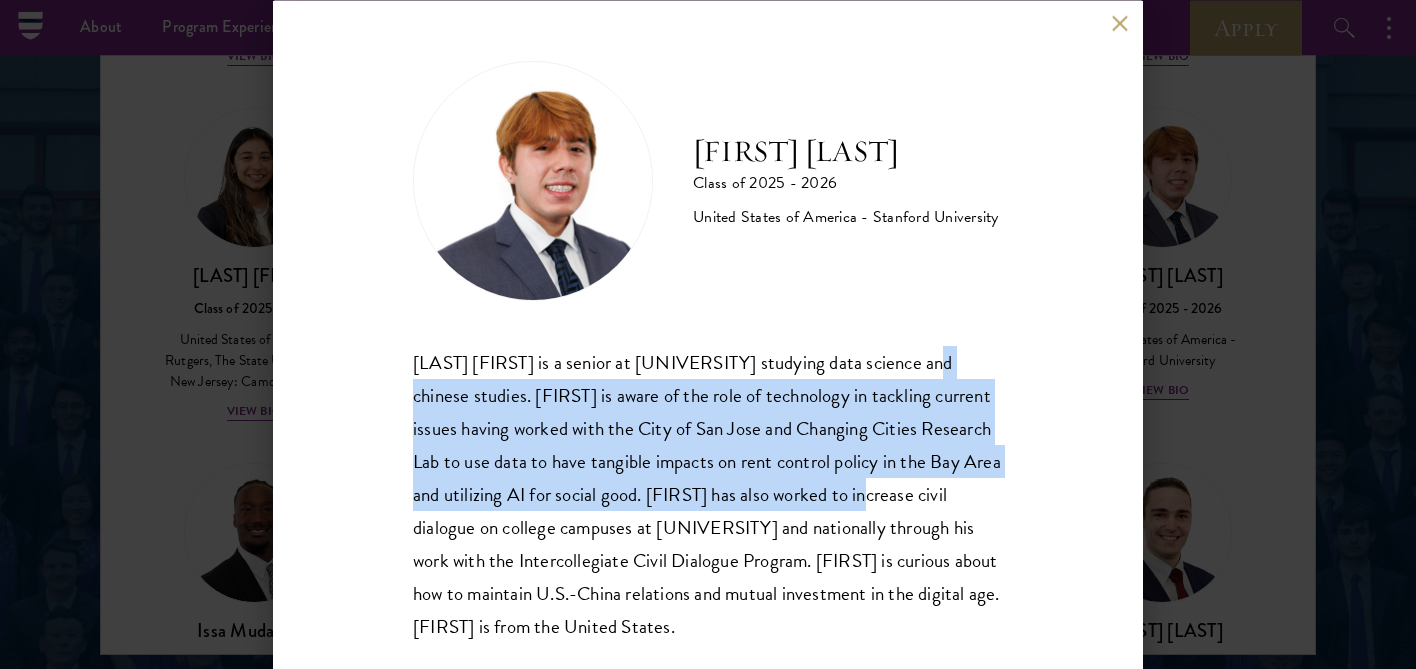 drag, startPoint x: 925, startPoint y: 374, endPoint x: 915, endPoint y: 488, distance: 114.43776 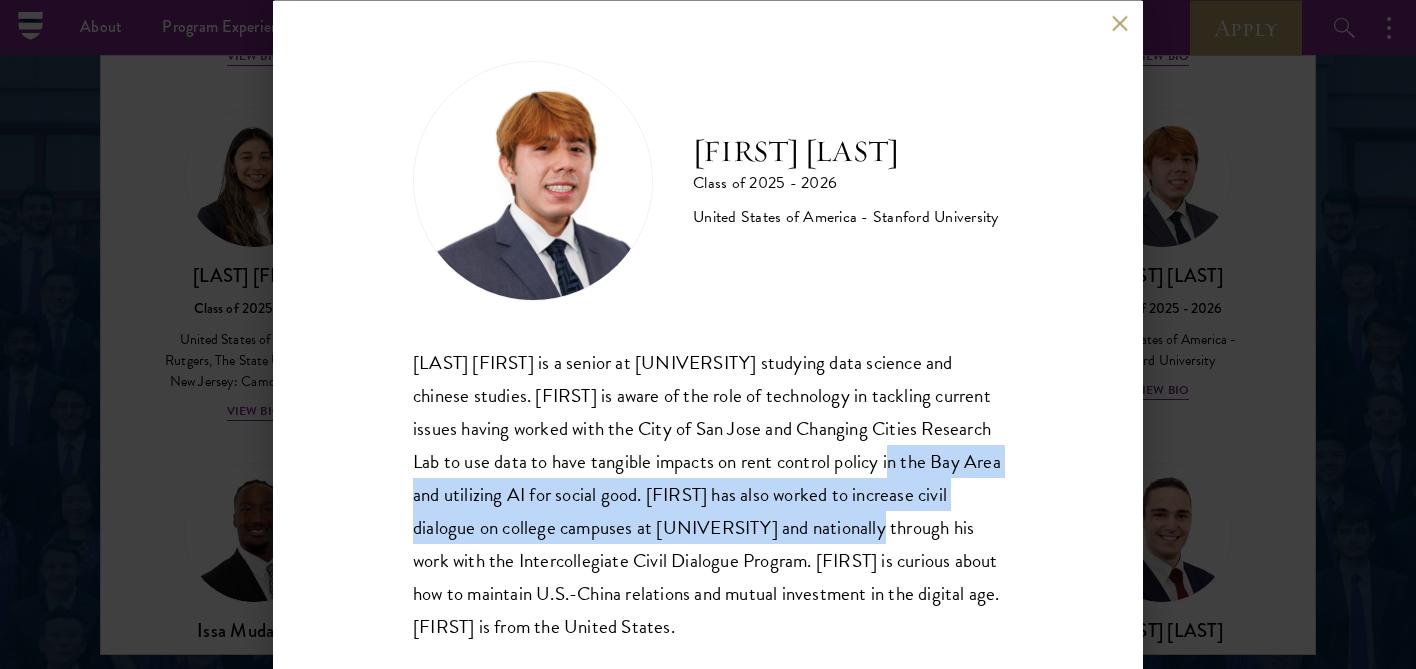 drag, startPoint x: 891, startPoint y: 524, endPoint x: 901, endPoint y: 444, distance: 80.622574 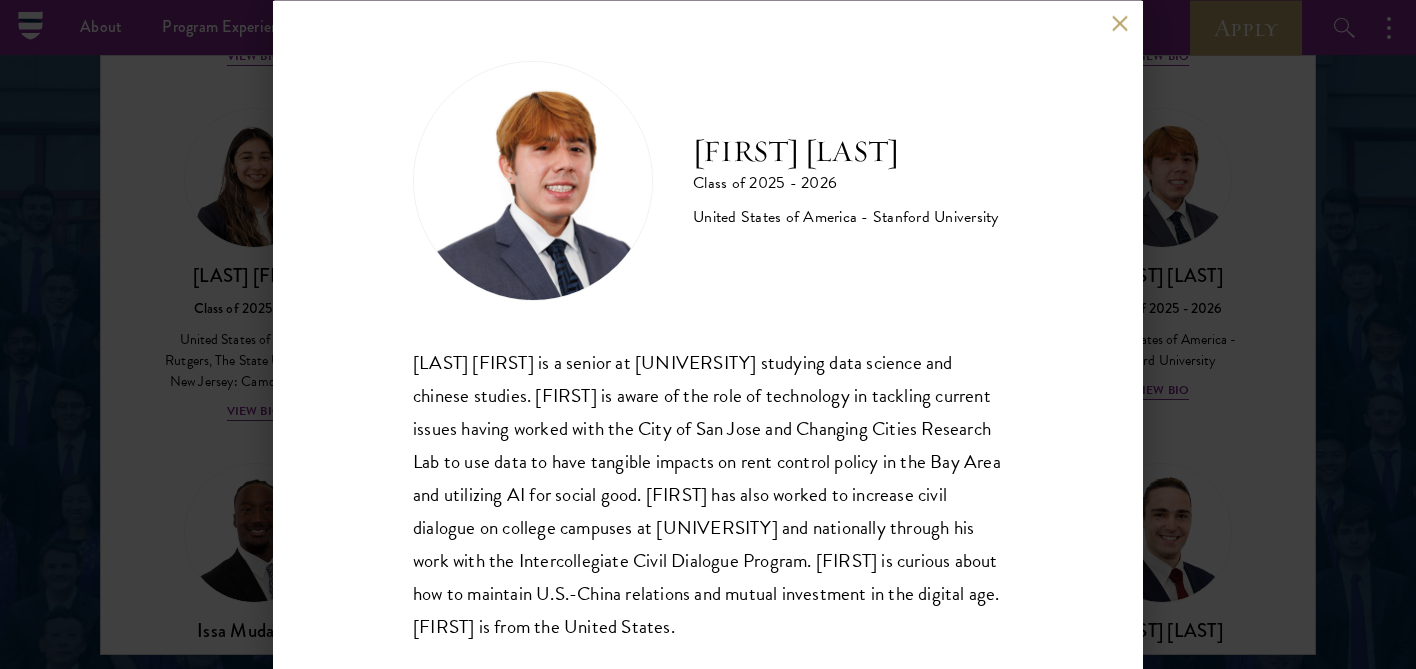 scroll, scrollTop: 33, scrollLeft: 0, axis: vertical 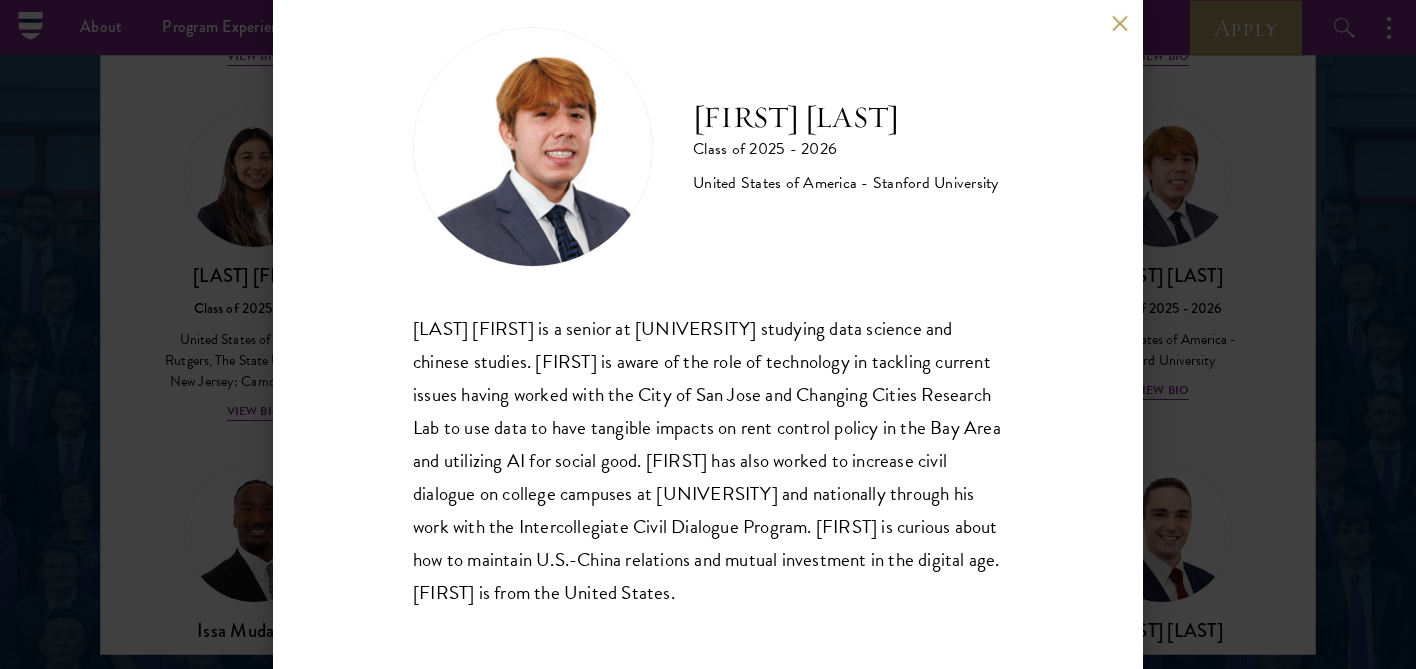 click on "[FIRST] [LAST] is a senior at [INSTITUTION] studying data science and chinese studies. [FIRST] is aware of the role of technology in tackling current issues having worked with the City of San Jose and Changing Cities Research Lab to use data to have tangible impacts on rent control policy in the Bay Area and utilizing AI for social good. [FIRST] has also worked to increase civil dialogue on college campuses at [INSTITUTION] and nationally through his work with the Intercollegiate Civil Dialogue Program. [FIRST] is curious about how to maintain U.S.-China relations and mutual investment in the digital age. [FIRST] is from the [COUNTRY]." at bounding box center (708, 334) 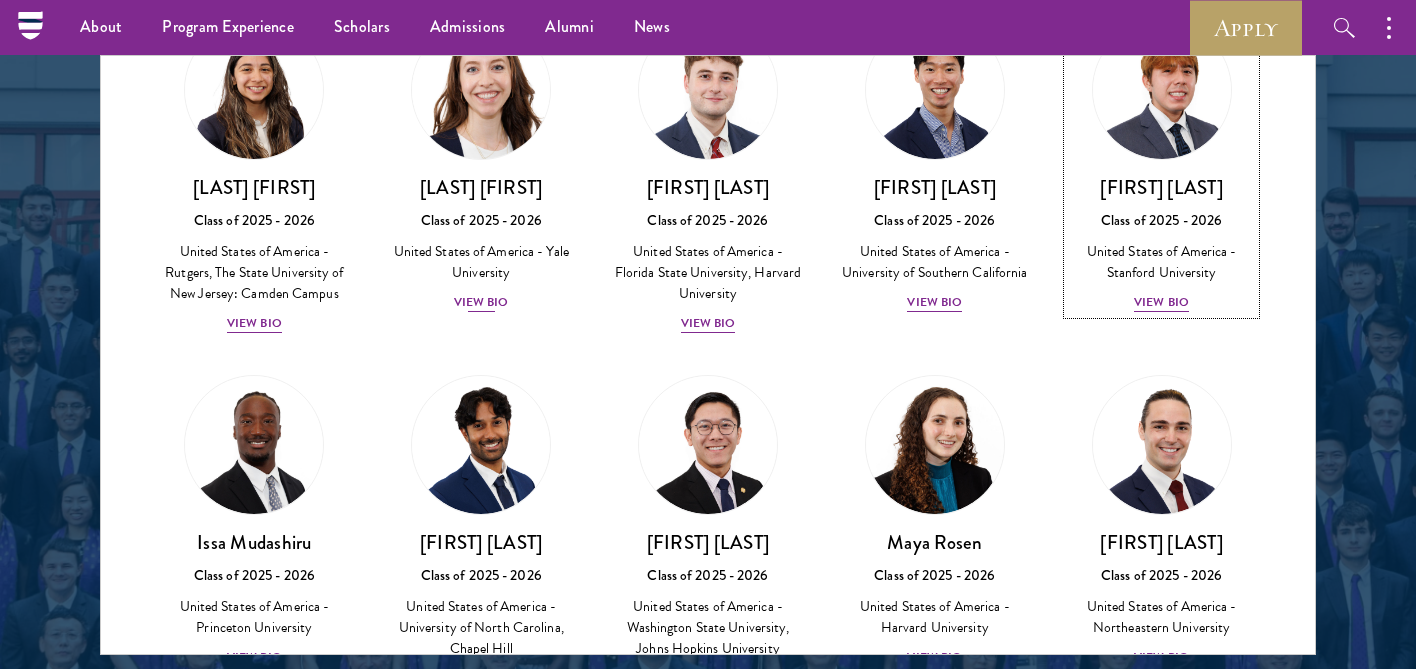 scroll, scrollTop: 2270, scrollLeft: 0, axis: vertical 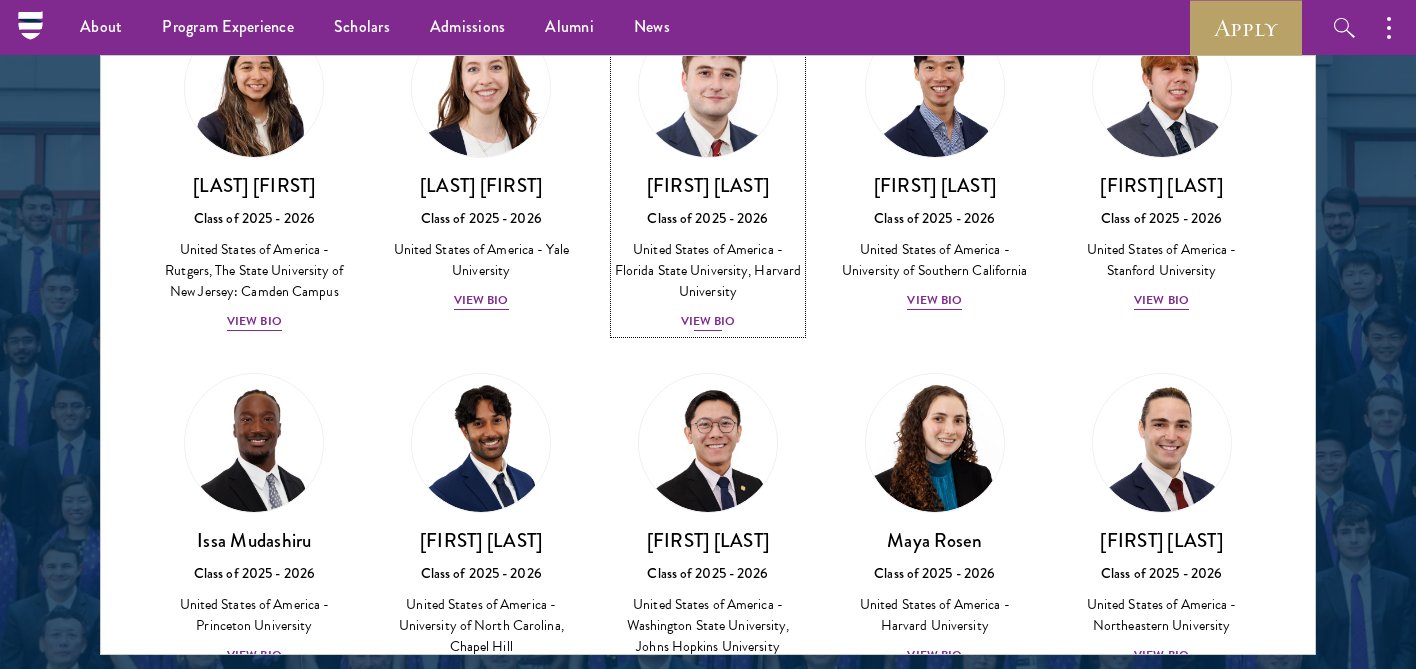 click on "[FIRST] [LAST]
Class of [YEAR] - [YEAR]
[COUNTRY] - [STATE] University, [INSTITUTION]
View Bio" at bounding box center (708, 175) 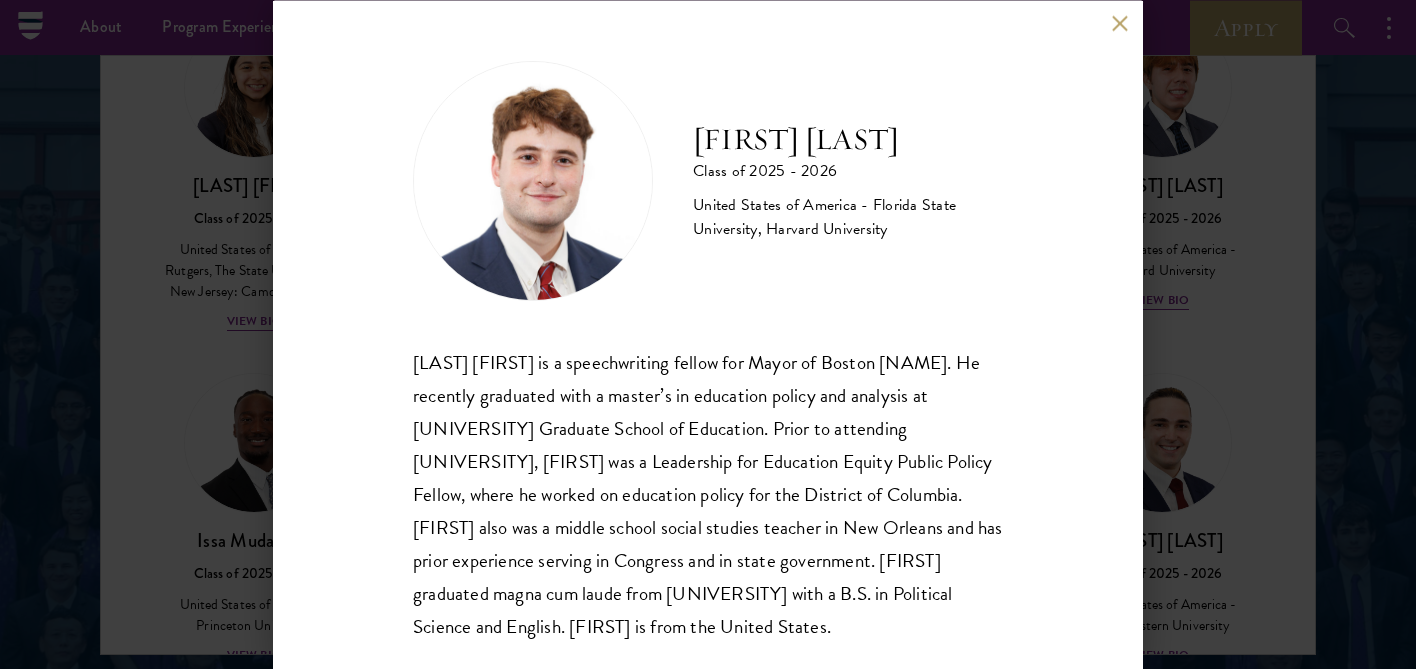 click at bounding box center [1119, 23] 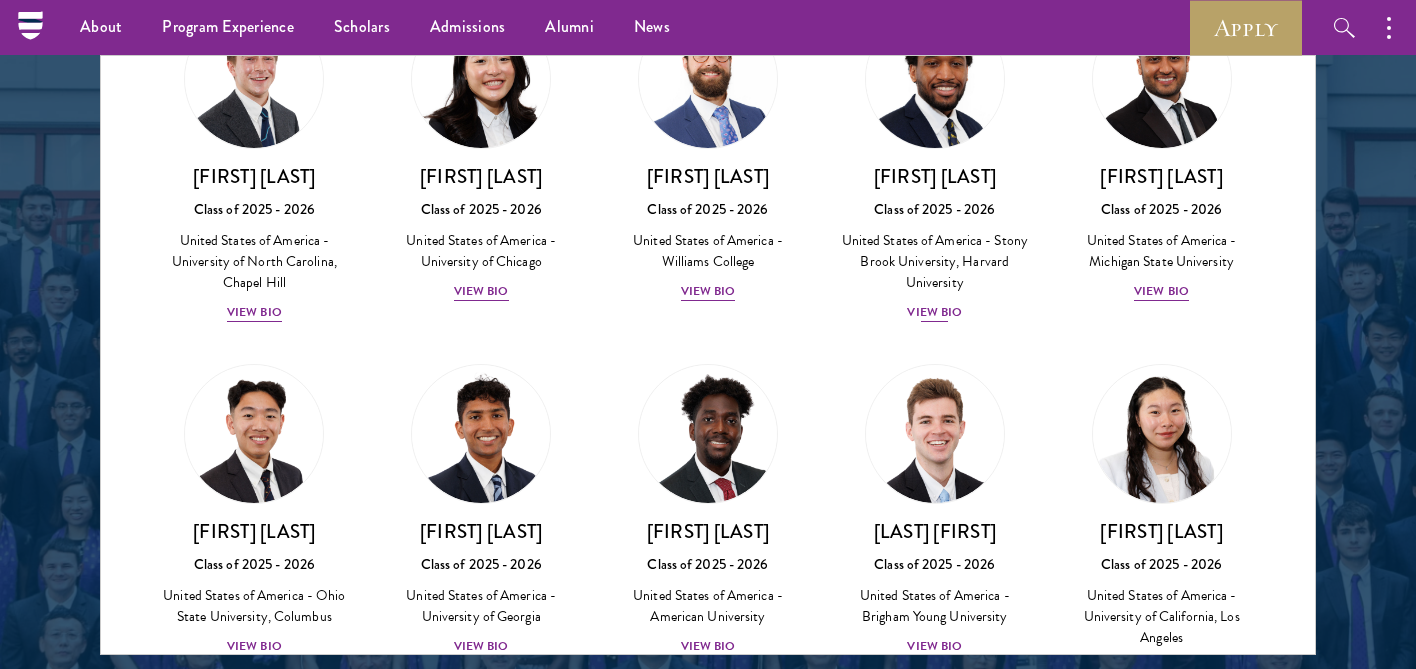 scroll, scrollTop: 3192, scrollLeft: 0, axis: vertical 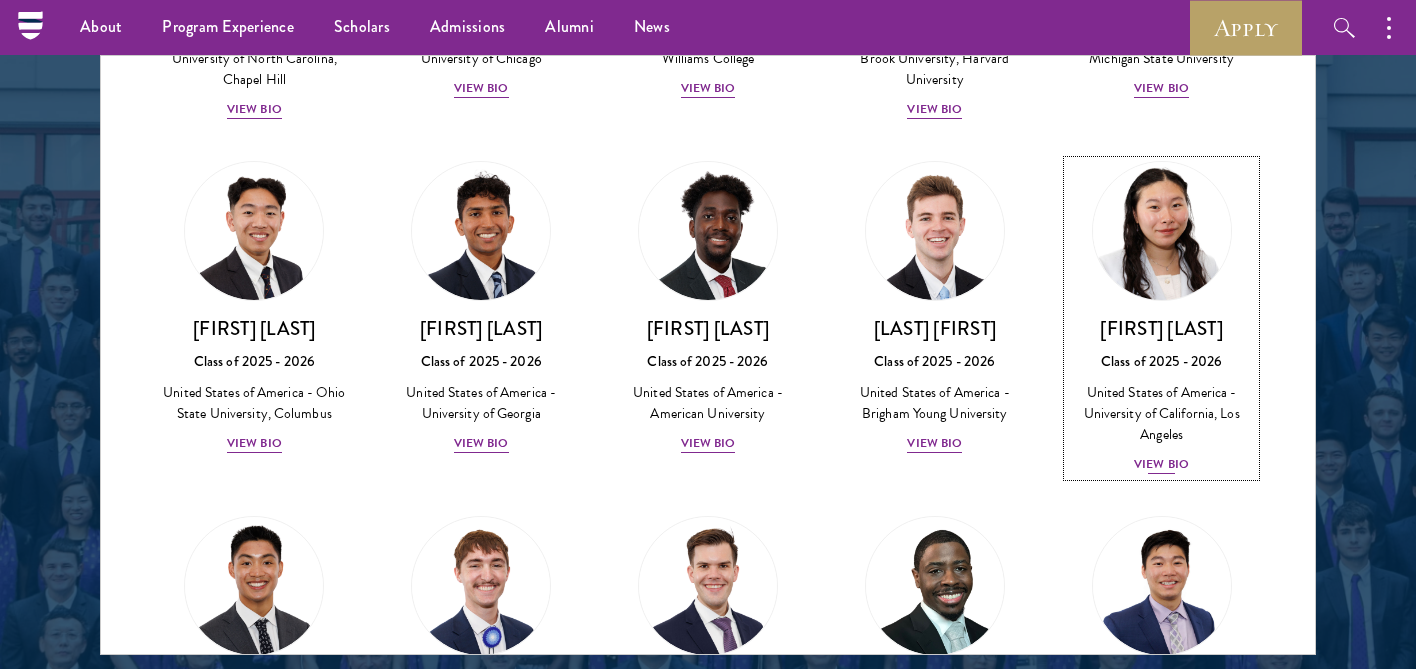 click at bounding box center [1162, 231] 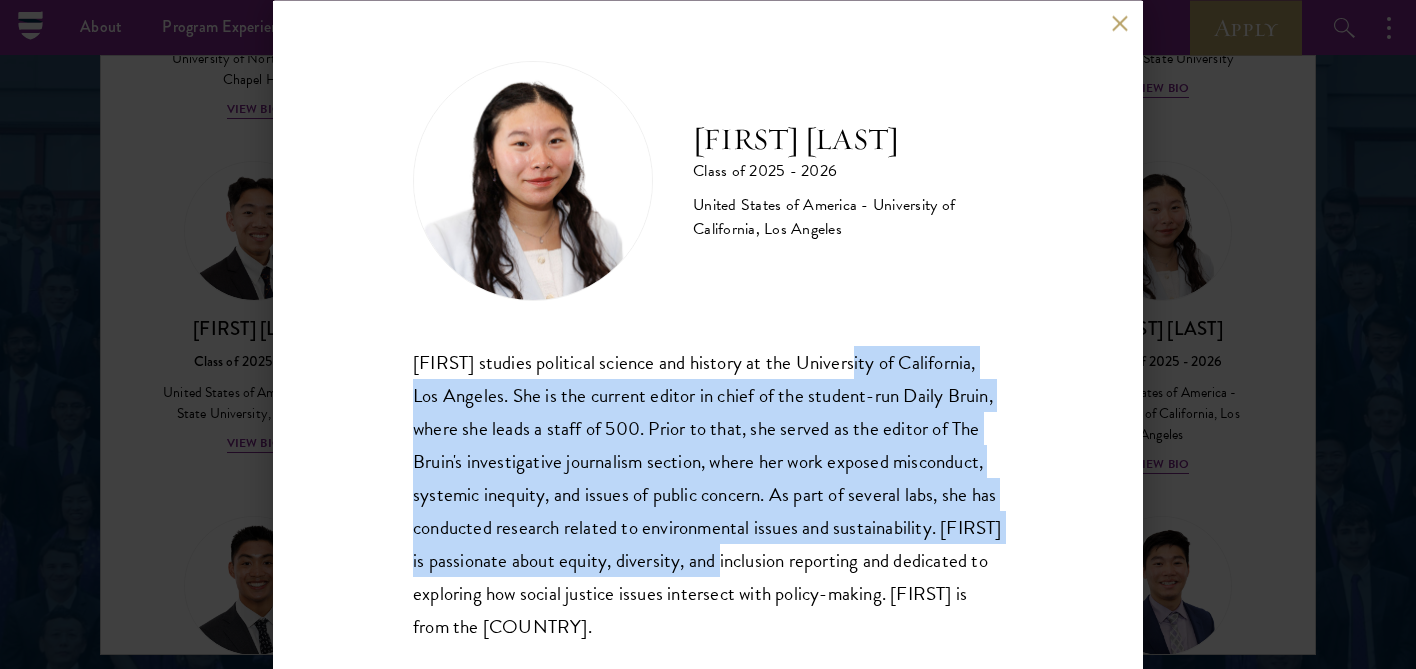 drag, startPoint x: 858, startPoint y: 370, endPoint x: 849, endPoint y: 546, distance: 176.22997 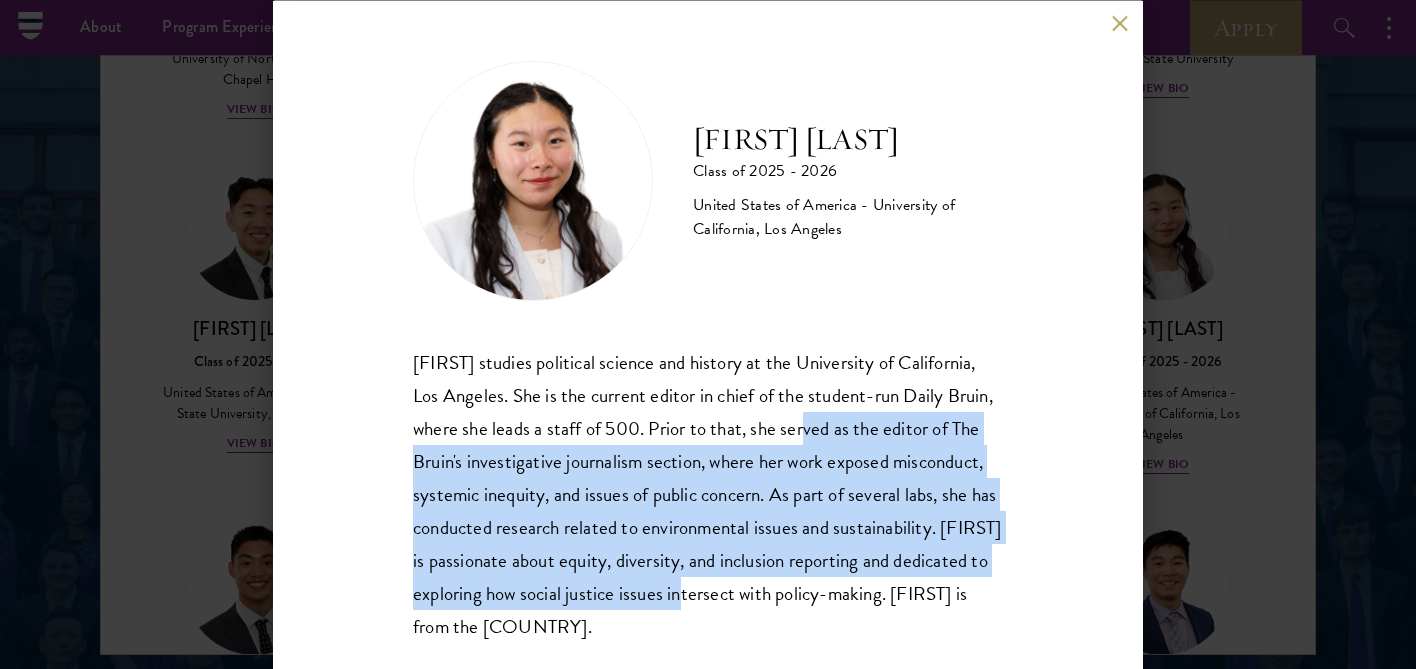 drag, startPoint x: 849, startPoint y: 594, endPoint x: 867, endPoint y: 426, distance: 168.96153 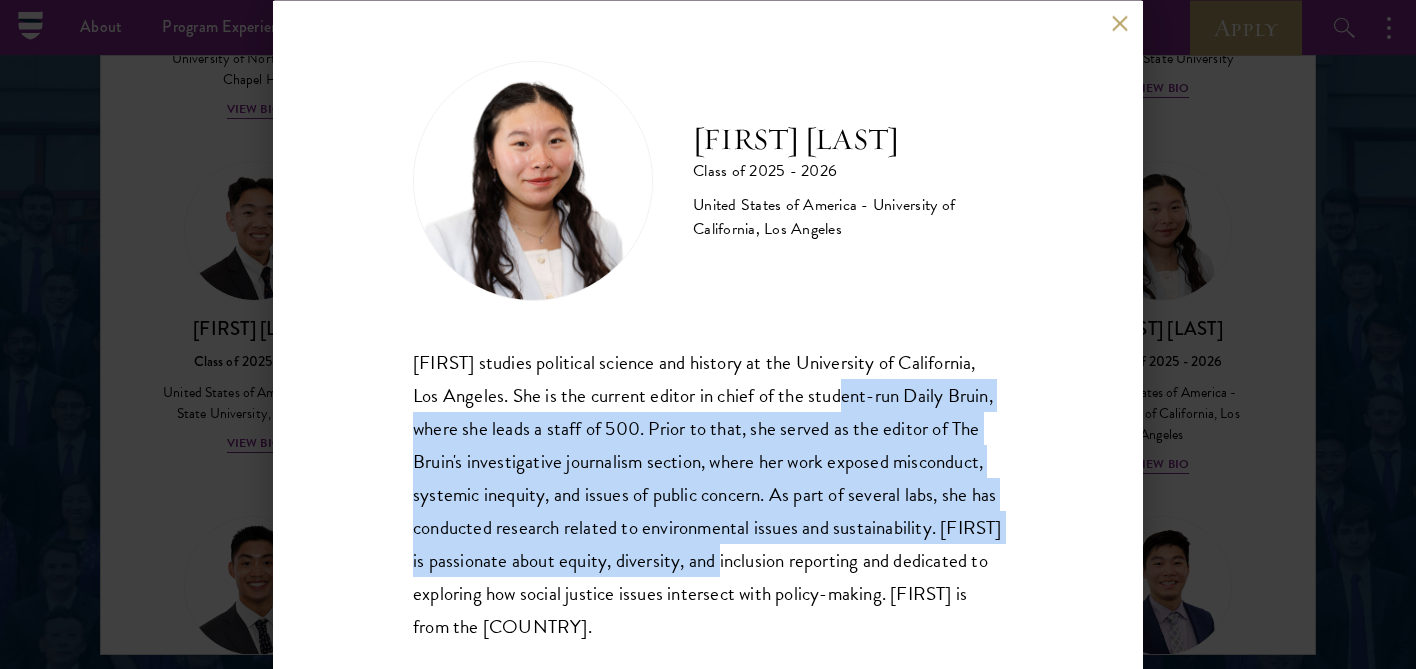 drag, startPoint x: 886, startPoint y: 379, endPoint x: 848, endPoint y: 548, distance: 173.21951 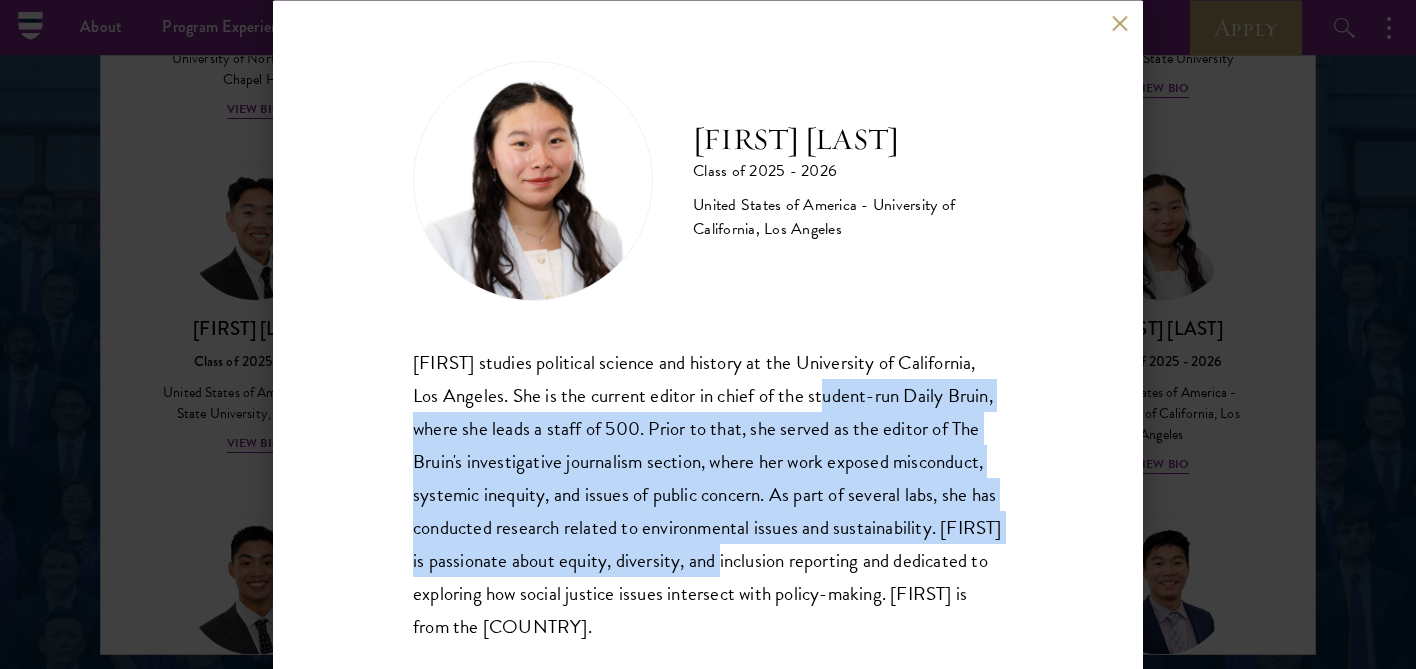 drag, startPoint x: 848, startPoint y: 548, endPoint x: 872, endPoint y: 384, distance: 165.7468 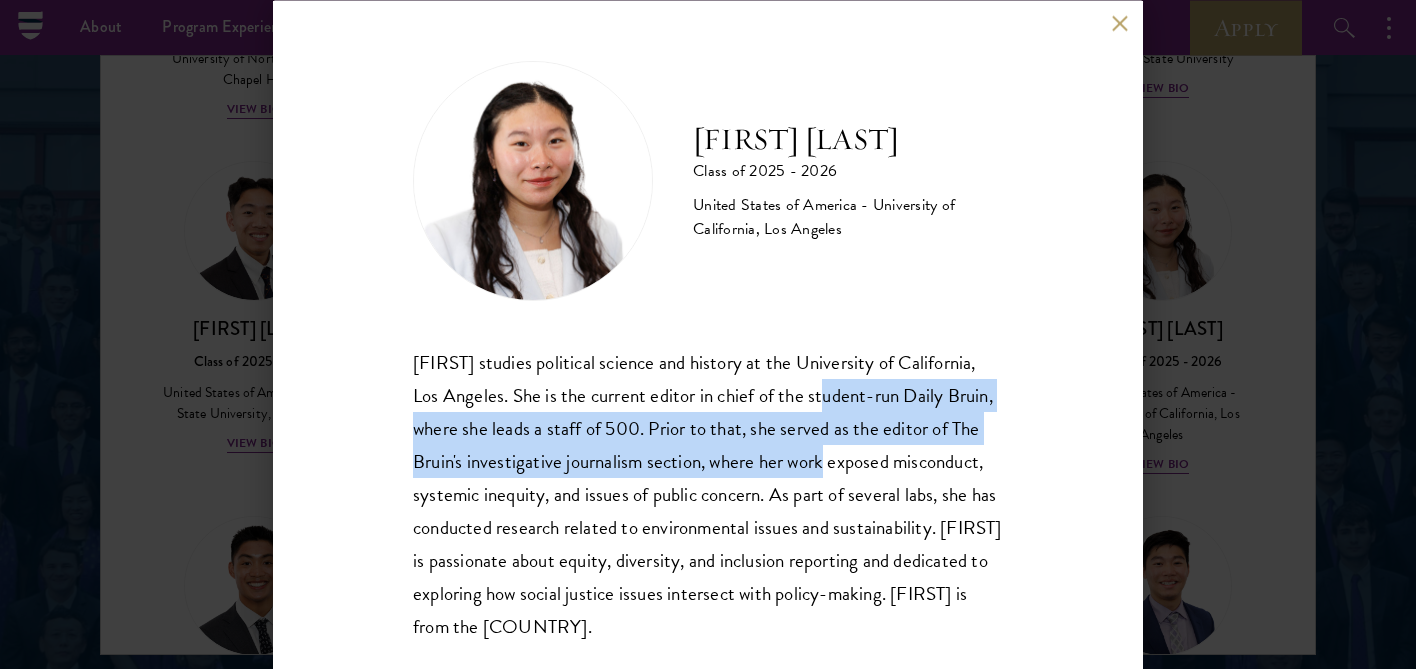 drag, startPoint x: 872, startPoint y: 385, endPoint x: 884, endPoint y: 475, distance: 90.79648 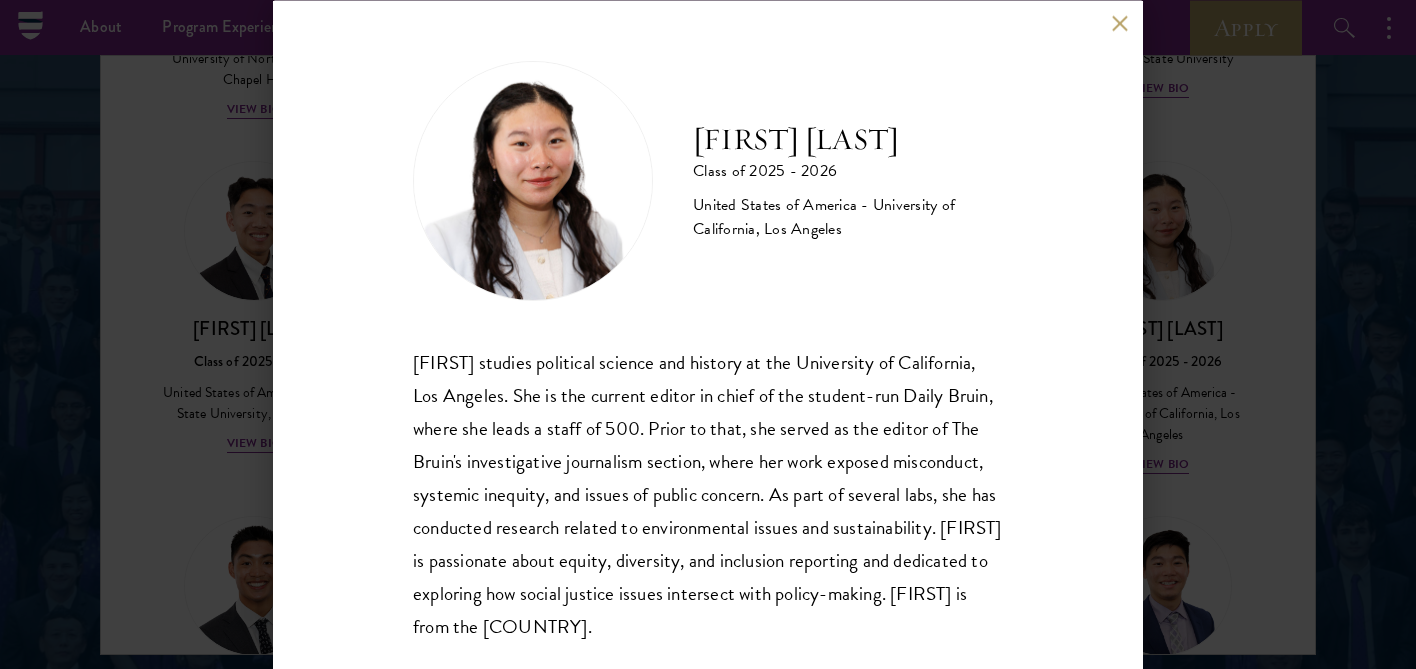 click on "[FIRST] studies political science and history at the University of California, Los Angeles. She is the current editor in chief of the student-run Daily Bruin, where she leads a staff of 500. Prior to that, she served as the editor of The Bruin's investigative journalism section, where her work exposed misconduct, systemic inequity, and issues of public concern. As part of several labs, she has conducted research related to environmental issues and sustainability. [FIRST] is passionate about equity, diversity, and inclusion reporting and dedicated to exploring how social justice issues intersect with policy-making. [FIRST] is from the [COUNTRY]." at bounding box center (708, 493) 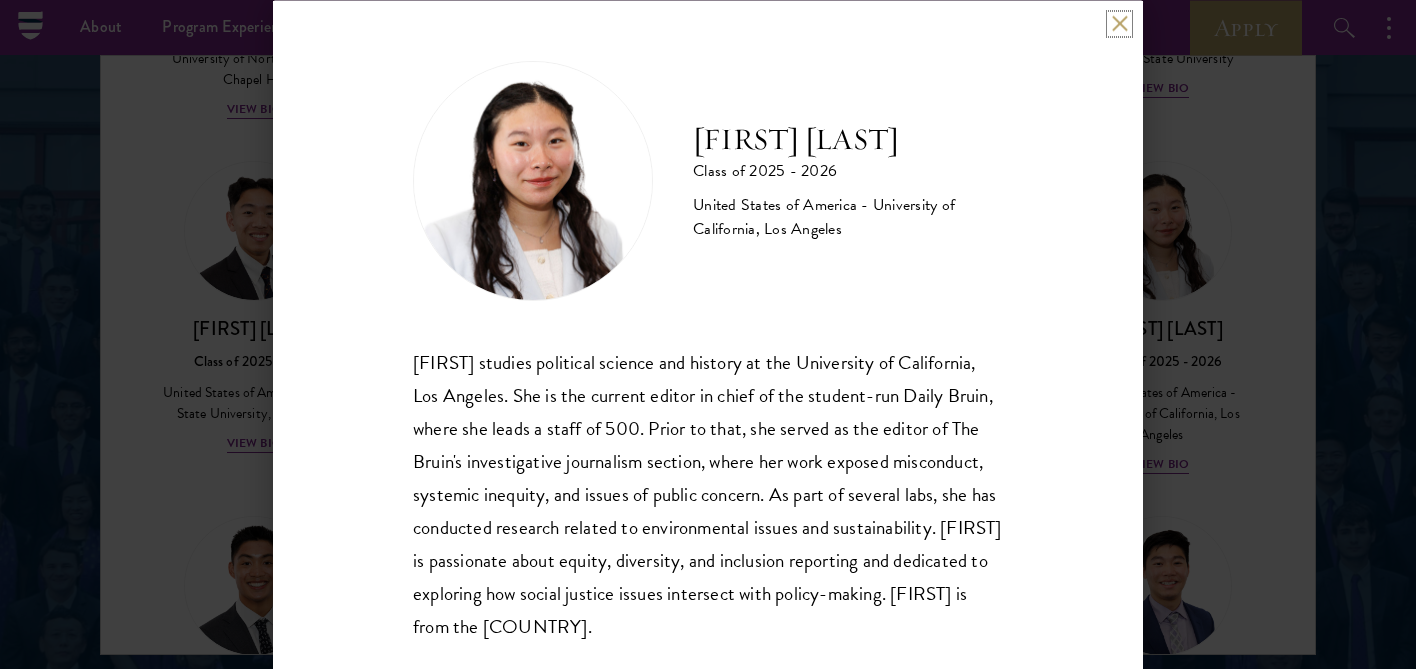 click at bounding box center [1119, 23] 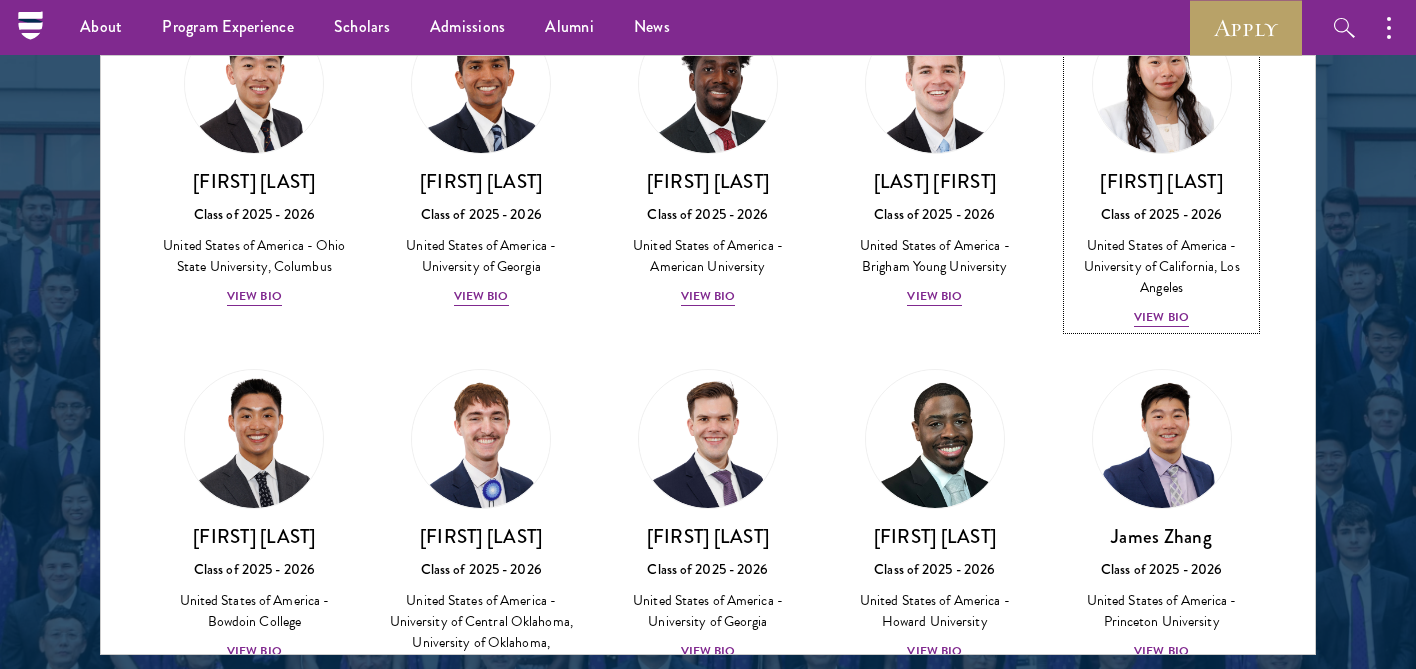 scroll, scrollTop: 3471, scrollLeft: 0, axis: vertical 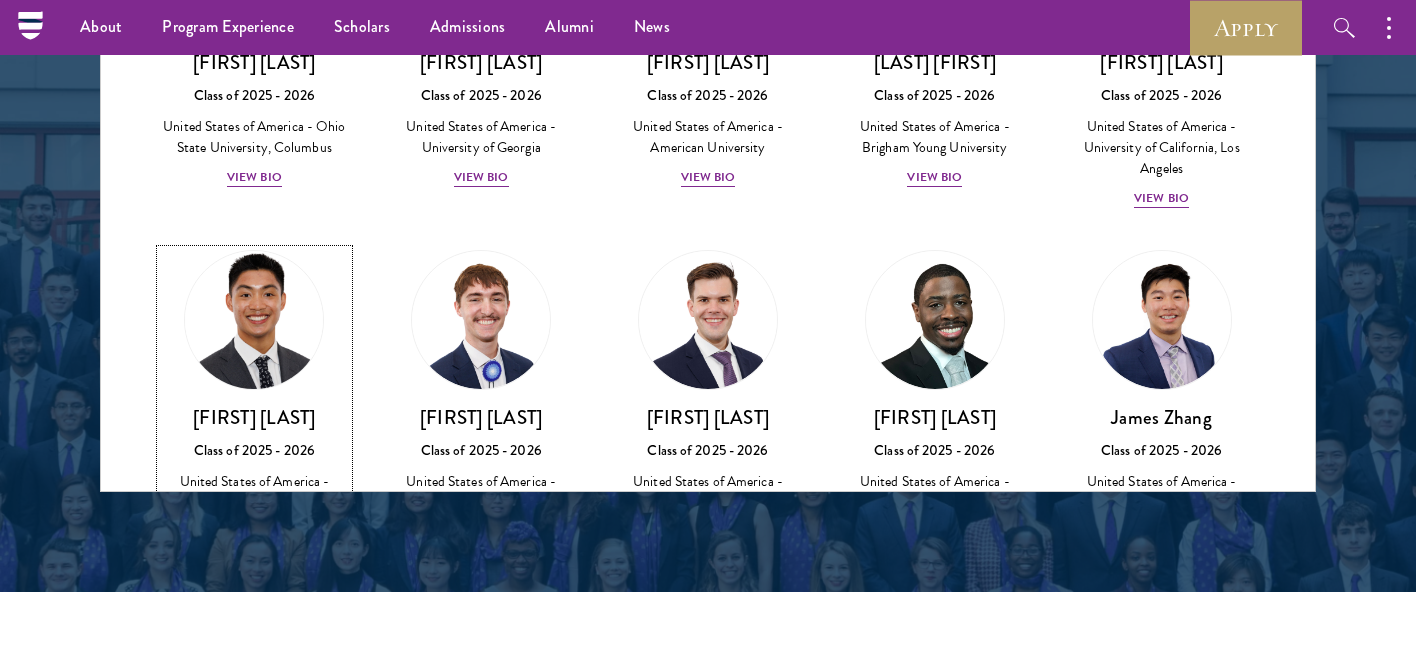 click at bounding box center (254, 320) 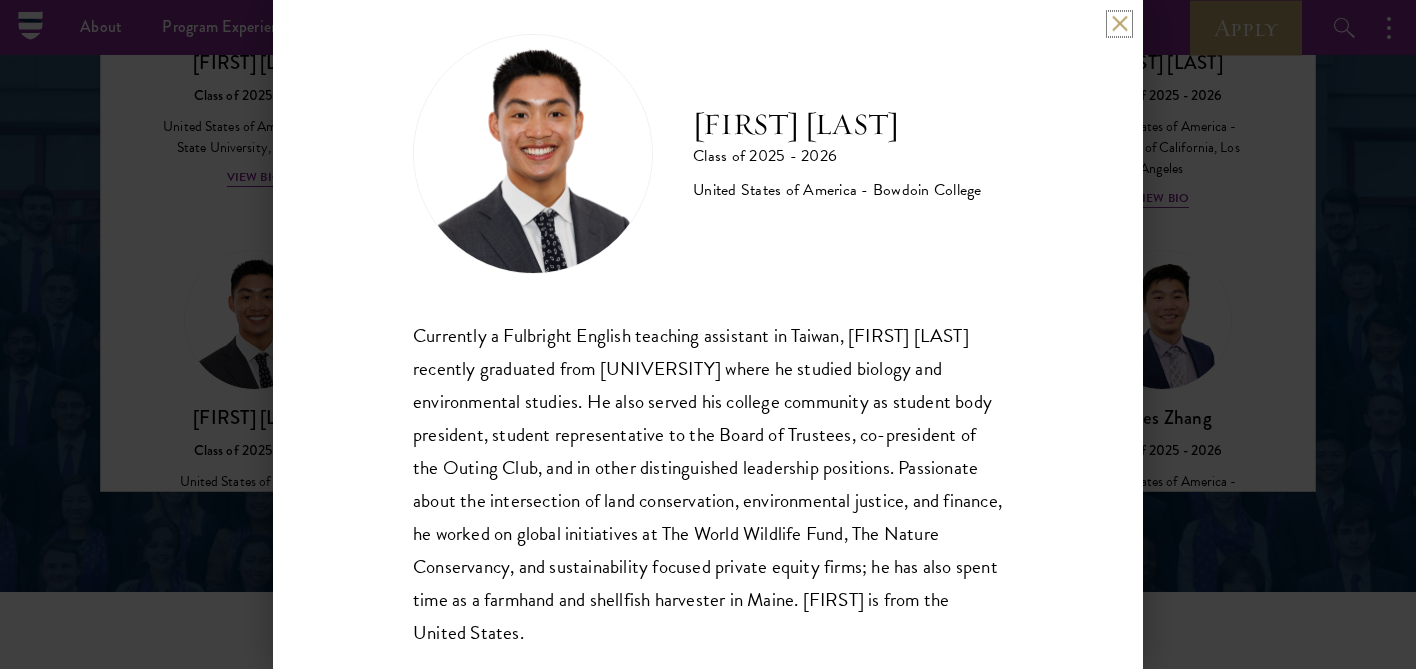 scroll, scrollTop: 29, scrollLeft: 0, axis: vertical 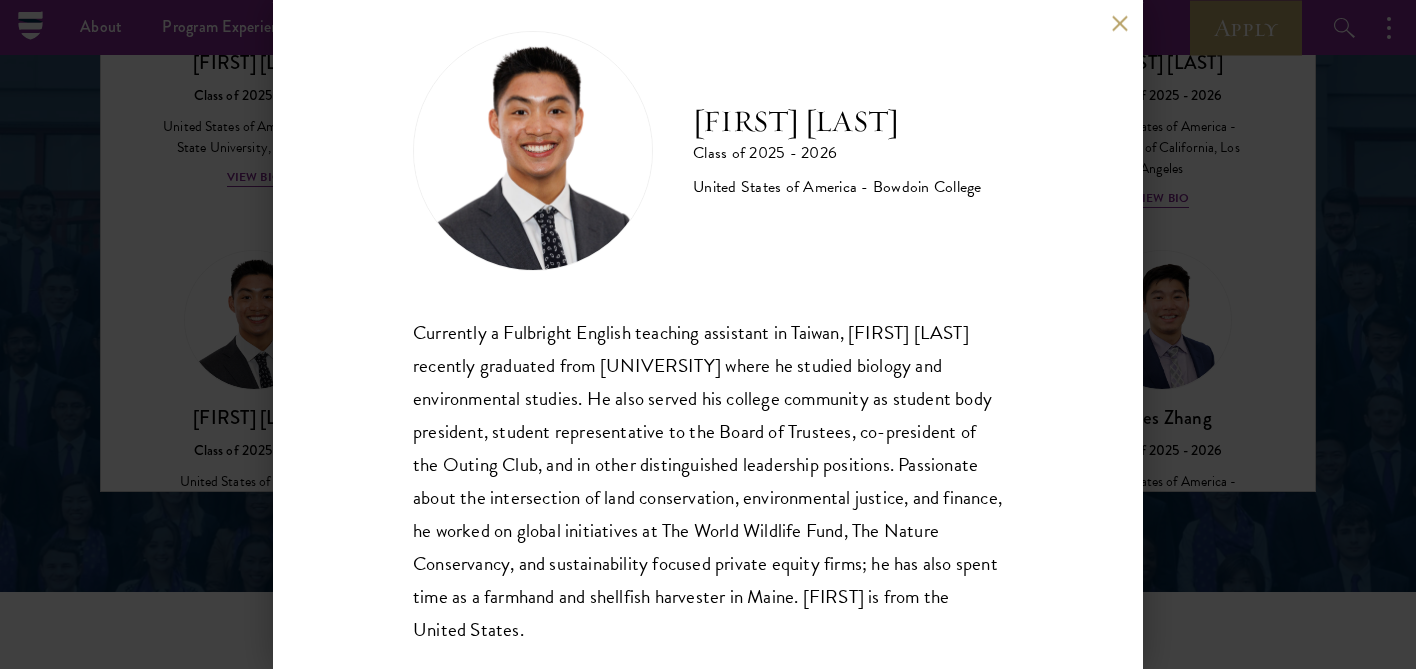 click on "[FIRST] [LAST]
Class of [YEAR] - [YEAR]
[COUNTRY] - [UNIVERSITY]
Currently a Fulbright English teaching assistant in Taiwan, [FIRST] [LAST] recently graduated from [UNIVERSITY] where he studied biology and environmental studies. He also served his college community as student body president, student representative to the Board of Trustees, co-president of the Outing Club, and in other distinguished leadership positions. Passionate about the intersection of land conservation, environmental justice, and finance, he worked on global initiatives at [ORGANIZATION], [ORGANIZATION], and sustainability focused private equity firms; he has also spent time as a farmhand and shellfish harvester in Maine. [FIRST] is from [COUNTRY]." at bounding box center (708, 334) 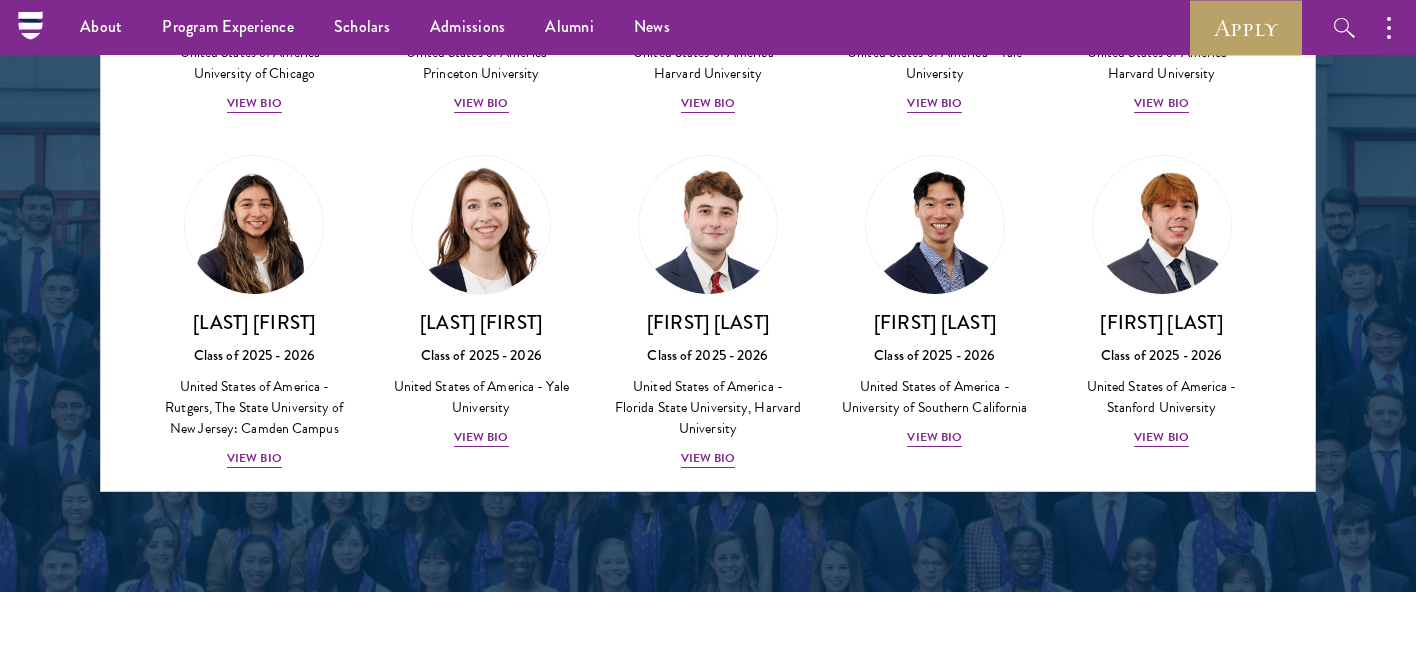 scroll, scrollTop: 3369, scrollLeft: 0, axis: vertical 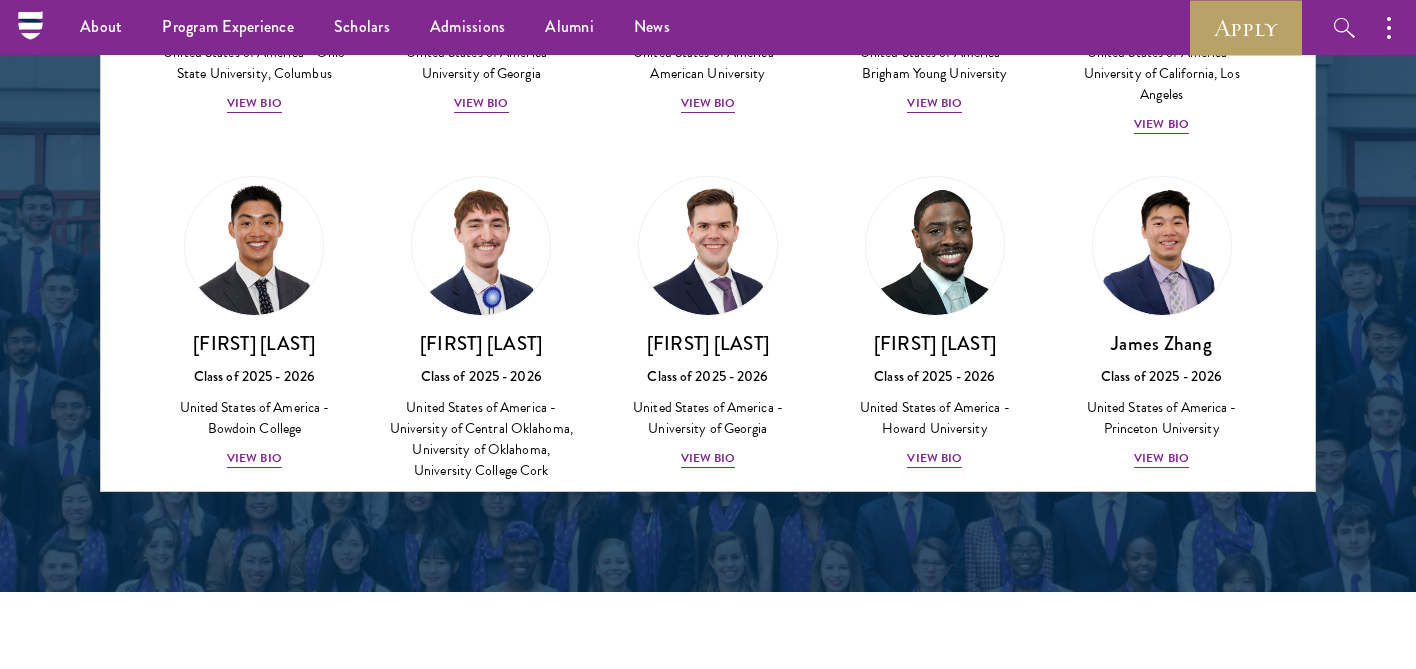 click at bounding box center [708, -17] 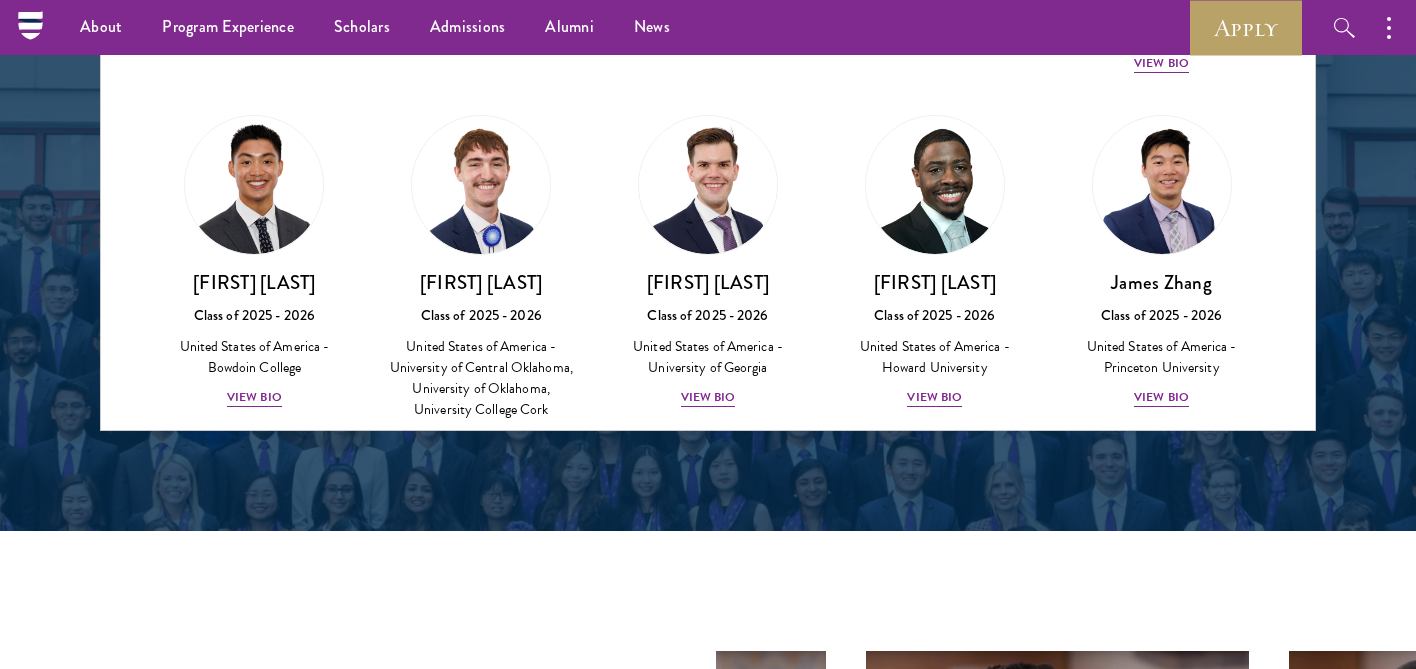 scroll, scrollTop: 2630, scrollLeft: 0, axis: vertical 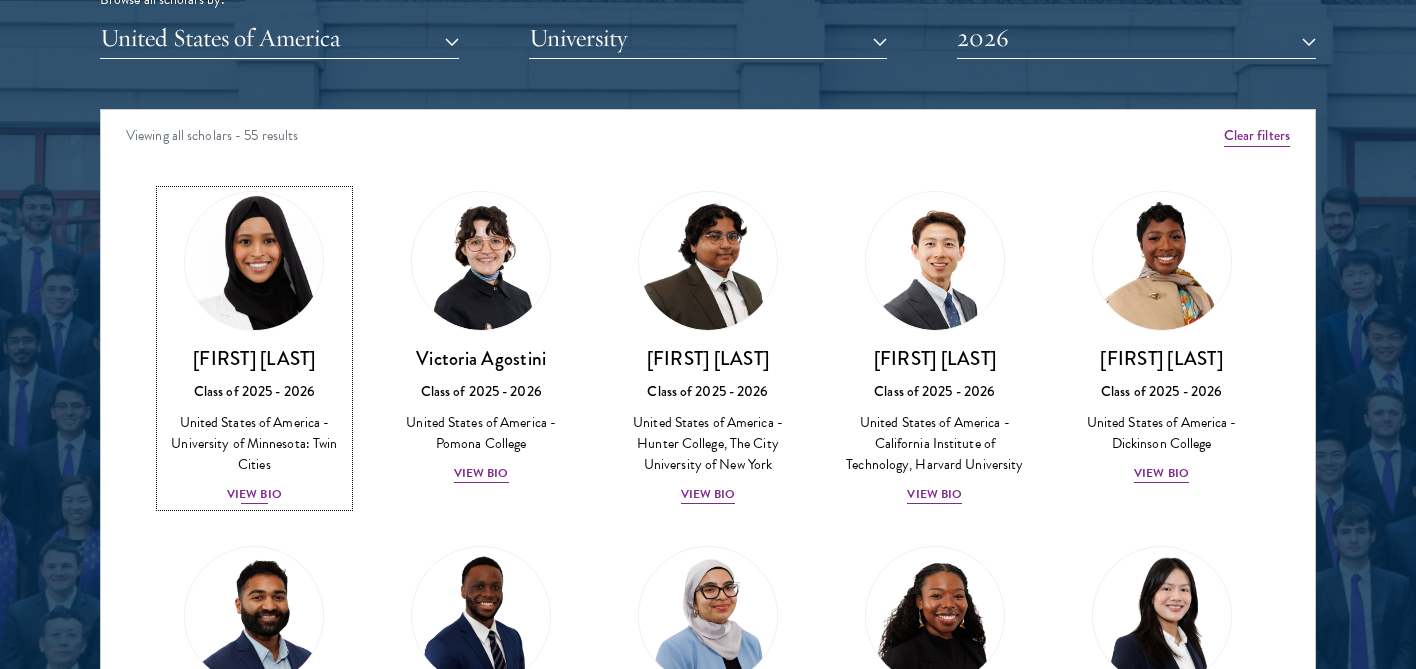 click at bounding box center [254, 261] 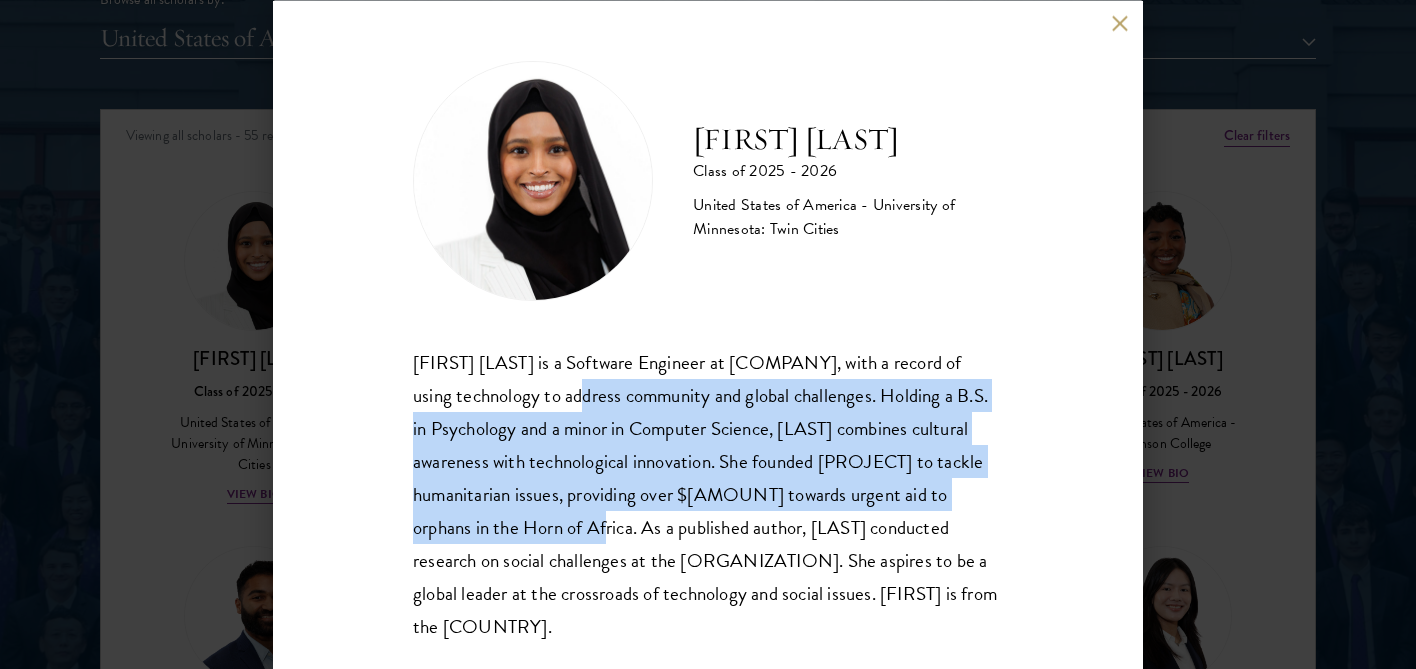 drag, startPoint x: 540, startPoint y: 383, endPoint x: 538, endPoint y: 513, distance: 130.01538 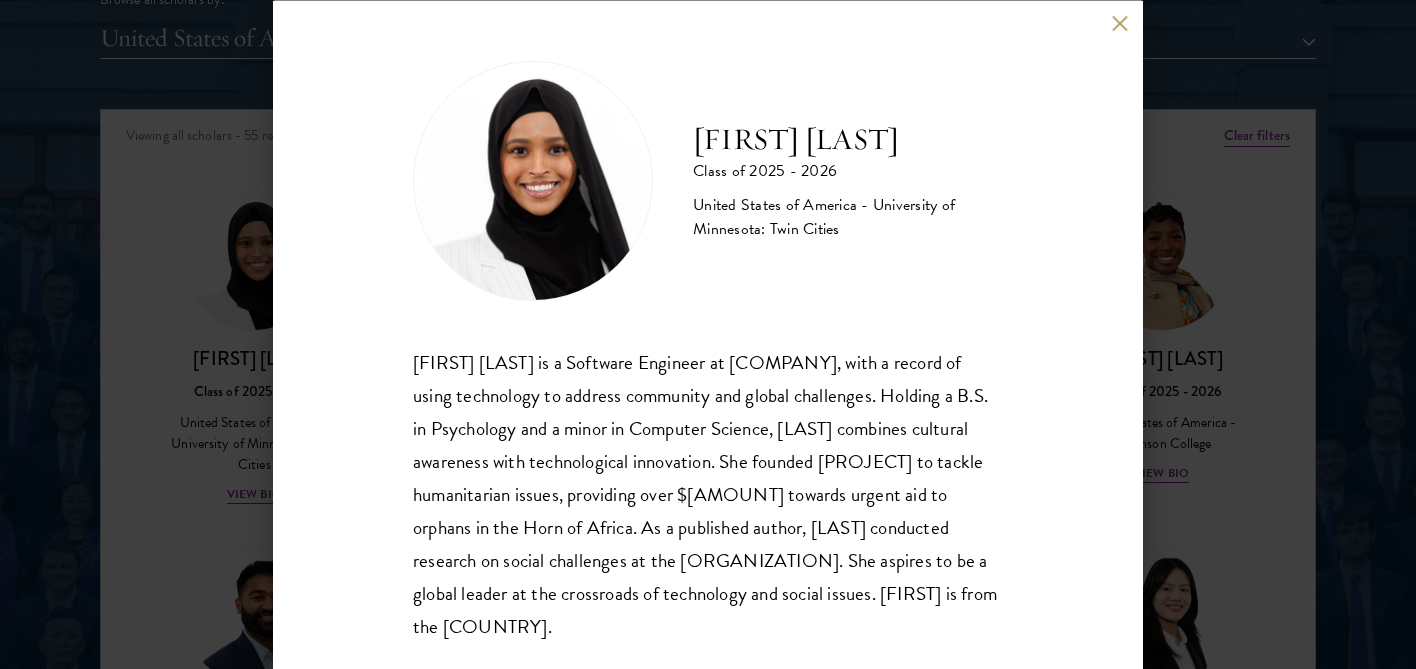 scroll, scrollTop: 33, scrollLeft: 0, axis: vertical 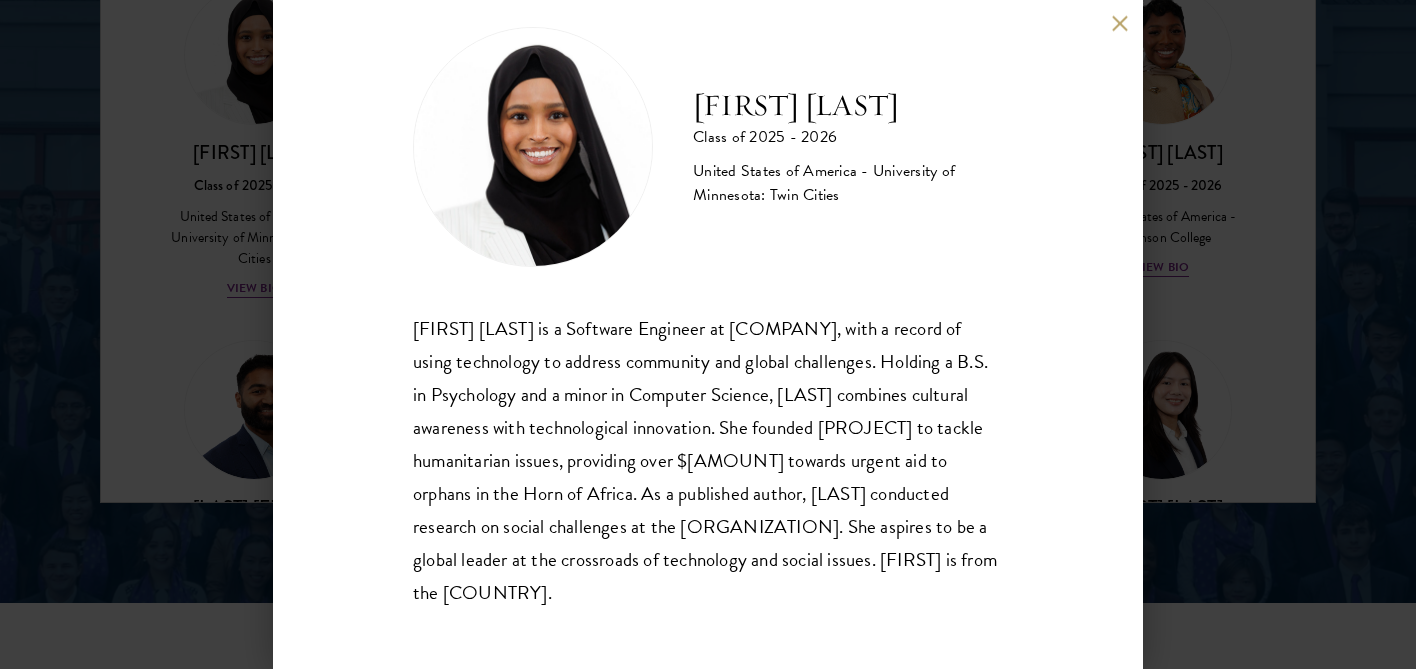 click on "[FIRST] [LAST] is a Software Engineer at [COMPANY], with a record of using technology to address community and global challenges. Holding a B.S. in Psychology and a minor in Computer Science, [LAST] combines cultural awareness with technological innovation. She founded [PROJECT] to tackle humanitarian issues, providing over $[AMOUNT] towards urgent aid to orphans in the Horn of Africa. As a published author, [LAST] conducted research on social challenges at the [ORGANIZATION]. She aspires to be a global leader at the crossroads of technology and social issues. [FIRST] is from the [COUNTRY]." at bounding box center (708, 334) 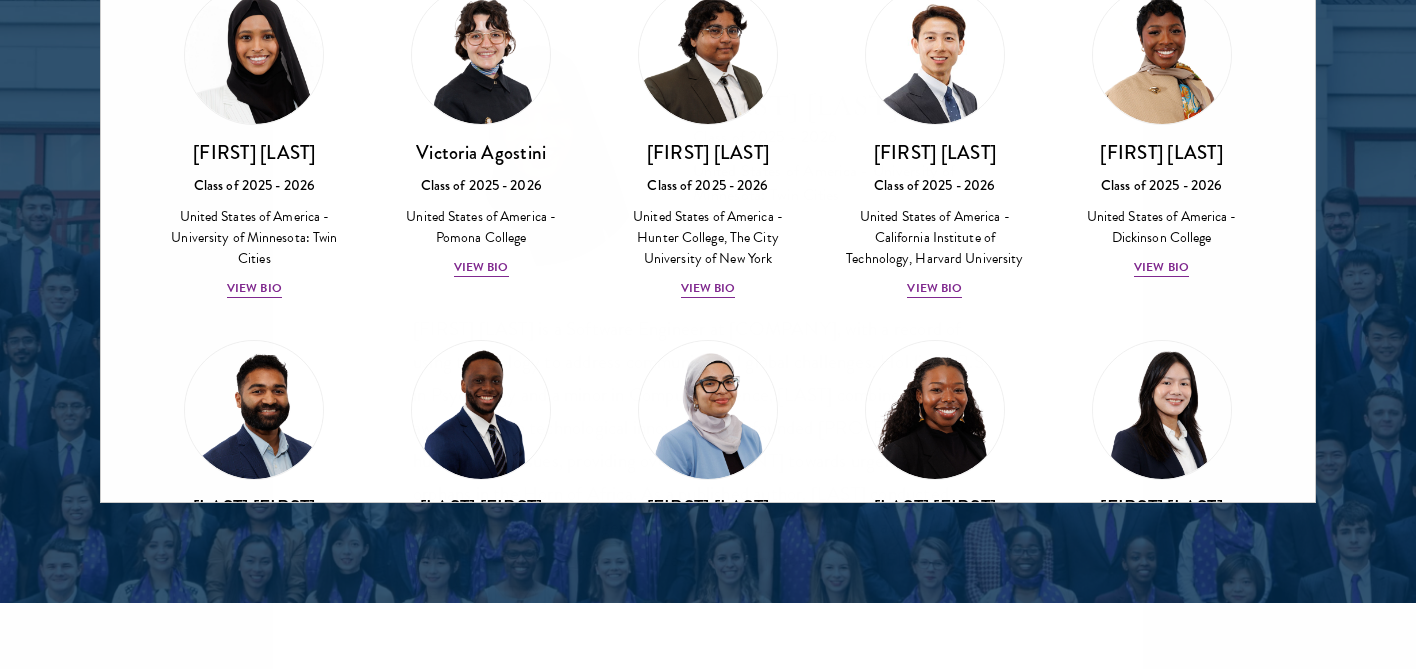 scroll, scrollTop: 2728, scrollLeft: 0, axis: vertical 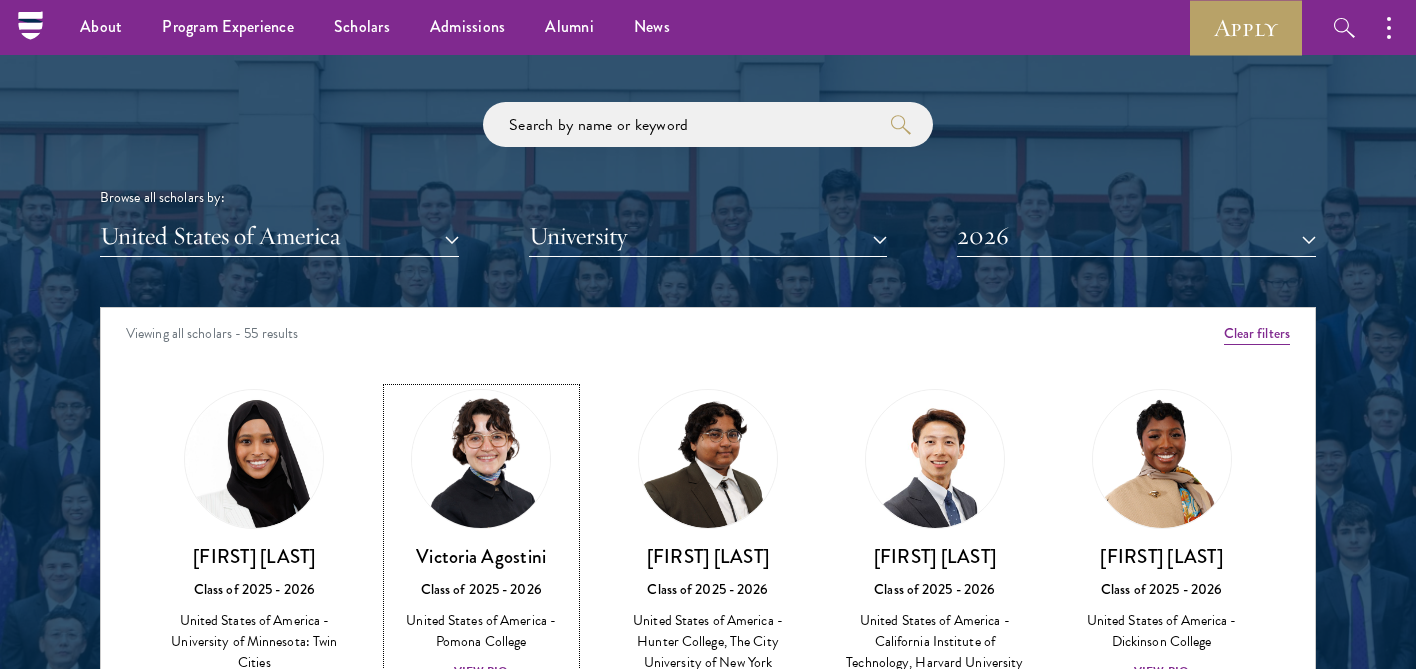 click at bounding box center [481, 459] 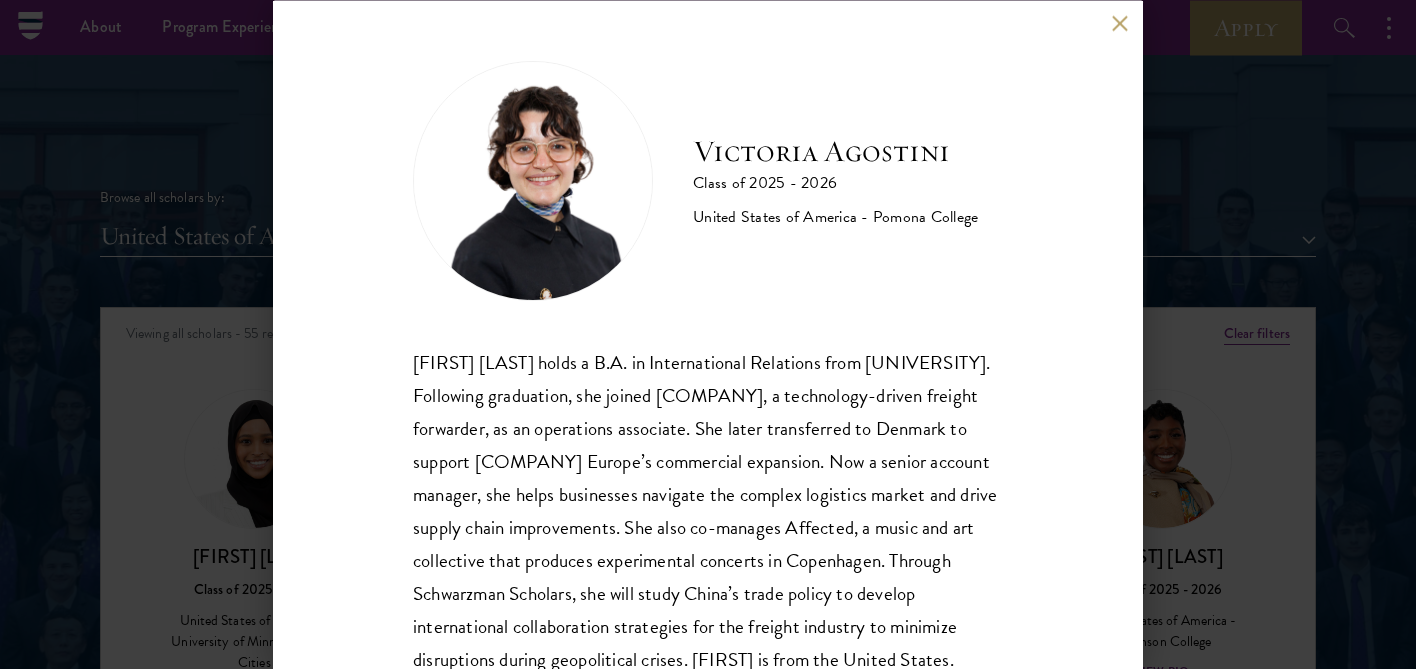 scroll, scrollTop: 66, scrollLeft: 0, axis: vertical 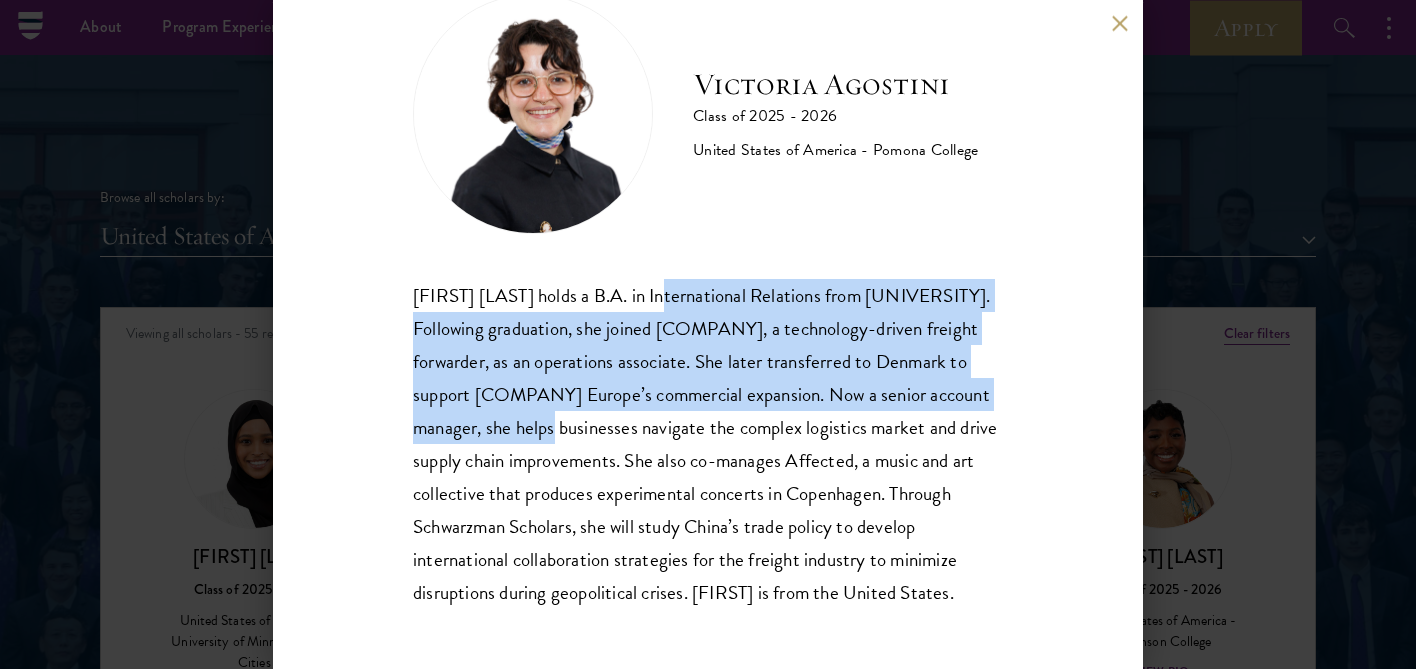 drag, startPoint x: 655, startPoint y: 292, endPoint x: 598, endPoint y: 434, distance: 153.01308 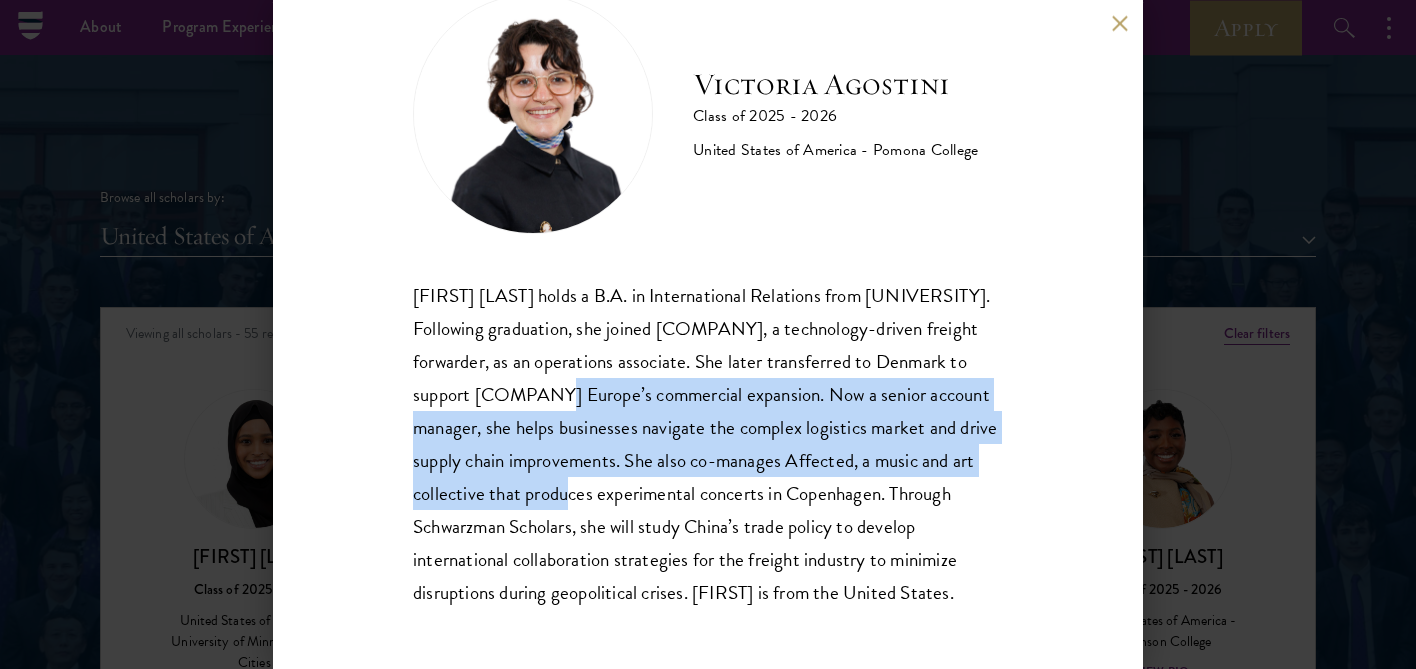 drag, startPoint x: 596, startPoint y: 500, endPoint x: 605, endPoint y: 399, distance: 101.4002 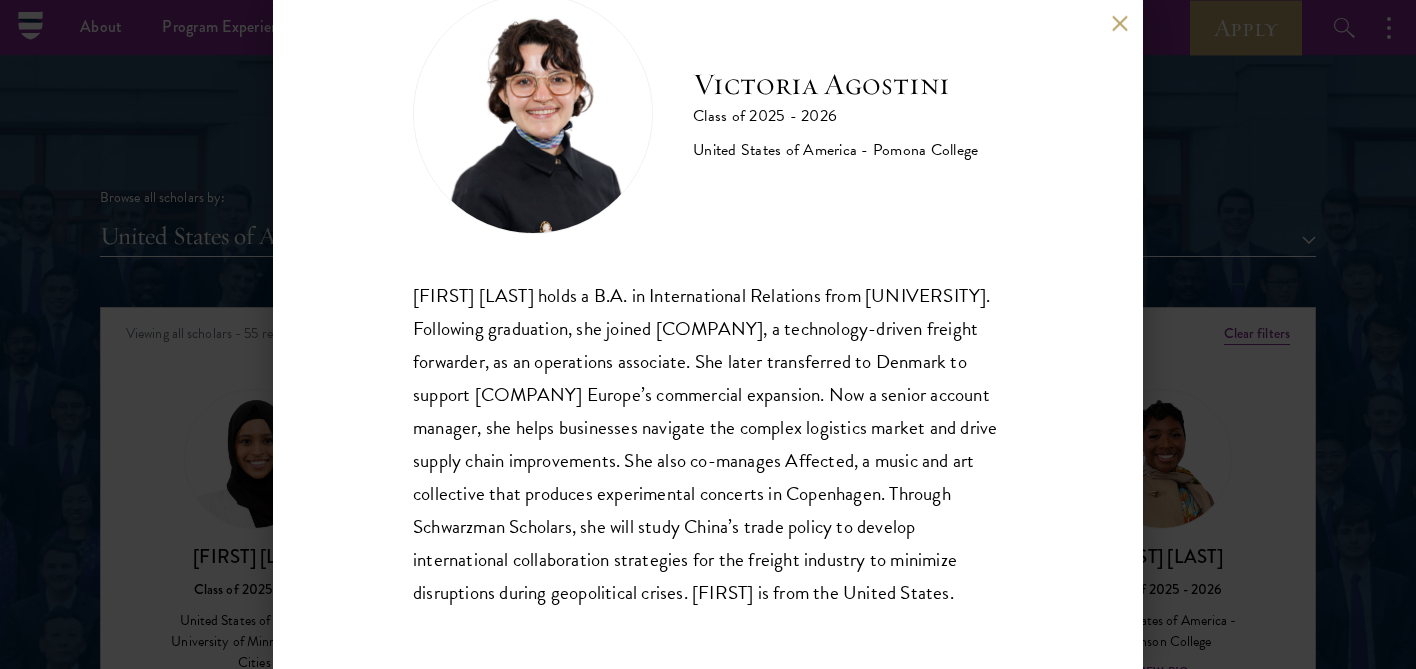 click on "[FIRST] [LAST] holds a B.A. in International Relations from [ORGANIZATION]. Following graduation, she joined [COMPANY], a technology-driven freight forwarder, as an operations associate. She later transferred to [COUNTRY] to support [COMPANY] Europe’s commercial expansion. Now a senior account manager, she helps businesses navigate the complex logistics market and drive supply chain improvements. She also co-manages [PROJECT], a music and art collective that produces experimental concerts in [CITY]. Through Schwarzman Scholars, she will study [COUNTRY]’s trade policy to develop international collaboration strategies for the freight industry to minimize disruptions during geopolitical crises. [FIRST] is from the [COUNTRY]." at bounding box center (708, 334) 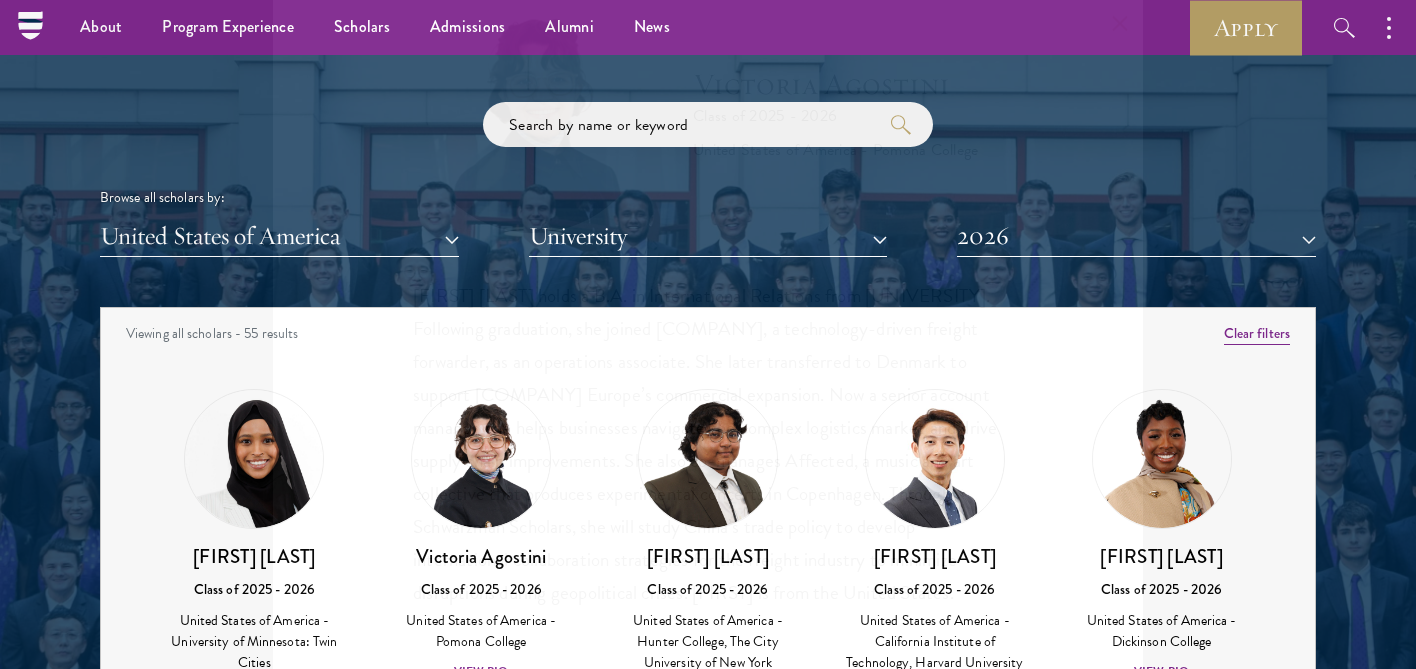 scroll, scrollTop: 2576, scrollLeft: 0, axis: vertical 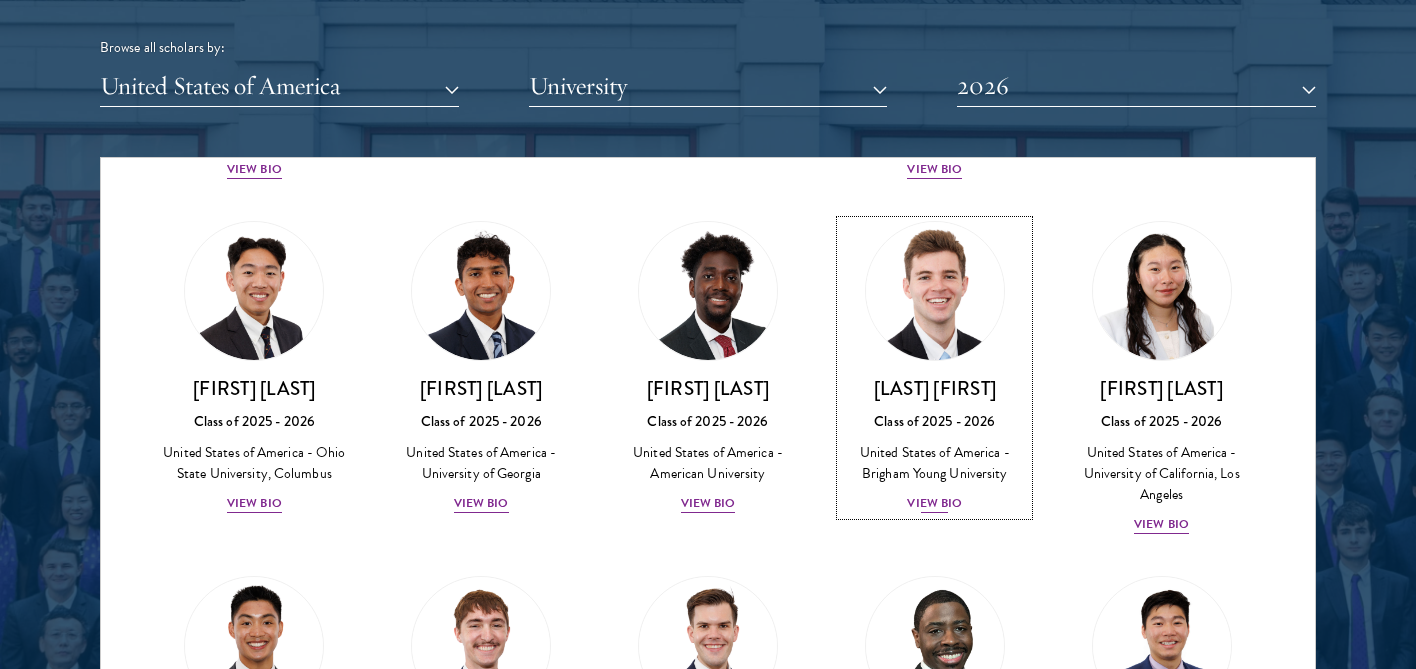 click at bounding box center [935, 291] 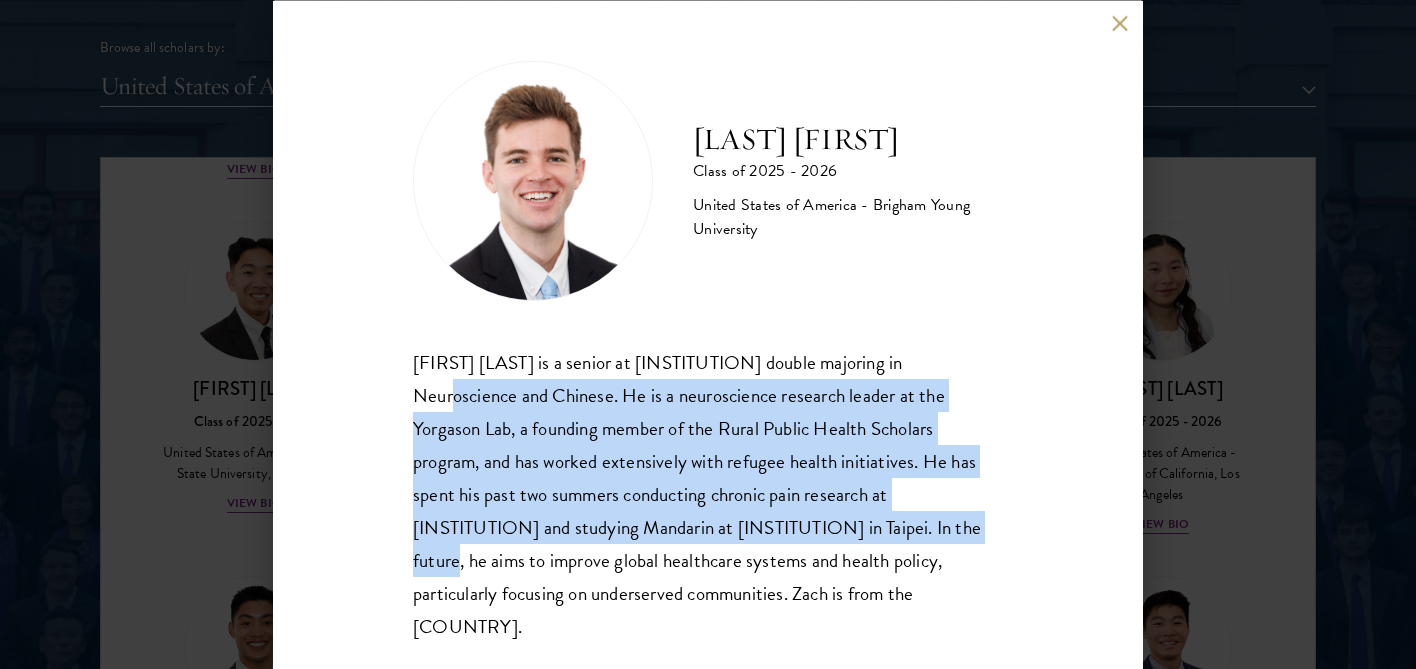 drag, startPoint x: 928, startPoint y: 362, endPoint x: 874, endPoint y: 540, distance: 186.01076 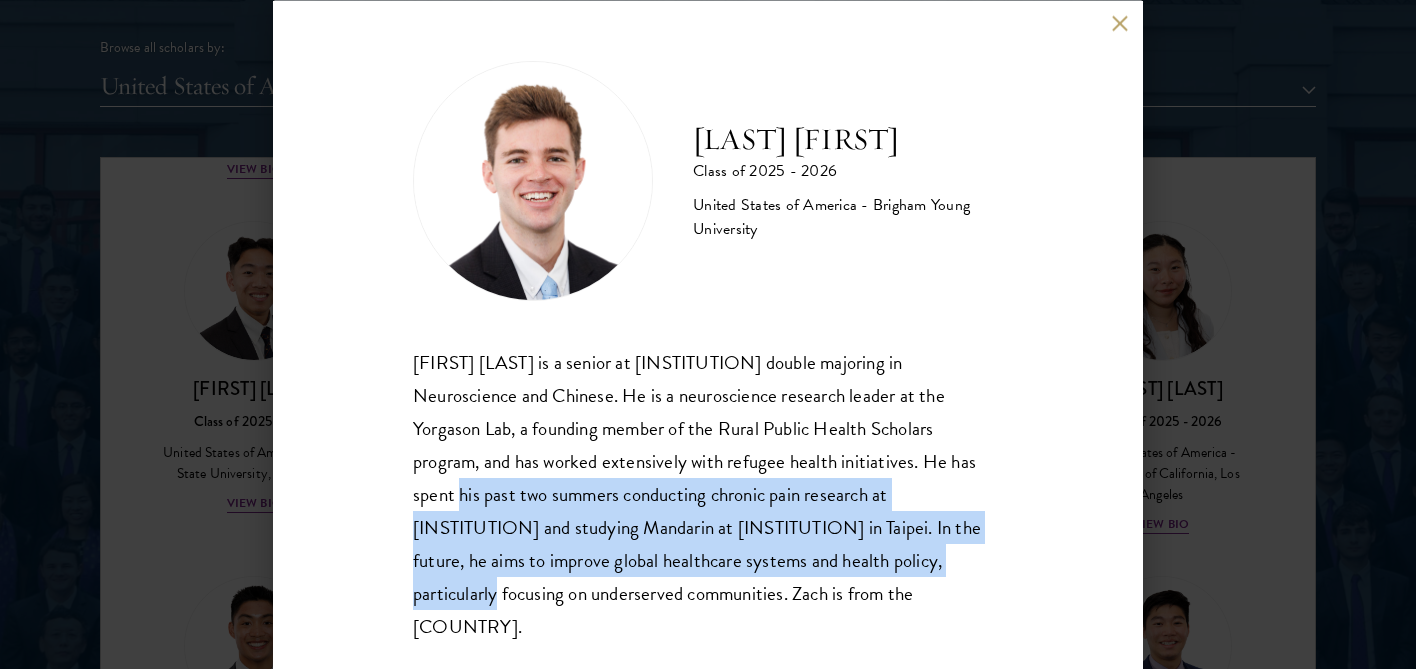 drag, startPoint x: 871, startPoint y: 550, endPoint x: 920, endPoint y: 463, distance: 99.849884 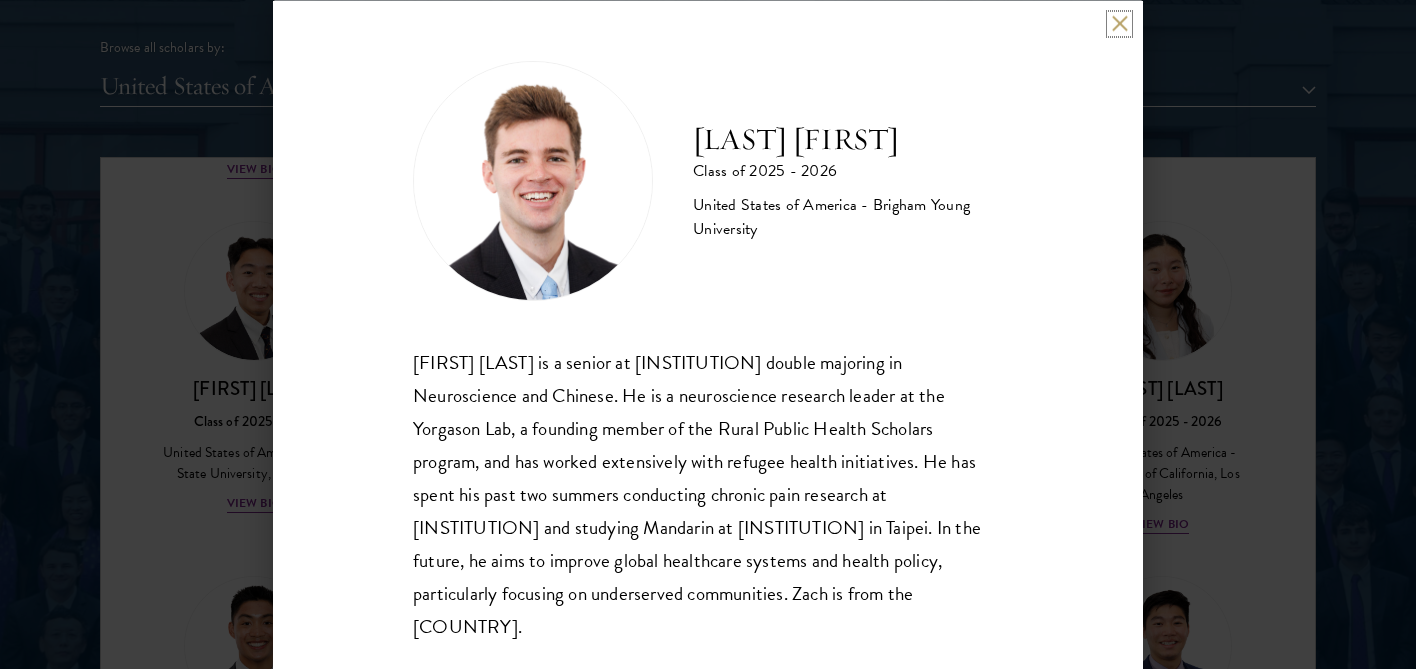 click at bounding box center [1119, 23] 